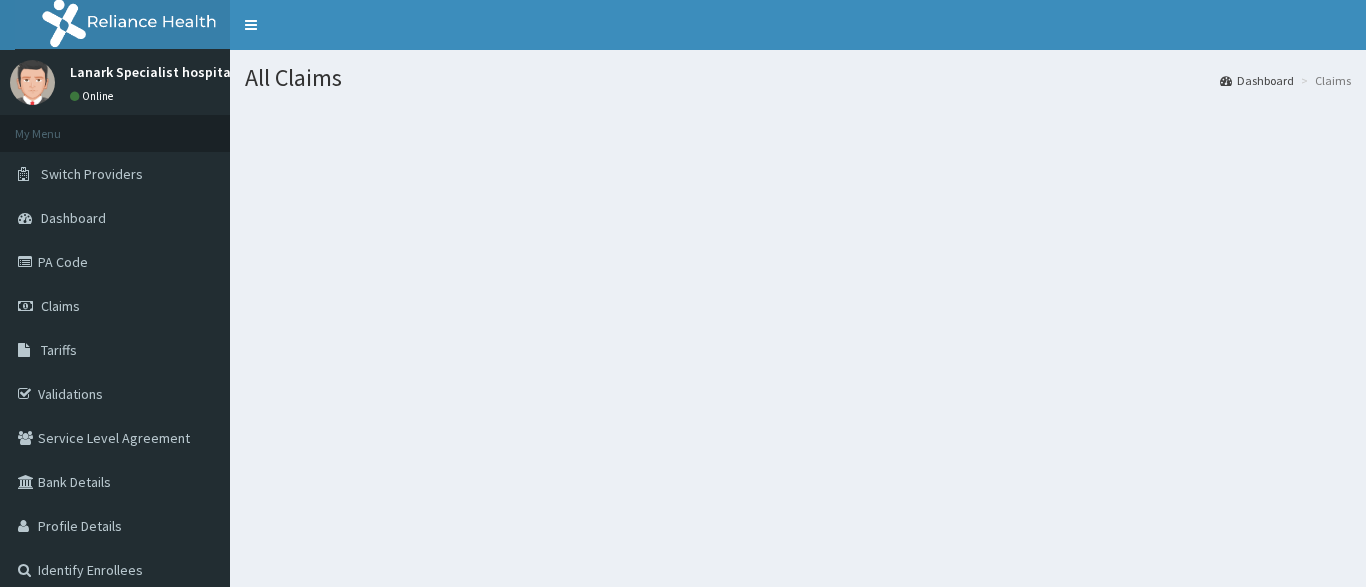 scroll, scrollTop: 0, scrollLeft: 0, axis: both 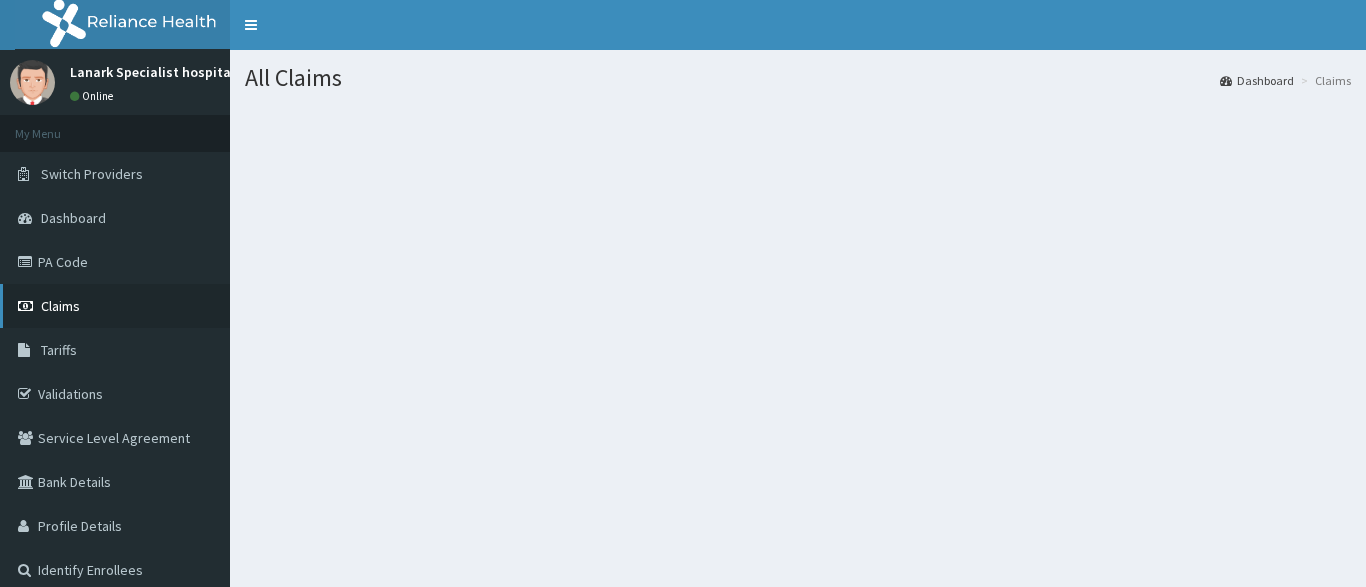 click on "Claims" at bounding box center (60, 306) 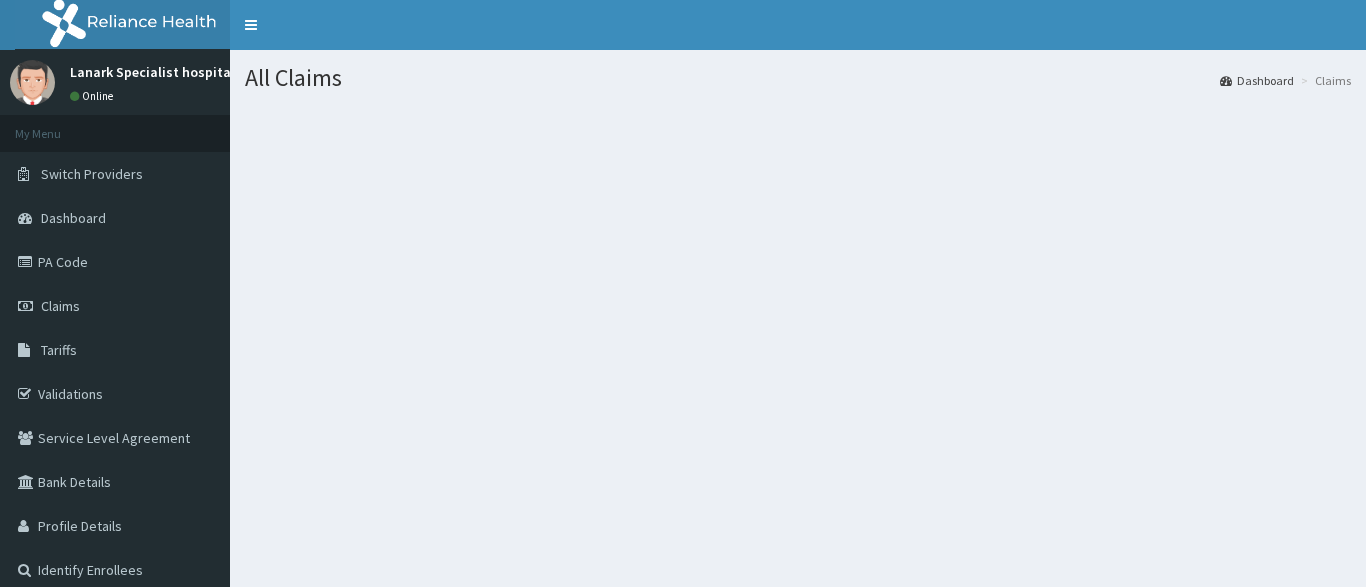 scroll, scrollTop: 0, scrollLeft: 0, axis: both 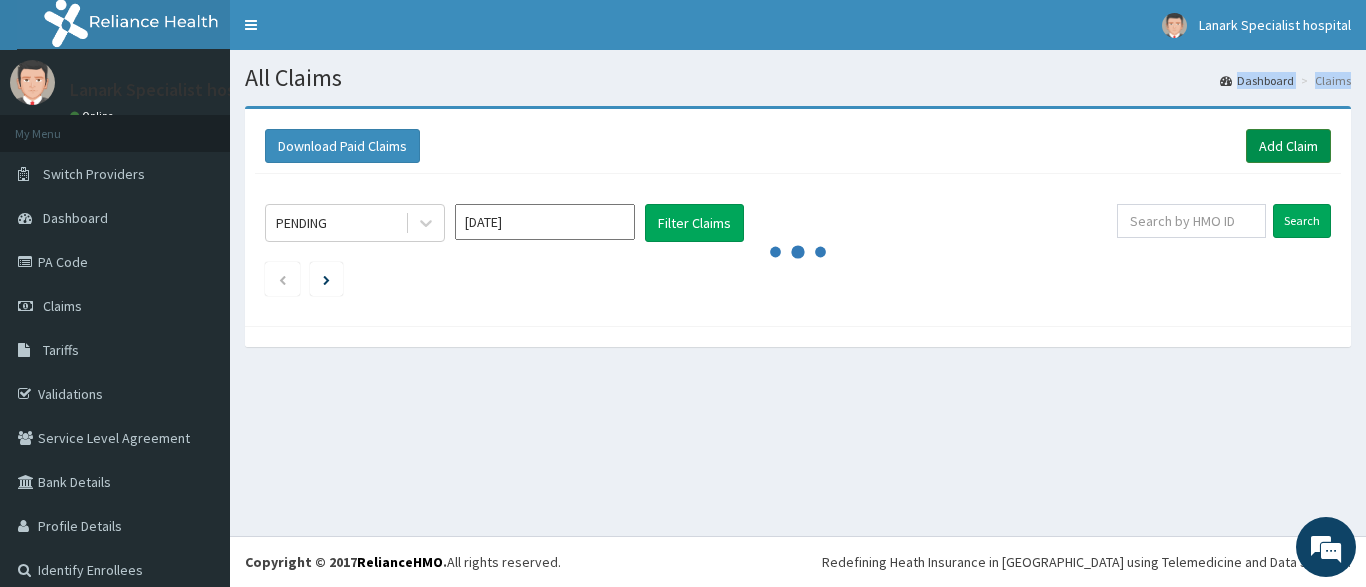 click on "Add Claim" at bounding box center [1288, 146] 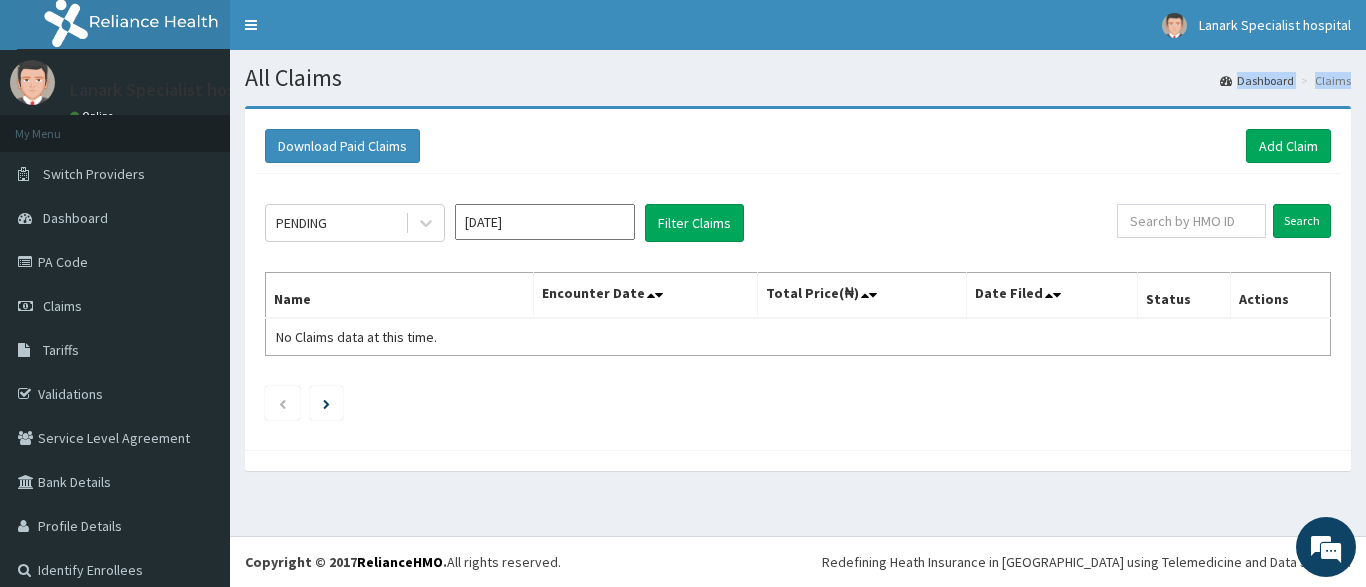 click on "Download Paid Claims Add Claim × Note you can only download claims within a maximum of 1 year and the dates will auto-adjust when you select range that is greater than 1 year From 11-04-2025 To 11-07-2025 Close Download PENDING Jul 2025 Filter Claims Search Name Encounter Date Total Price(₦) Date Filed Status Actions No Claims data at this time." at bounding box center [798, 298] 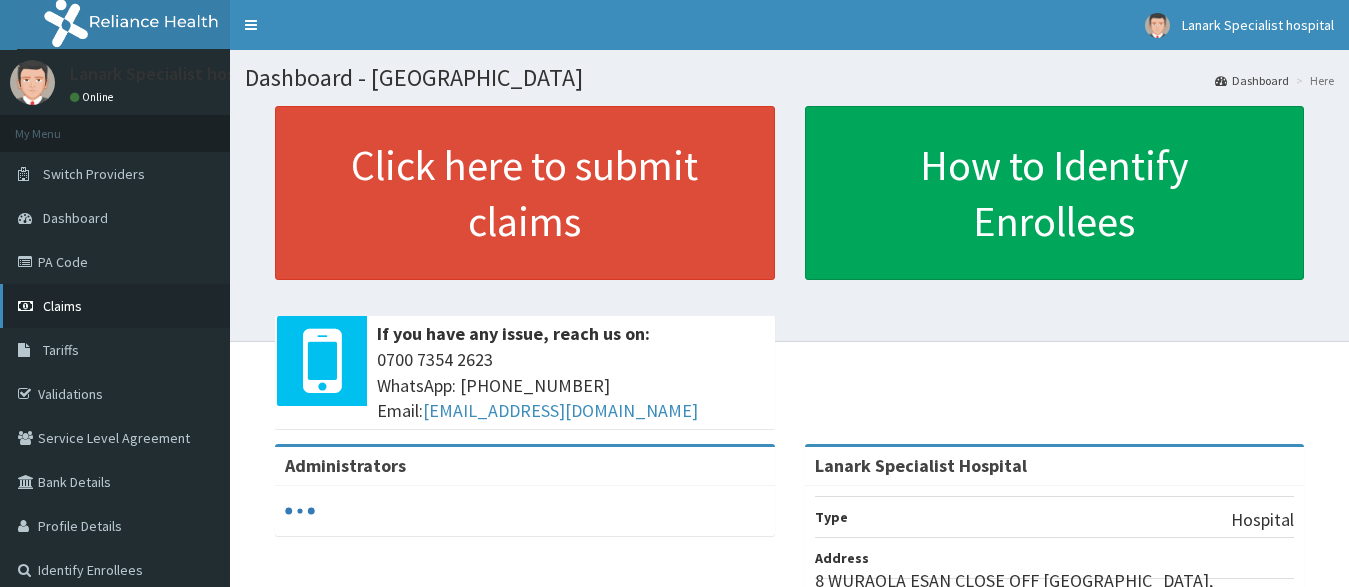 scroll, scrollTop: 0, scrollLeft: 0, axis: both 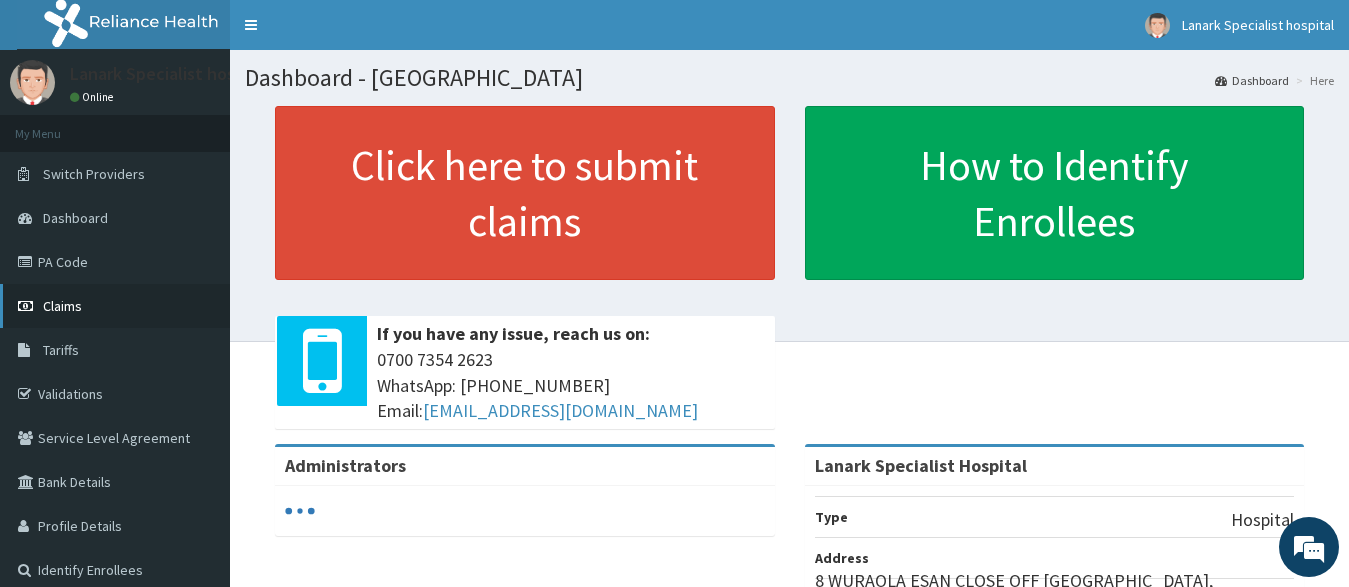 click on "Claims" at bounding box center (62, 306) 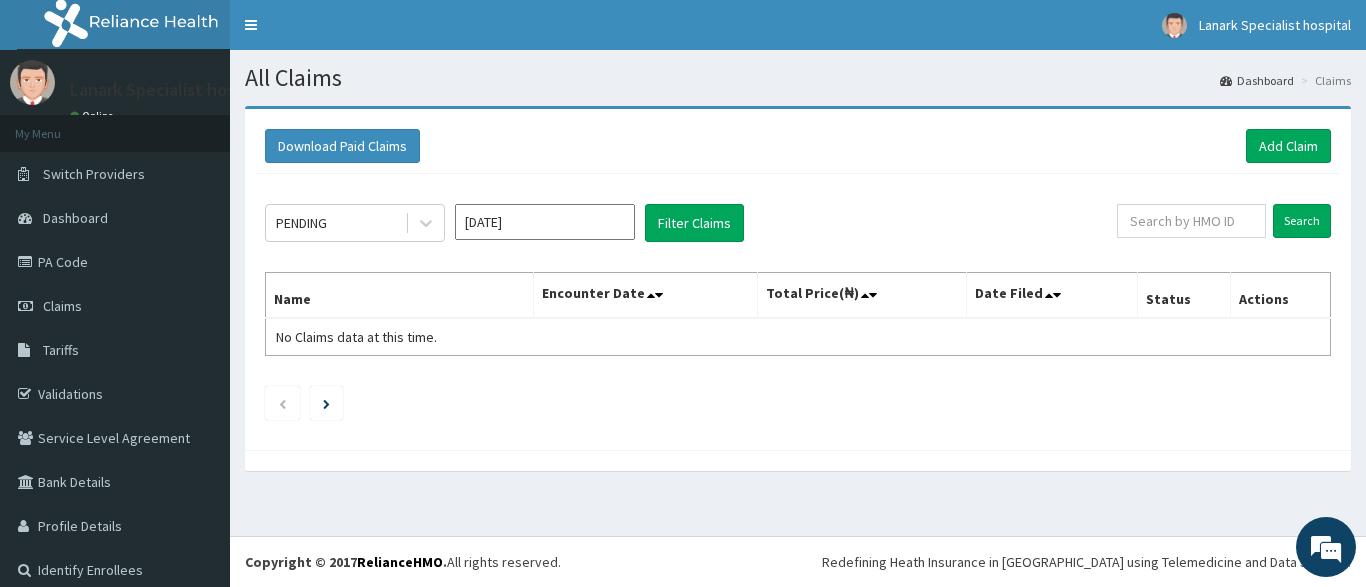 scroll, scrollTop: 0, scrollLeft: 0, axis: both 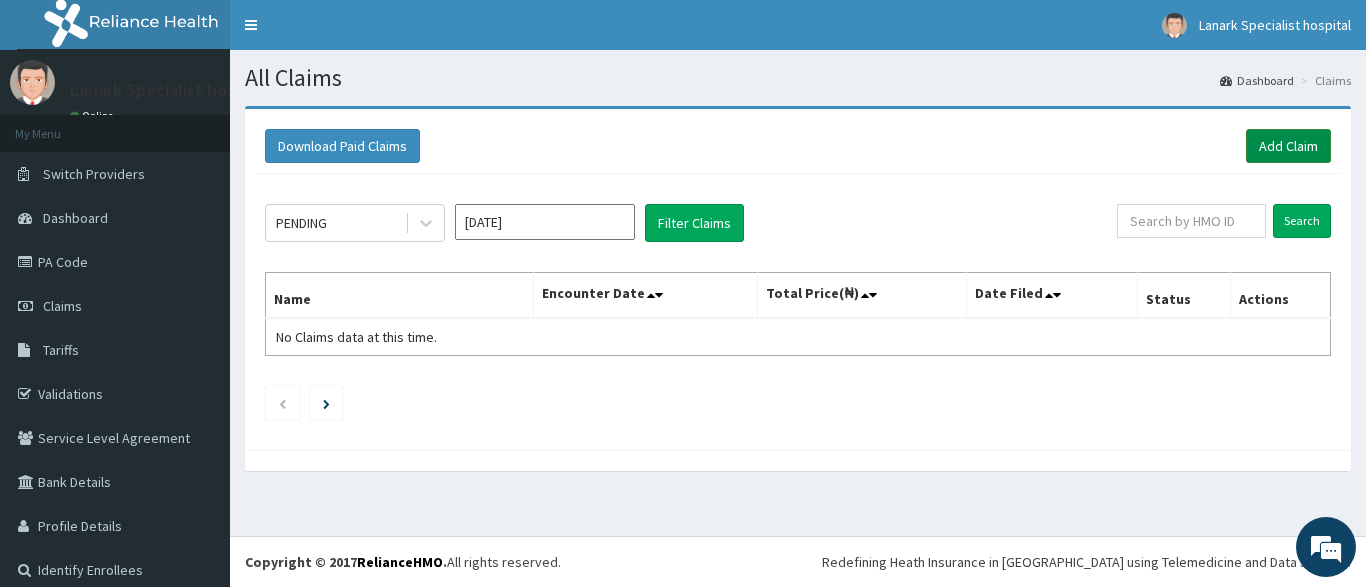 click on "Add Claim" at bounding box center [1288, 146] 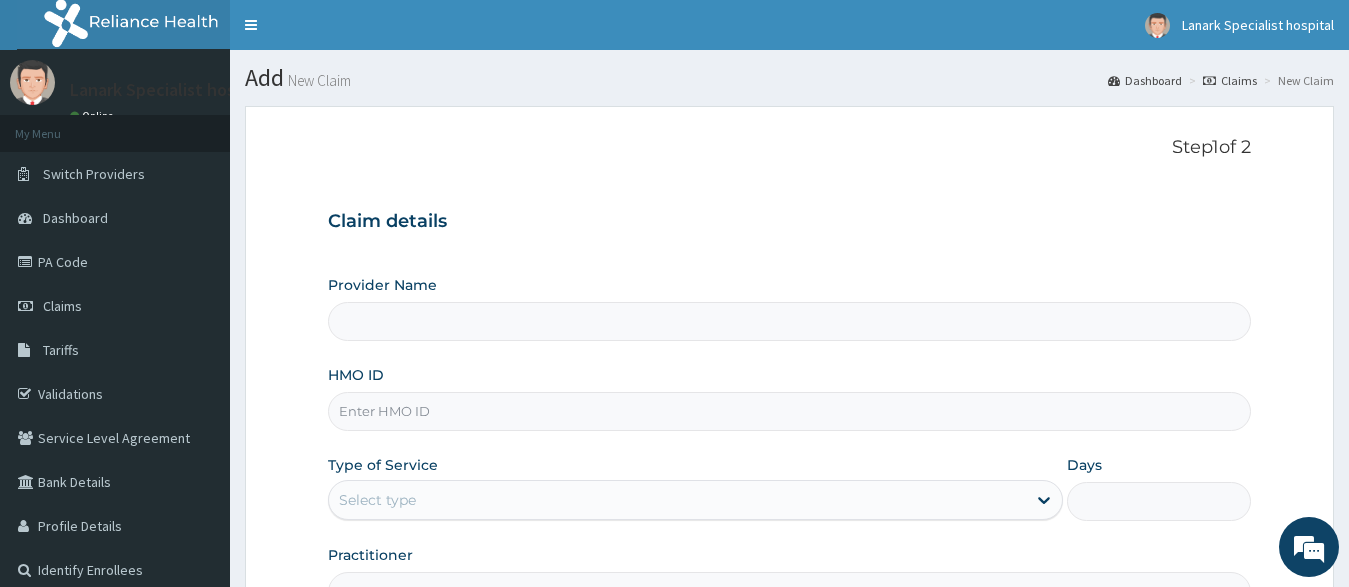 scroll, scrollTop: 0, scrollLeft: 0, axis: both 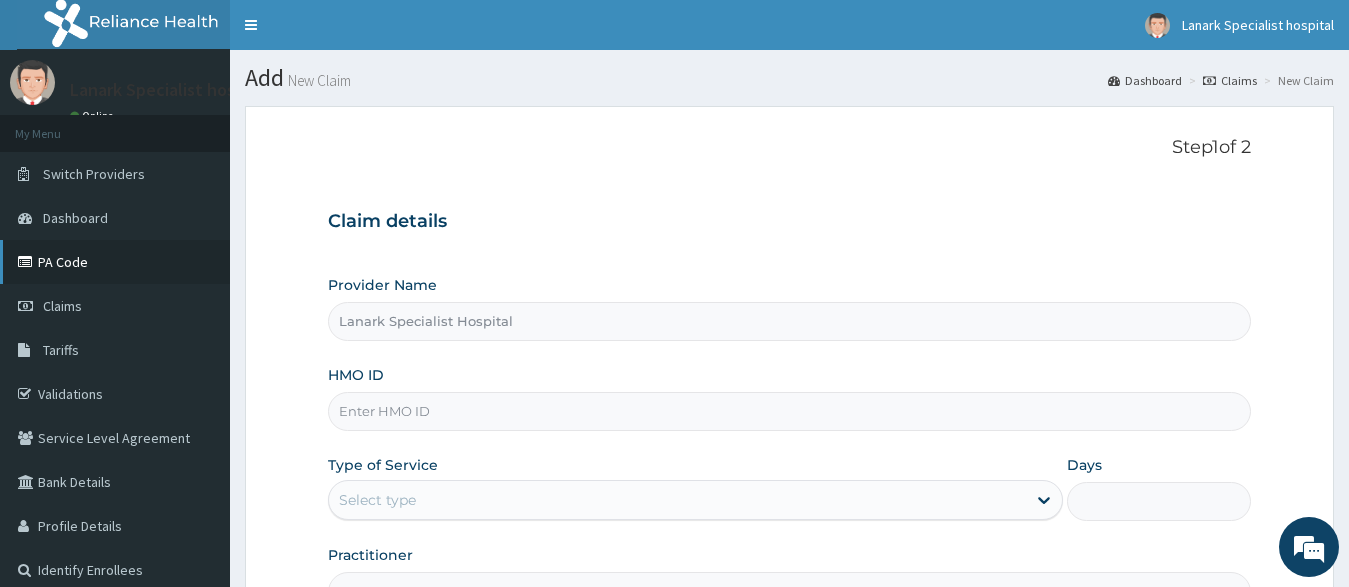 click on "PA Code" at bounding box center (115, 262) 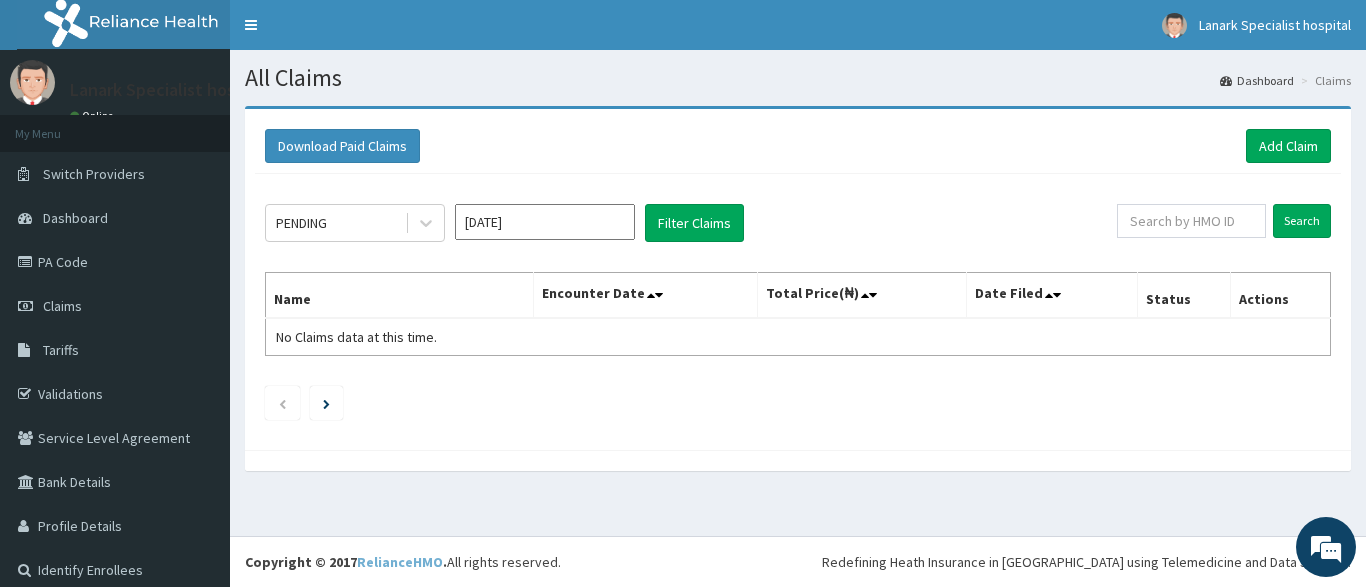 scroll, scrollTop: 0, scrollLeft: 0, axis: both 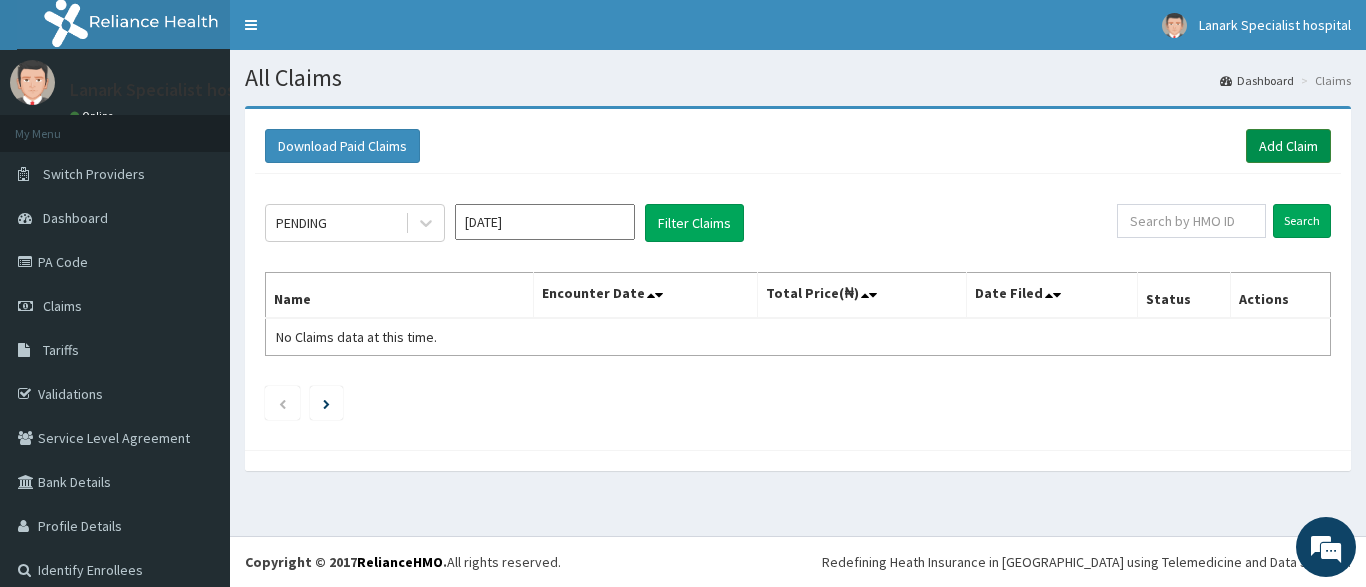 click on "Add Claim" at bounding box center (1288, 146) 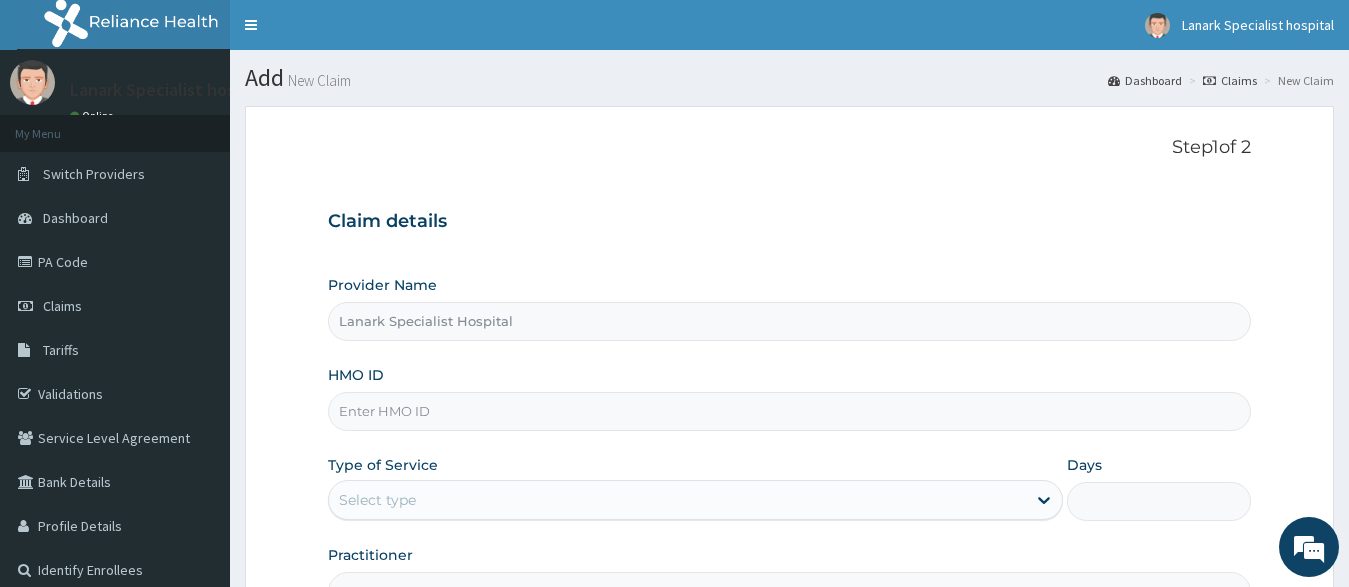 scroll, scrollTop: 0, scrollLeft: 0, axis: both 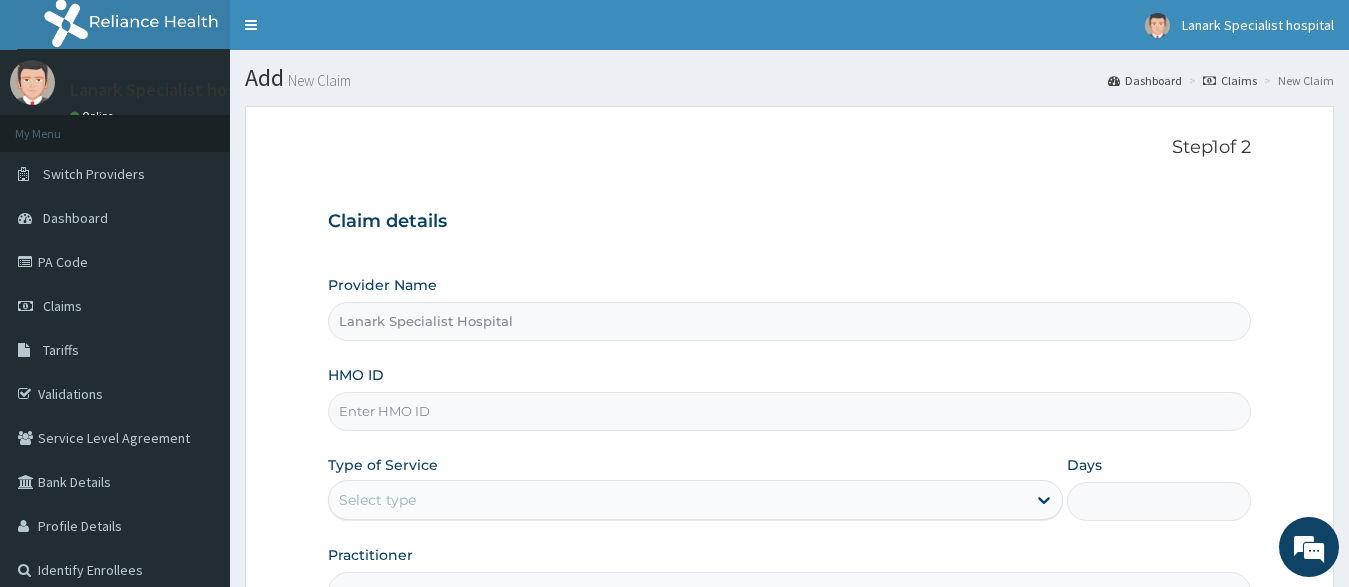 click on "HMO ID" at bounding box center [790, 411] 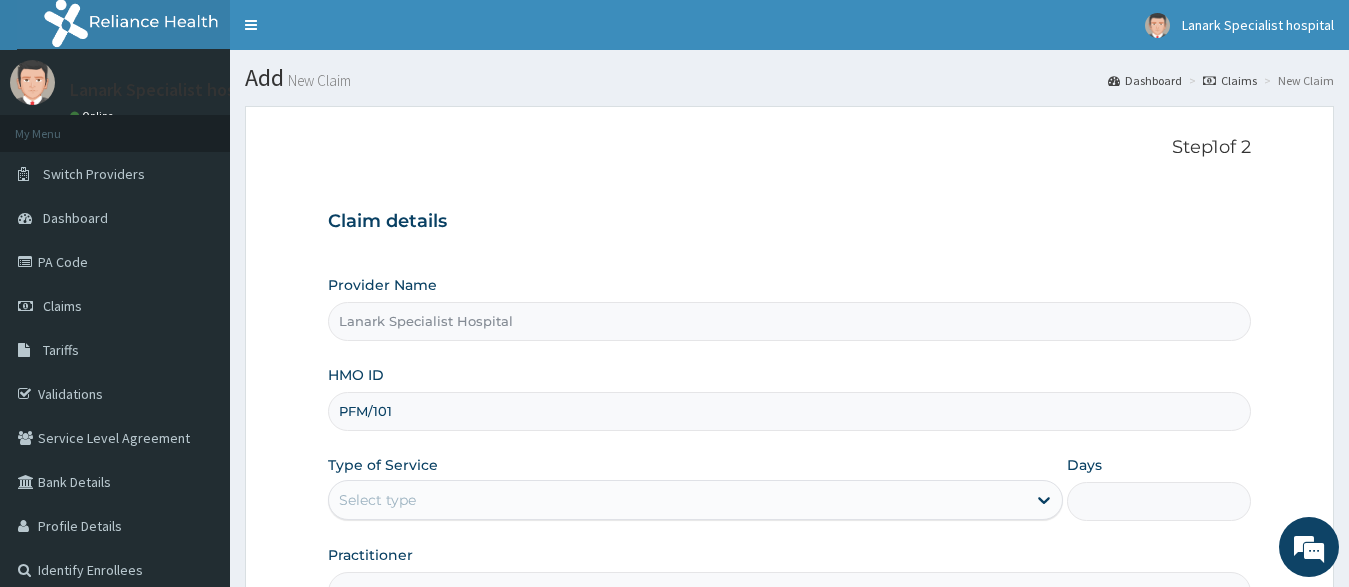 scroll, scrollTop: 0, scrollLeft: 0, axis: both 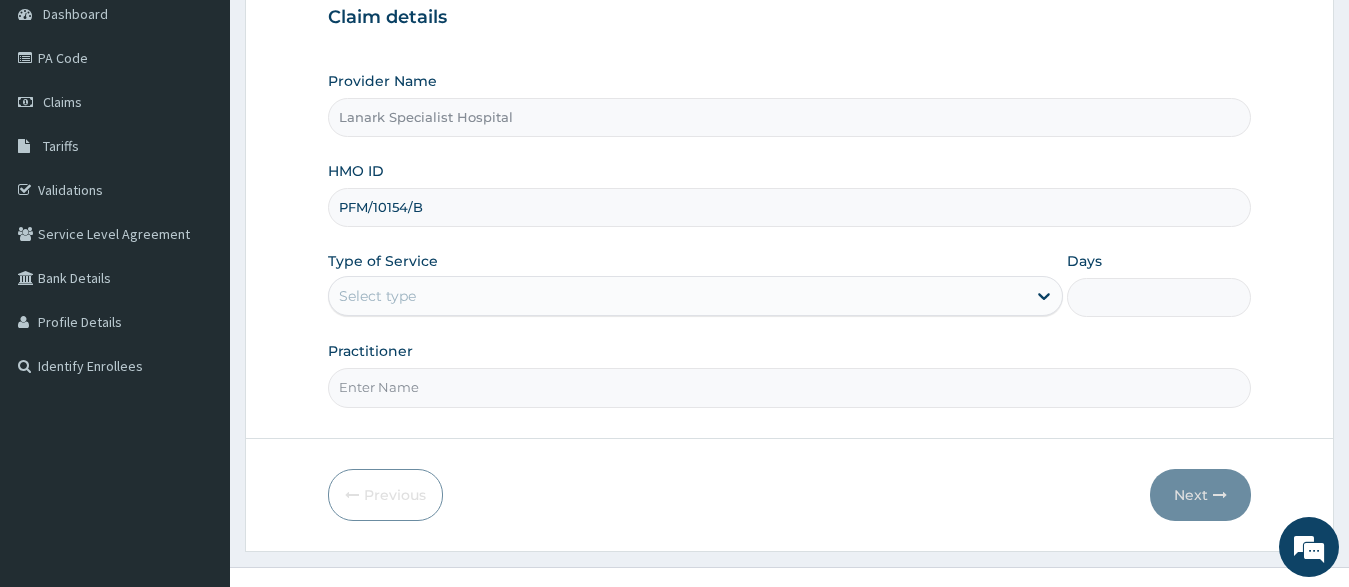 type on "PFM/10154/B" 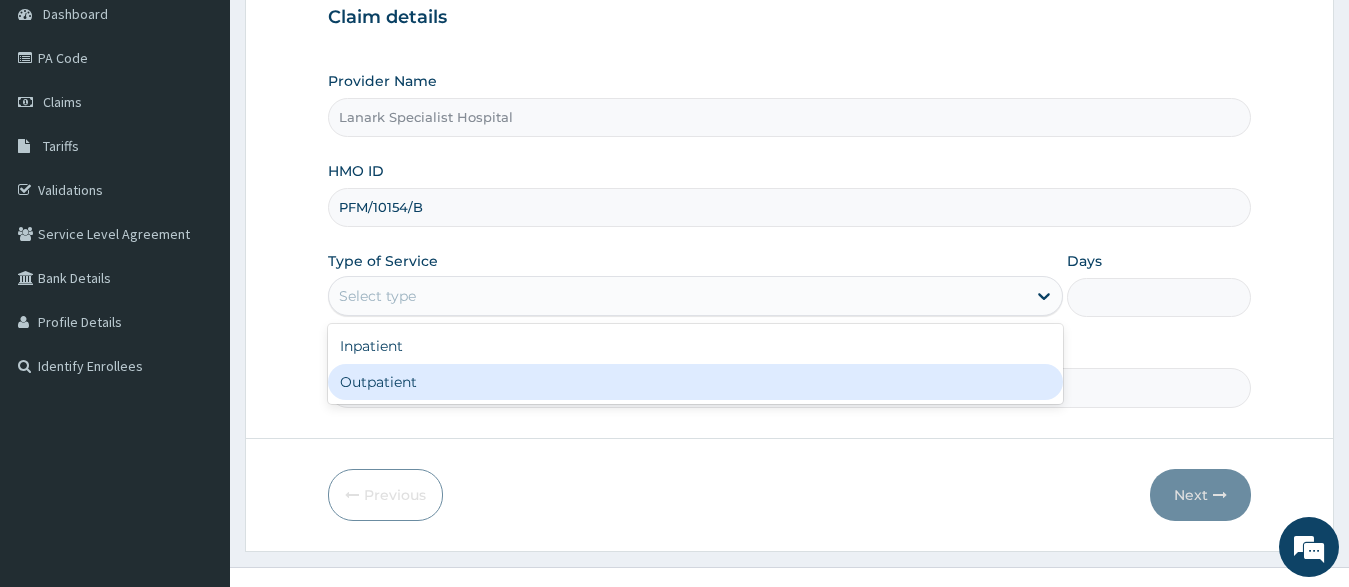 click on "Outpatient" at bounding box center [696, 382] 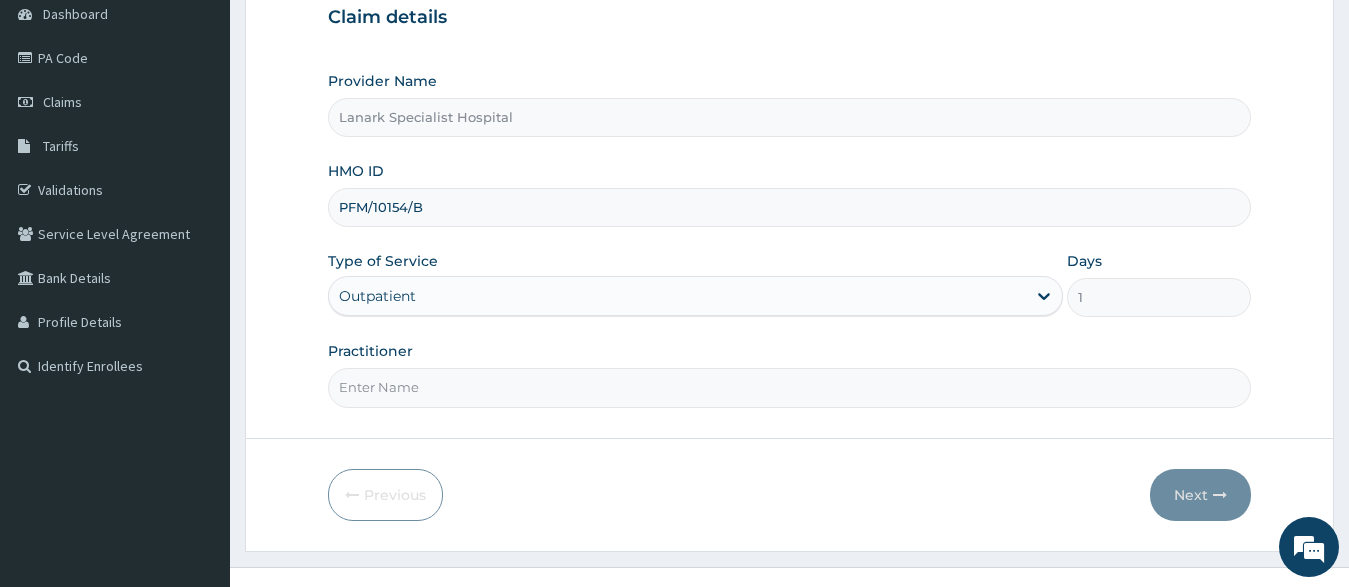 click on "Practitioner" at bounding box center (790, 387) 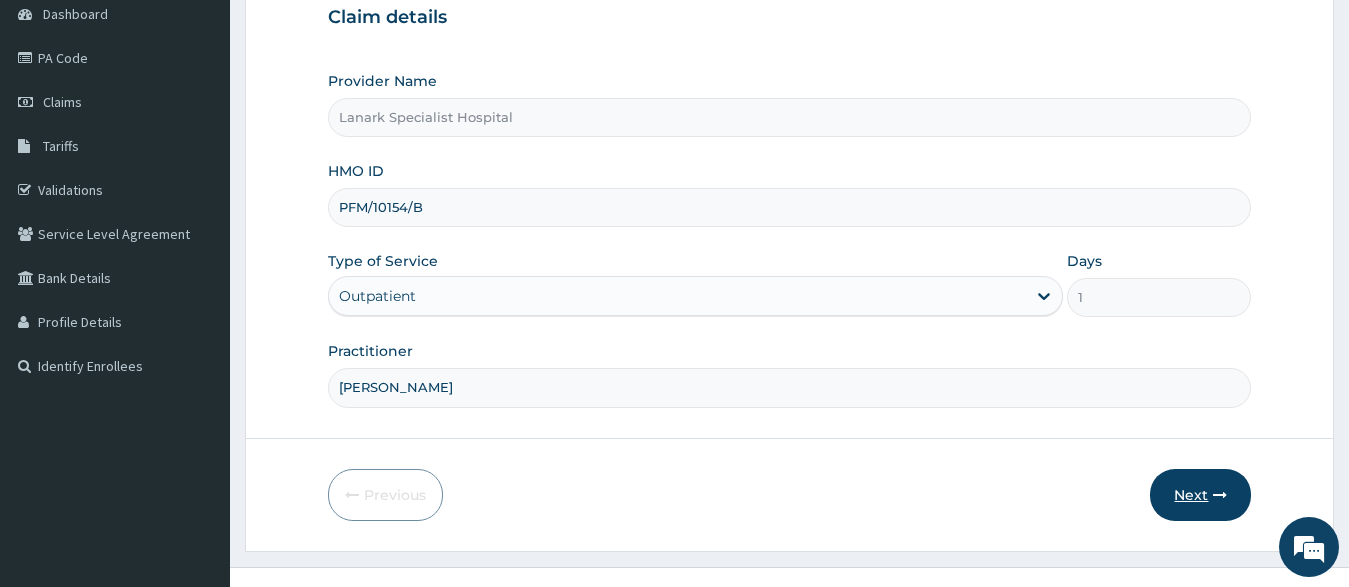 type on "DR OYENIRAN" 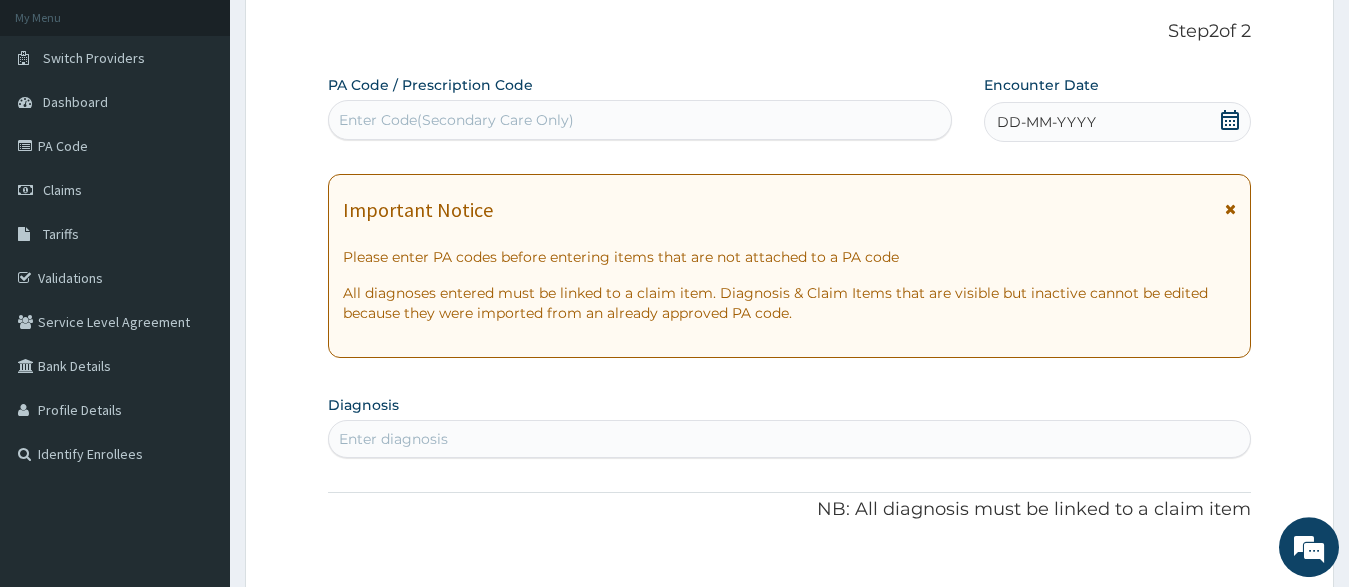 scroll, scrollTop: 102, scrollLeft: 0, axis: vertical 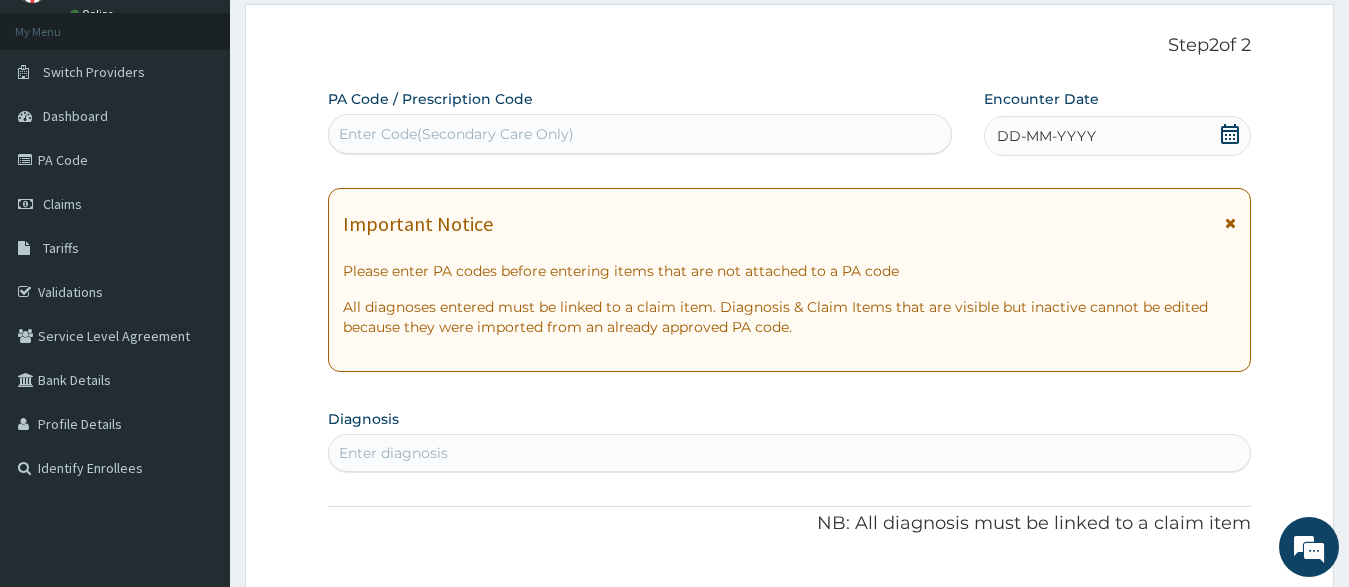 click on "Enter Code(Secondary Care Only)" at bounding box center (640, 134) 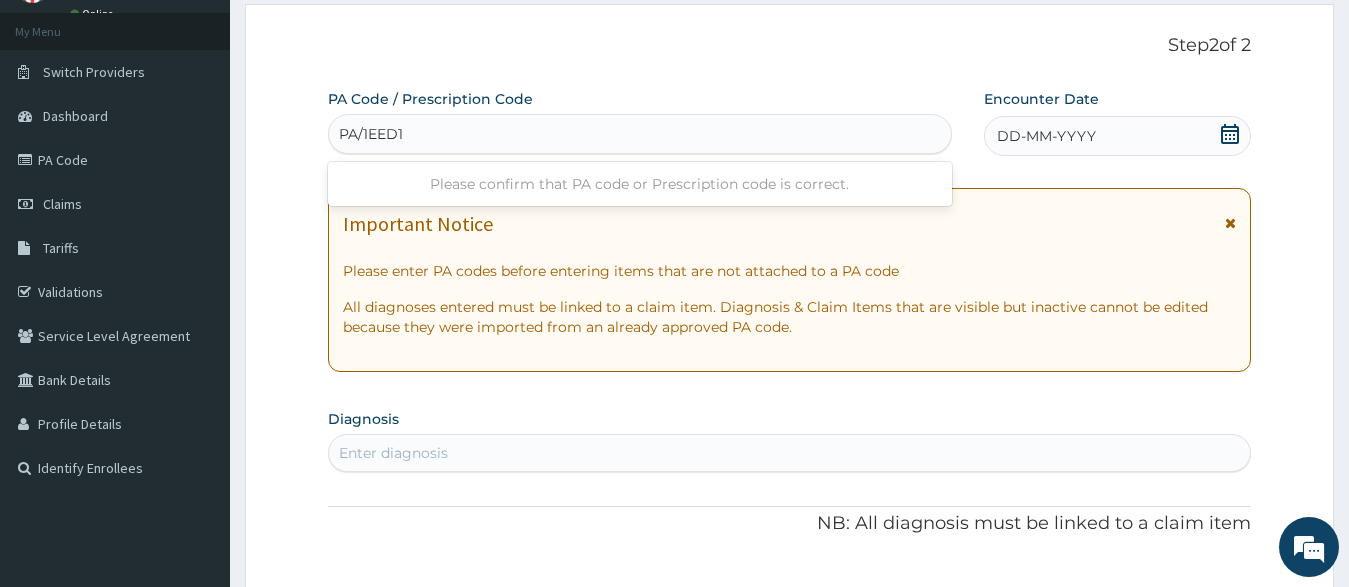 type on "PA/1EED10" 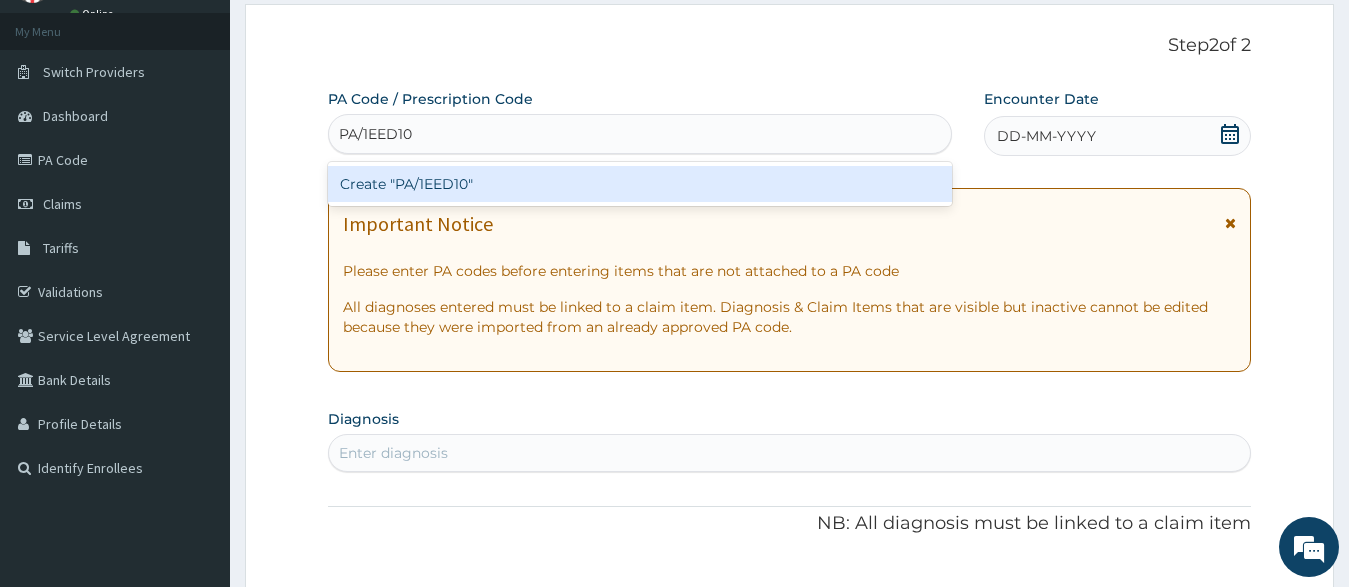 click on "Create "PA/1EED10"" at bounding box center [640, 184] 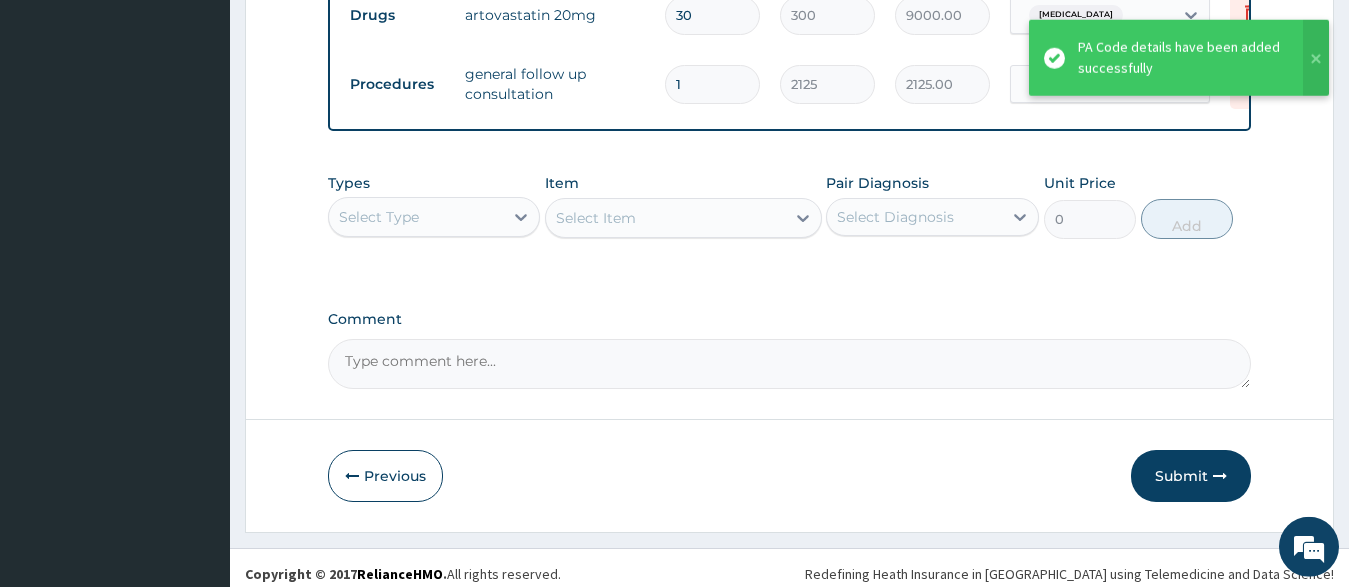 scroll, scrollTop: 846, scrollLeft: 0, axis: vertical 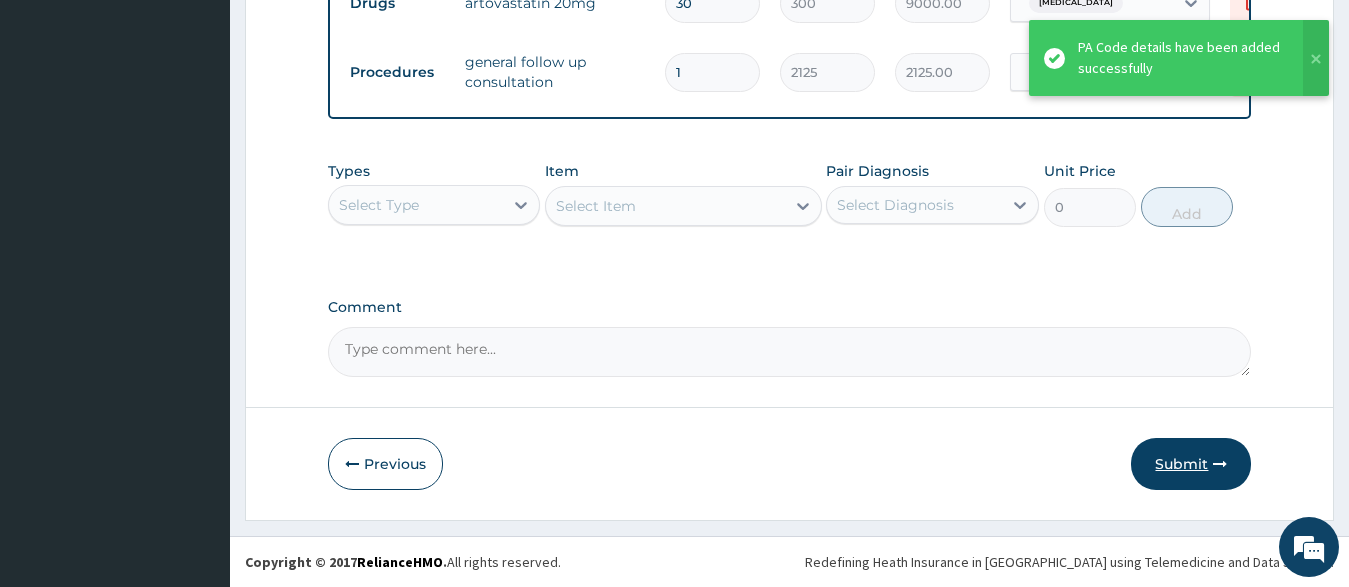 click on "Submit" at bounding box center [1191, 464] 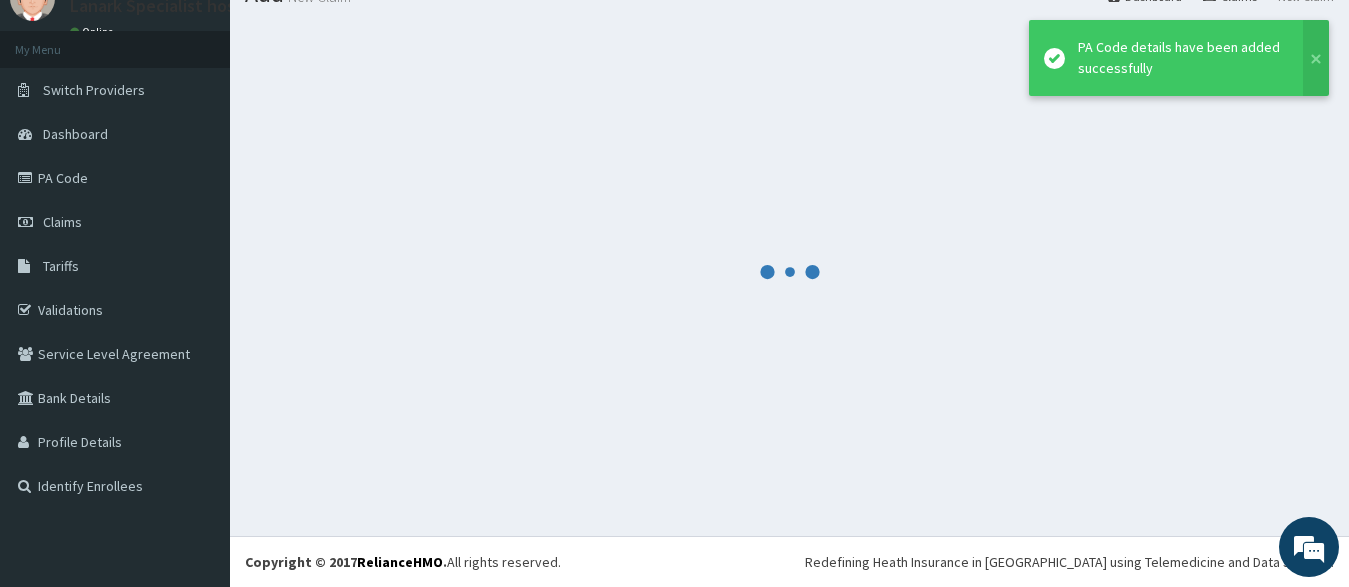 scroll, scrollTop: 84, scrollLeft: 0, axis: vertical 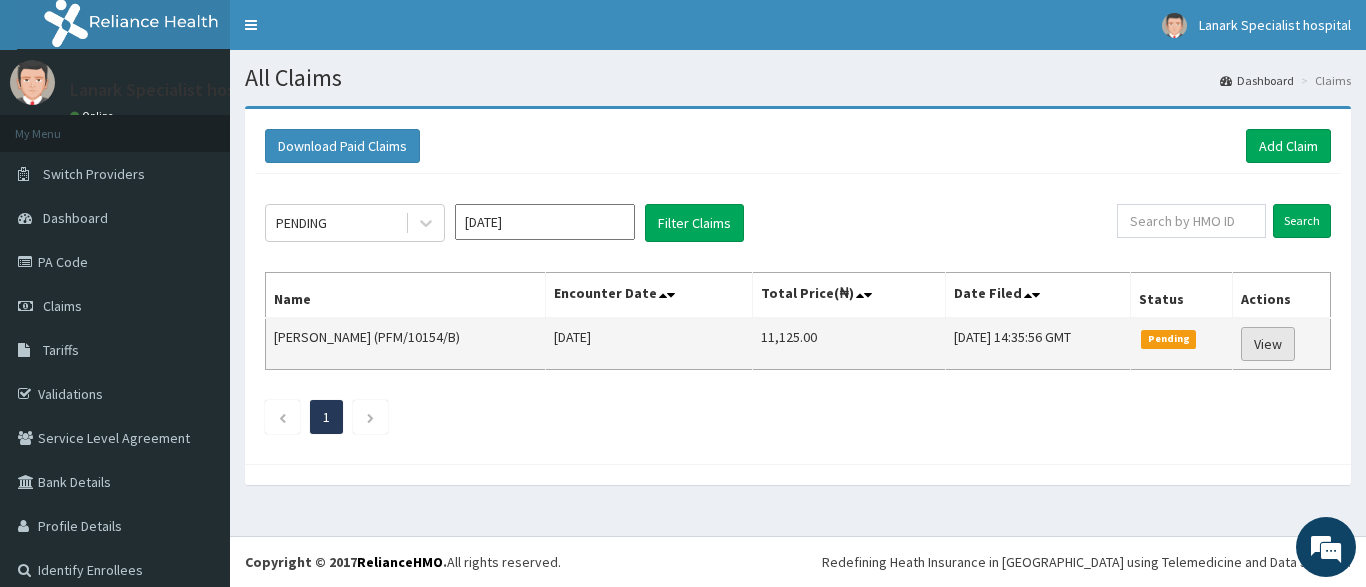 click on "View" at bounding box center (1268, 344) 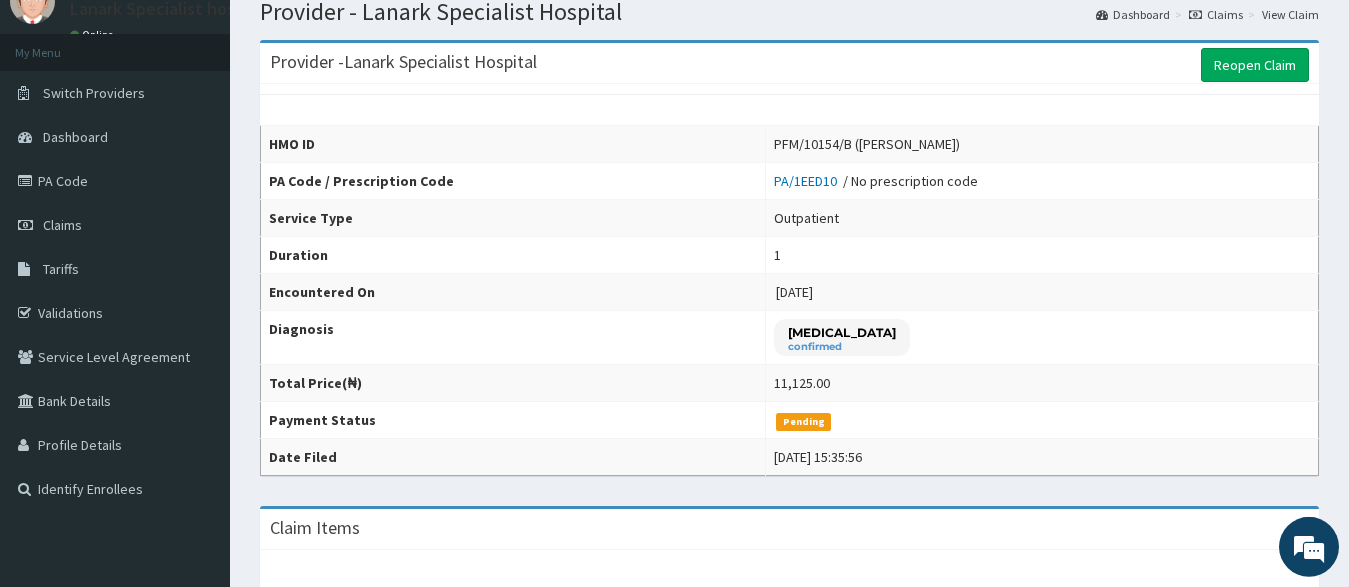 scroll, scrollTop: 0, scrollLeft: 0, axis: both 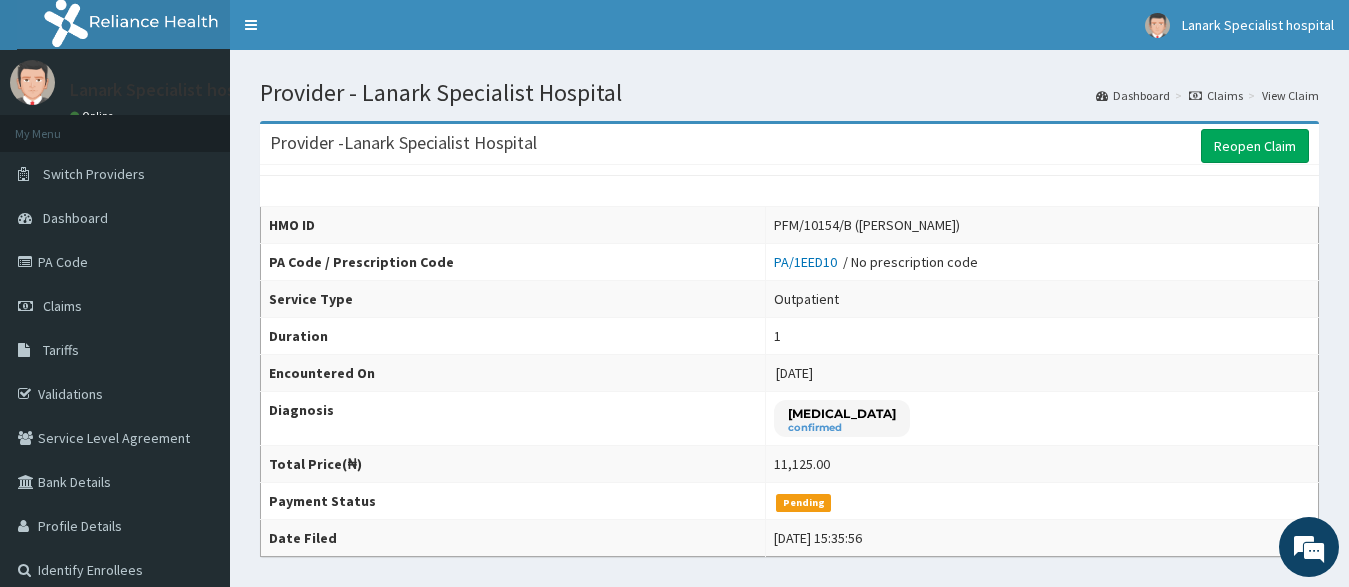 click on "Provider -  Lanark Specialist Hospital Reopen Claim HMO ID PFM/10154/B (NWACHUKWU ONYINYE) PA Code / Prescription Code PA/1EED10    / No prescription code Service Type Outpatient Duration 1 Encountered On 2025-07-11 Diagnosis Essential hypertension confirmed Total Price(₦) 11,125.00 Payment Status Pending Date Filed Fri Jul 11 2025 15:35:56 Claim Items Item PA Codes Quantity Price(₦) artovastatin 20mg PA/1EED10 30 9,000.00 general follow up consultation PA/1EED10 1 2,125.00 Total ------ 11,125.00 Claim Comments Comment User Date Post Comment" at bounding box center [789, 619] 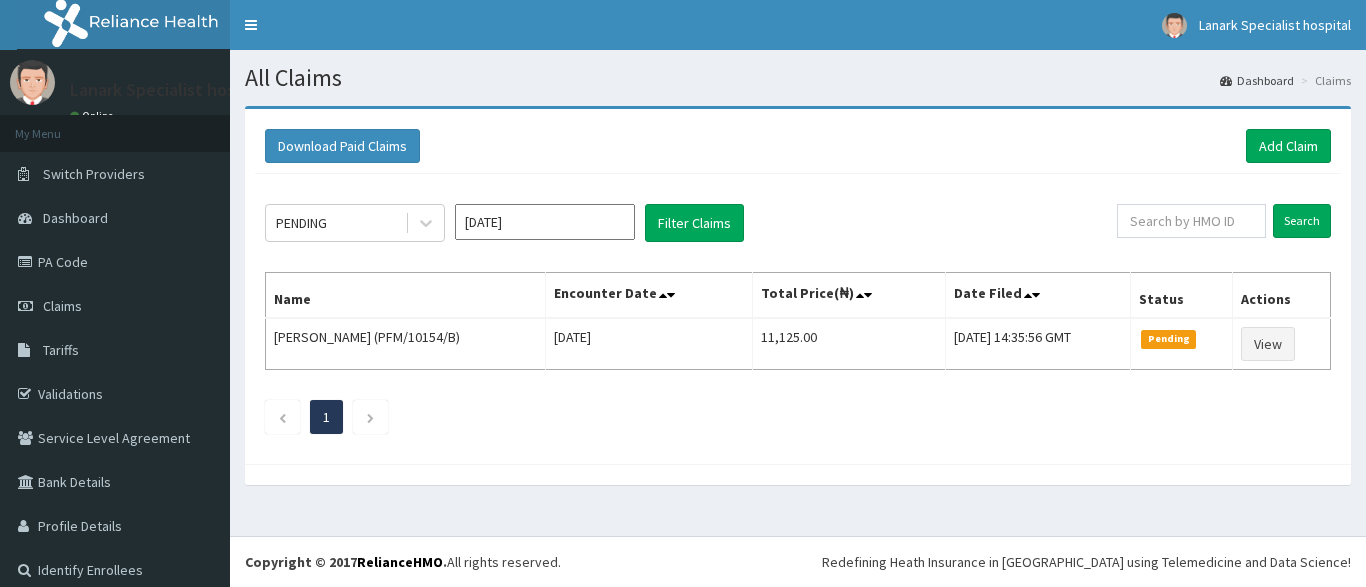 scroll, scrollTop: 0, scrollLeft: 0, axis: both 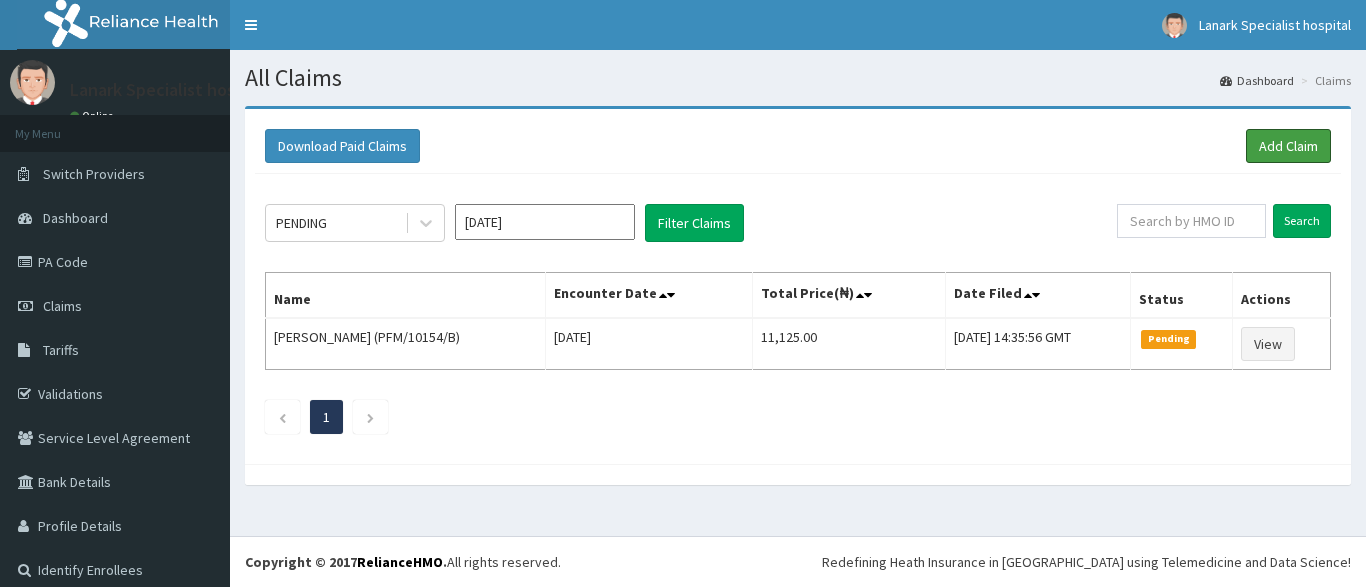 click on "Add Claim" at bounding box center [1288, 146] 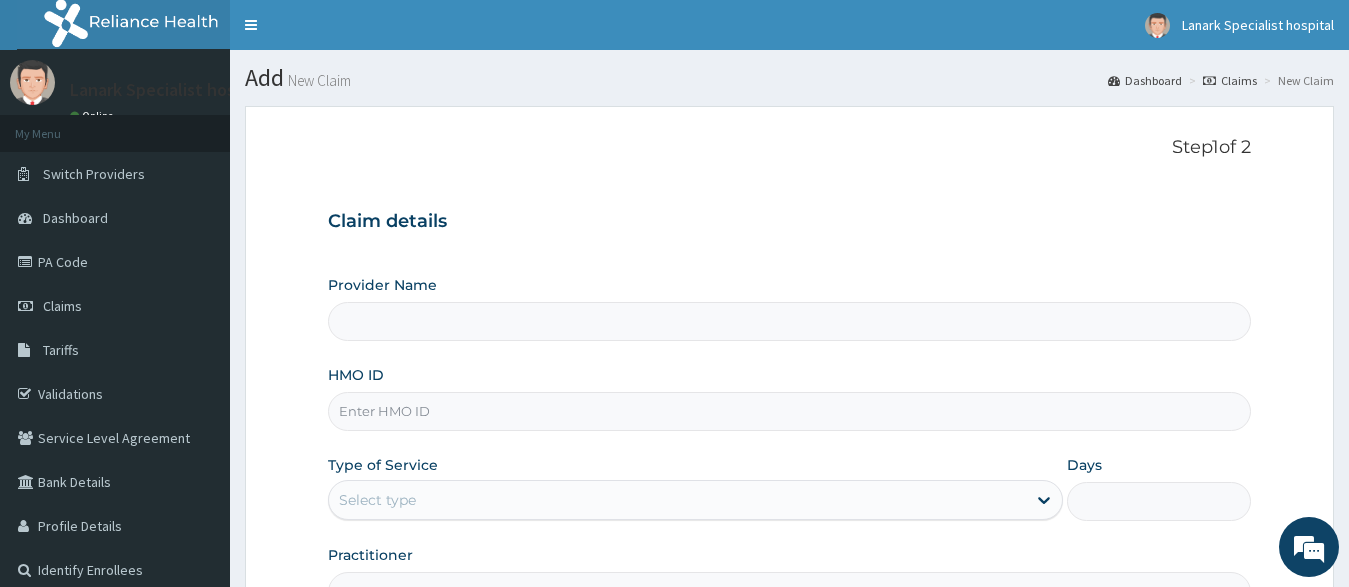 scroll, scrollTop: 0, scrollLeft: 0, axis: both 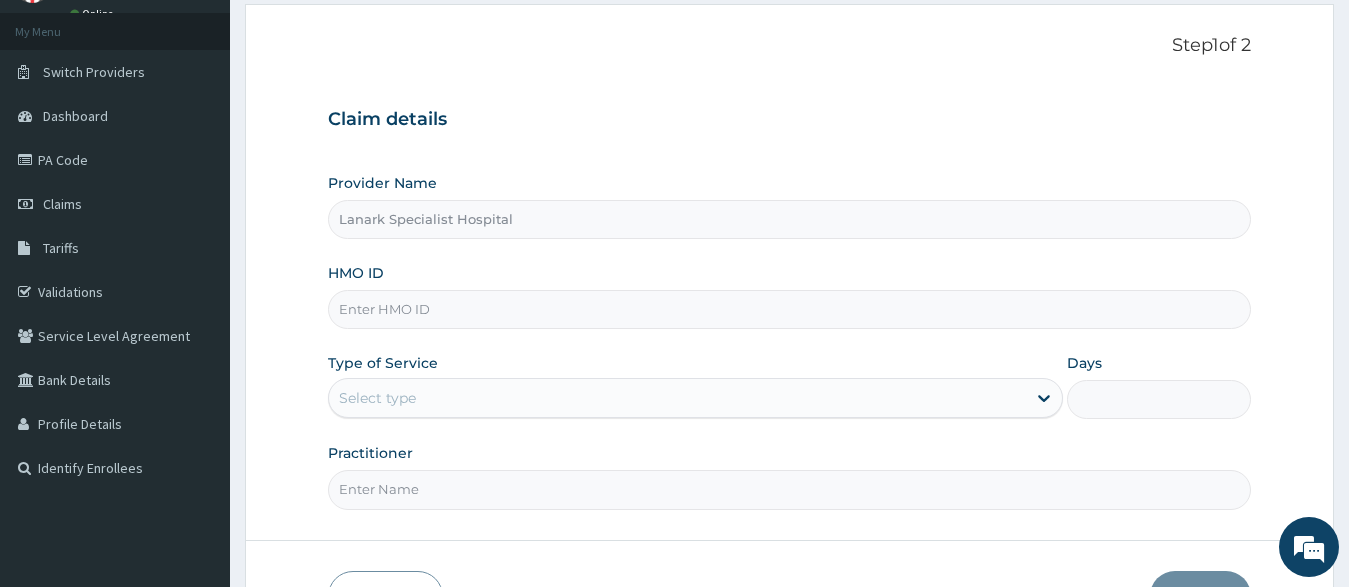 click on "HMO ID" at bounding box center [790, 309] 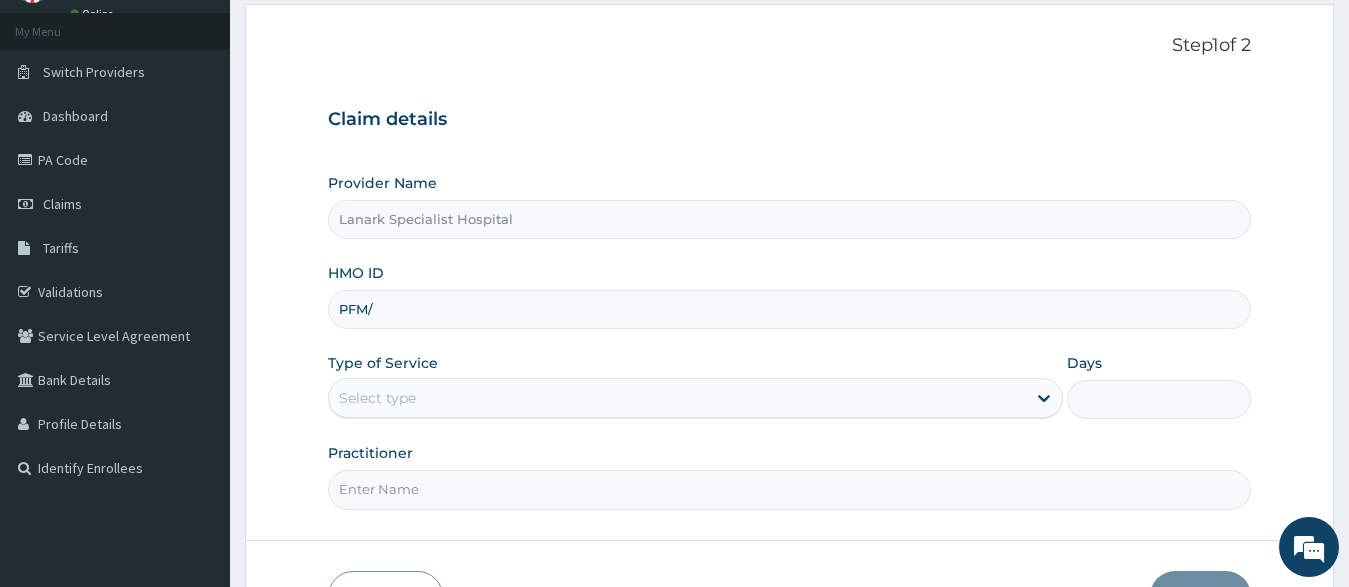 scroll, scrollTop: 0, scrollLeft: 0, axis: both 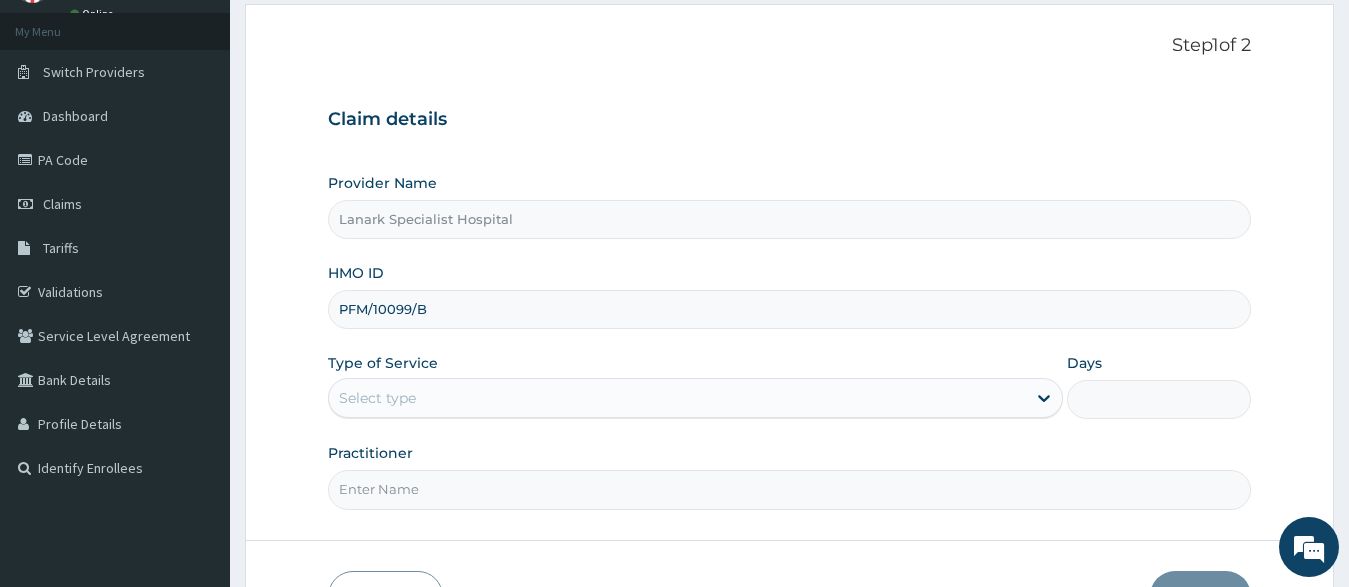 type on "PFM/10099/B" 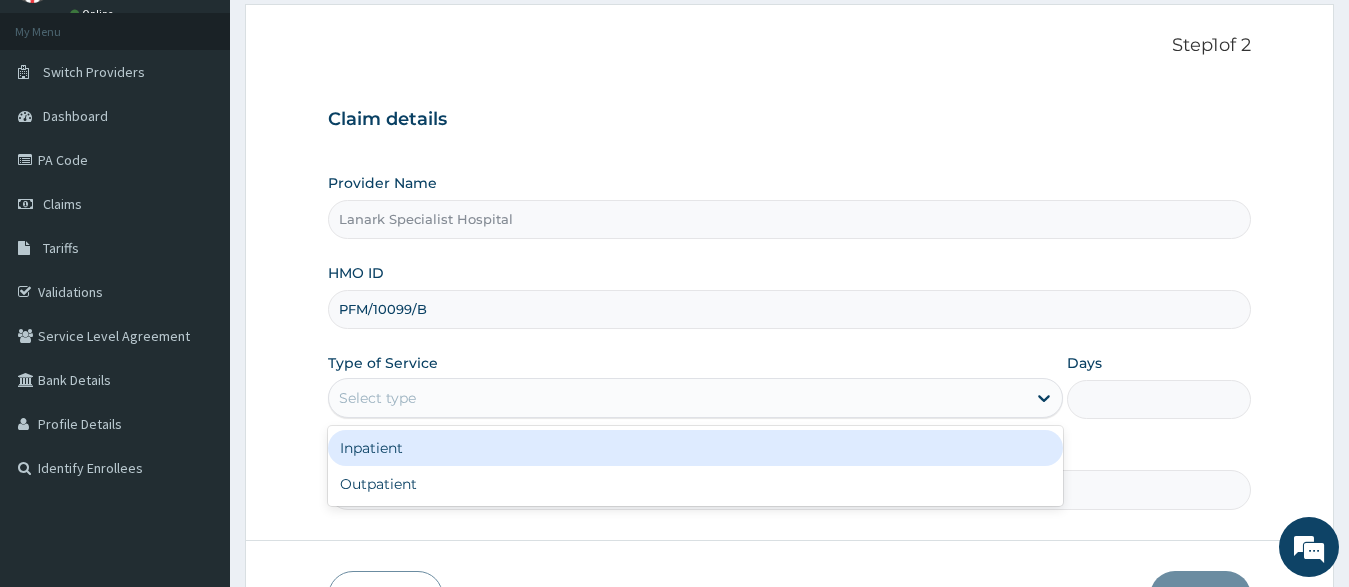 click on "Select type" at bounding box center (377, 398) 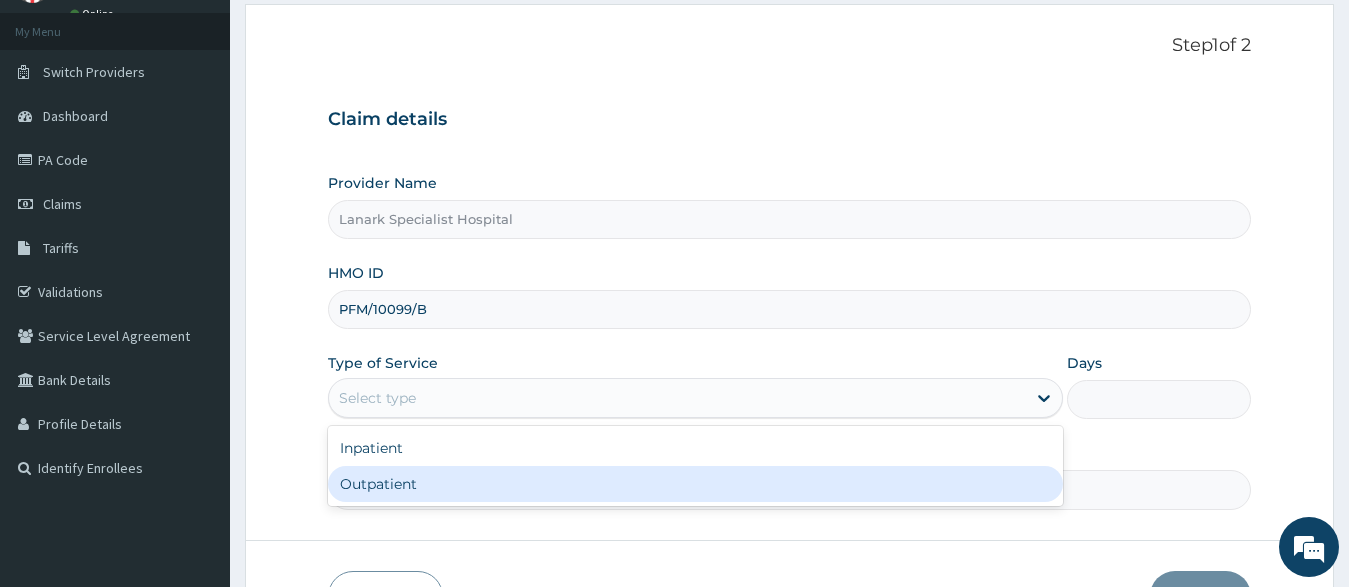 click on "Outpatient" at bounding box center (696, 484) 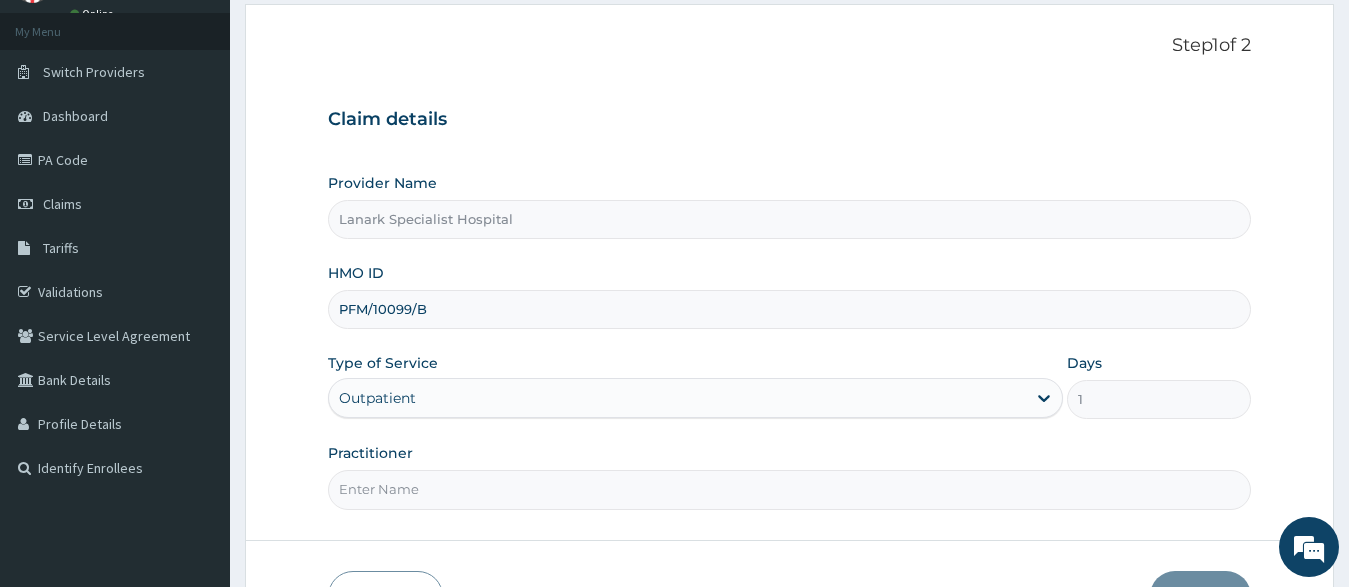 click on "Practitioner" at bounding box center (790, 489) 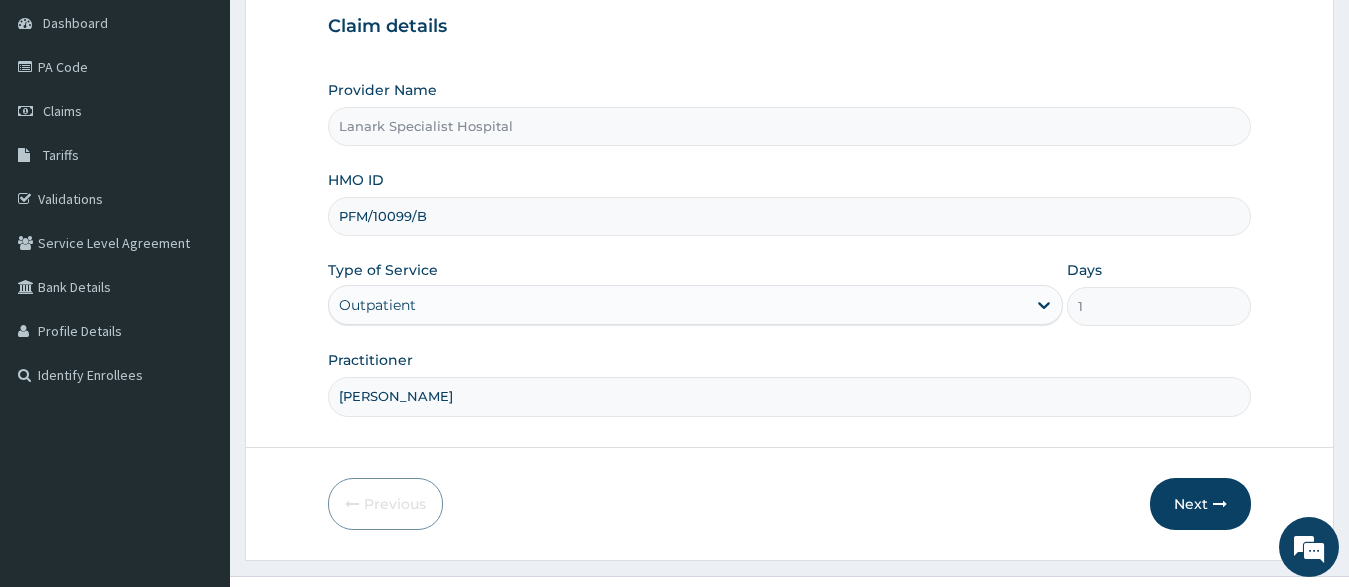 scroll, scrollTop: 235, scrollLeft: 0, axis: vertical 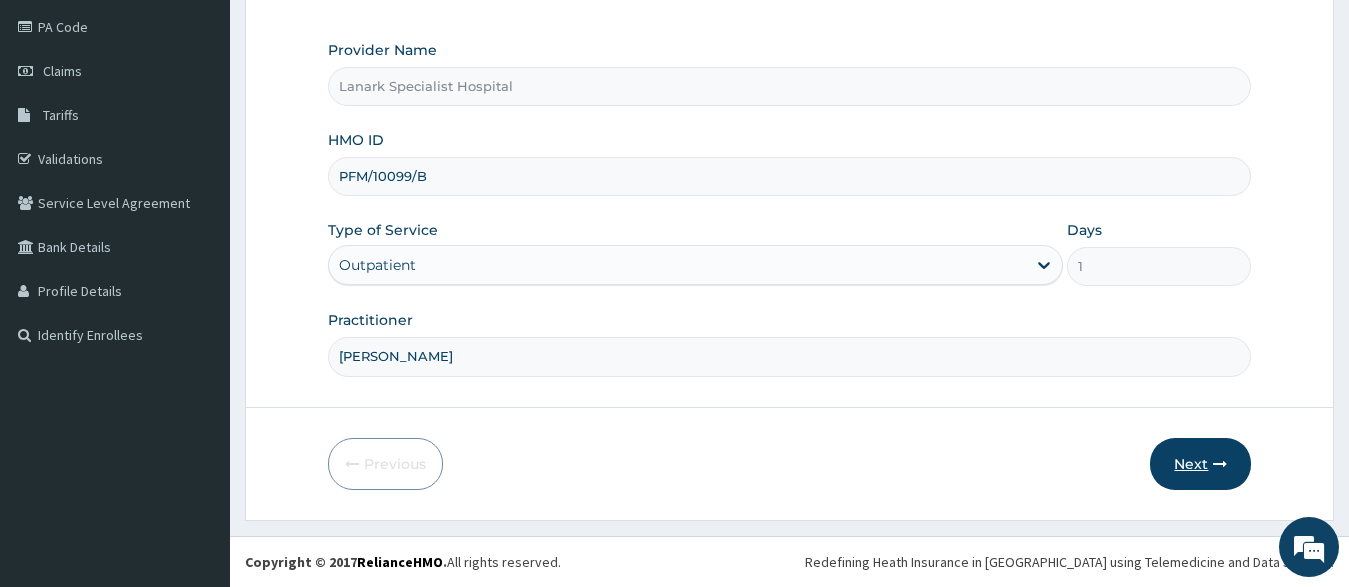 type on "DR OYENIRAN" 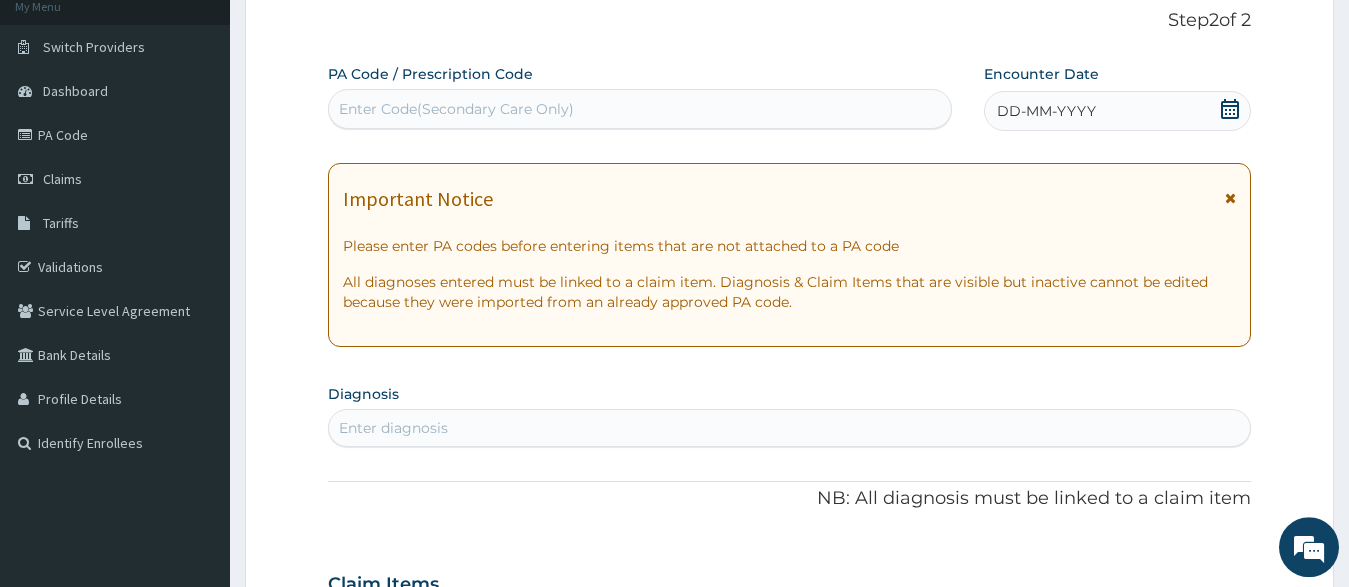 scroll, scrollTop: 31, scrollLeft: 0, axis: vertical 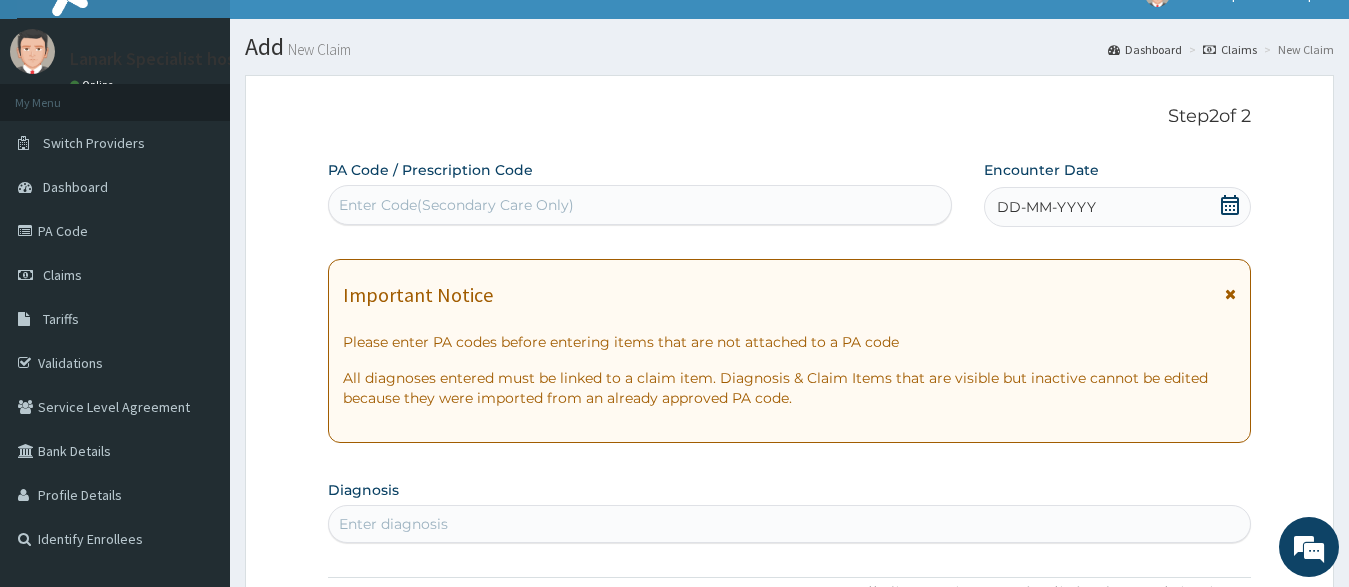 click on "Enter Code(Secondary Care Only)" at bounding box center [640, 205] 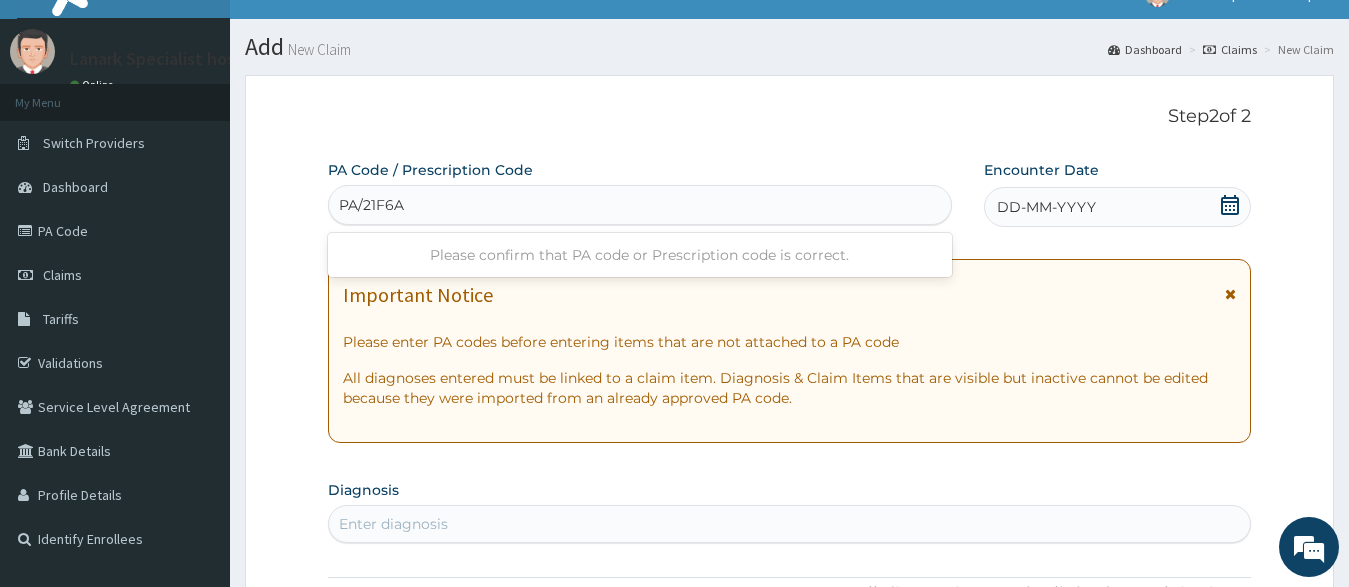 type on "PA/21F6AE" 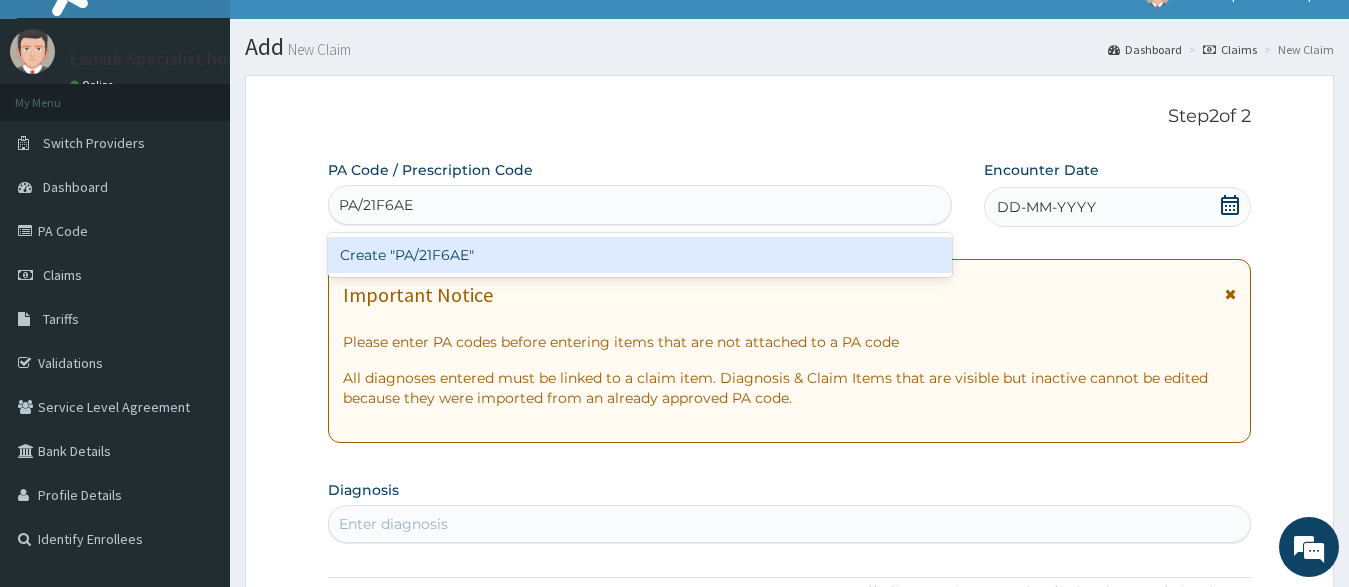 click on "Create "PA/21F6AE"" at bounding box center (640, 255) 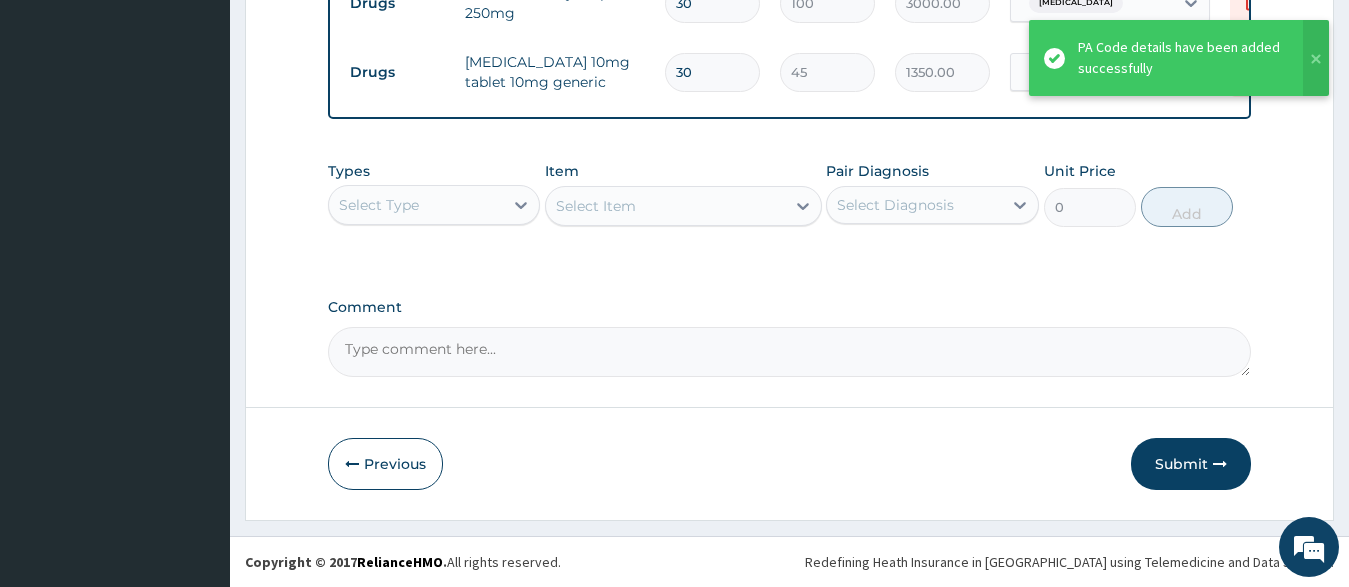 scroll, scrollTop: 915, scrollLeft: 0, axis: vertical 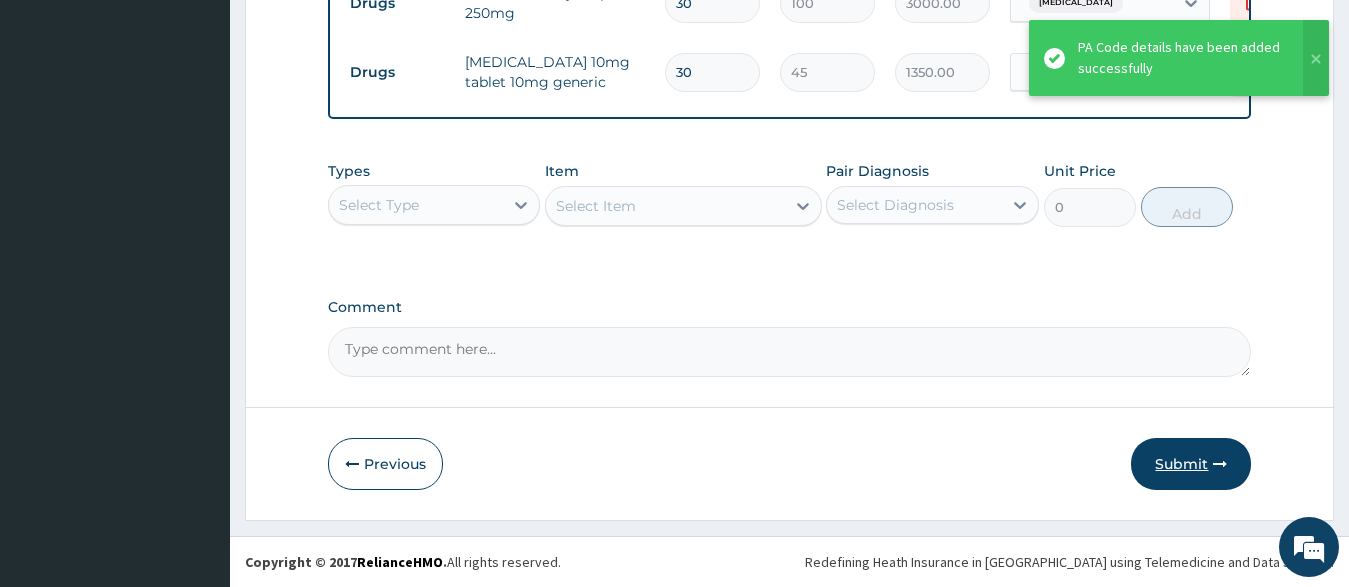 click on "Submit" at bounding box center [1191, 464] 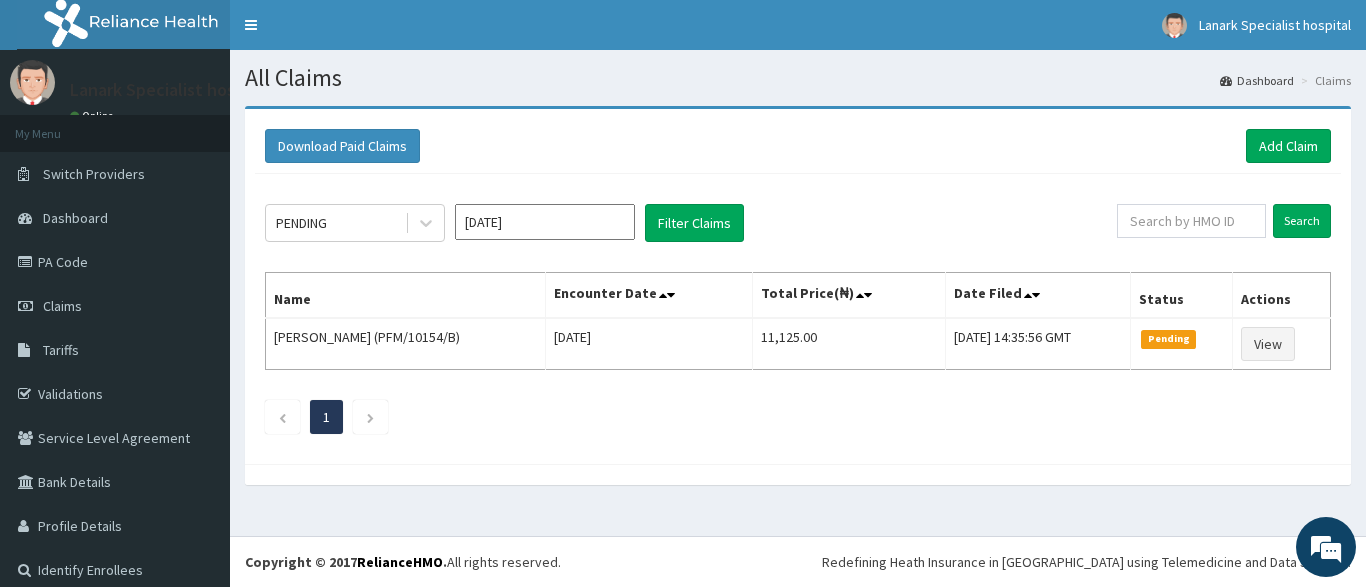 scroll, scrollTop: 0, scrollLeft: 0, axis: both 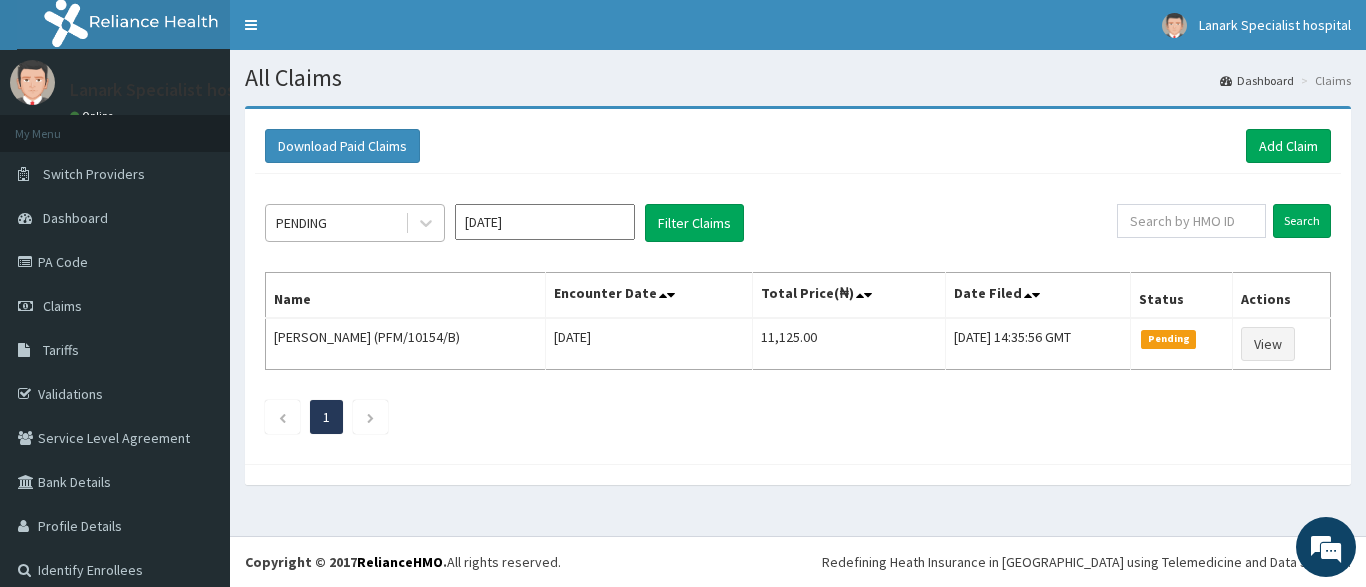 click on "PENDING" at bounding box center [335, 223] 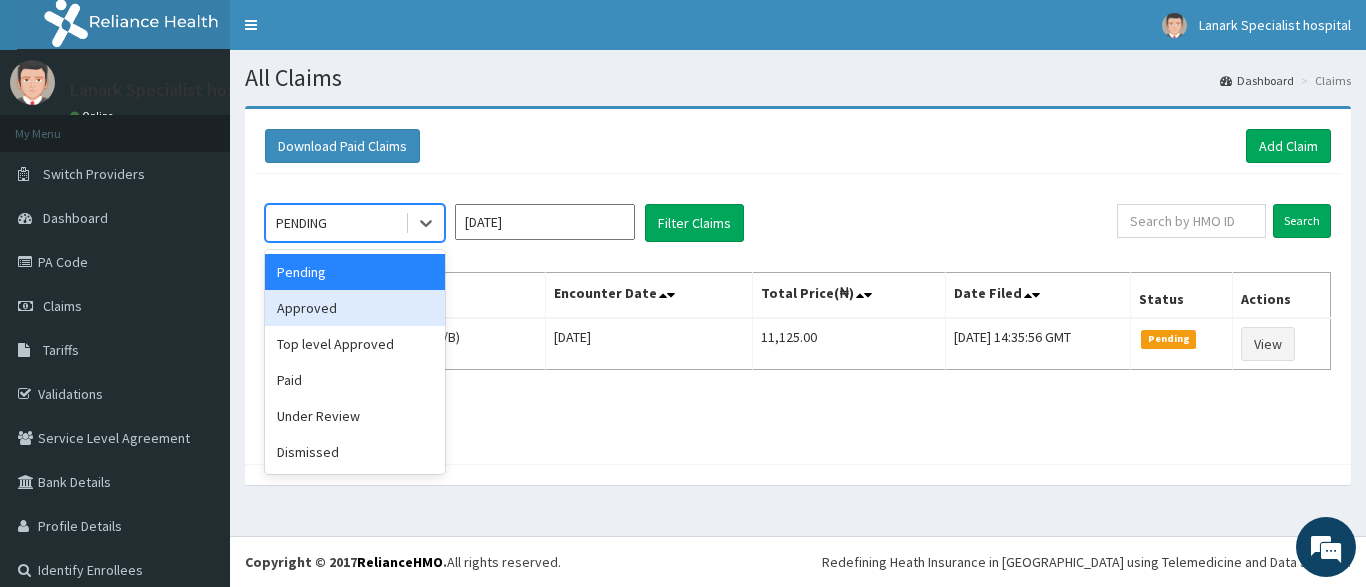 click on "Approved" at bounding box center (355, 308) 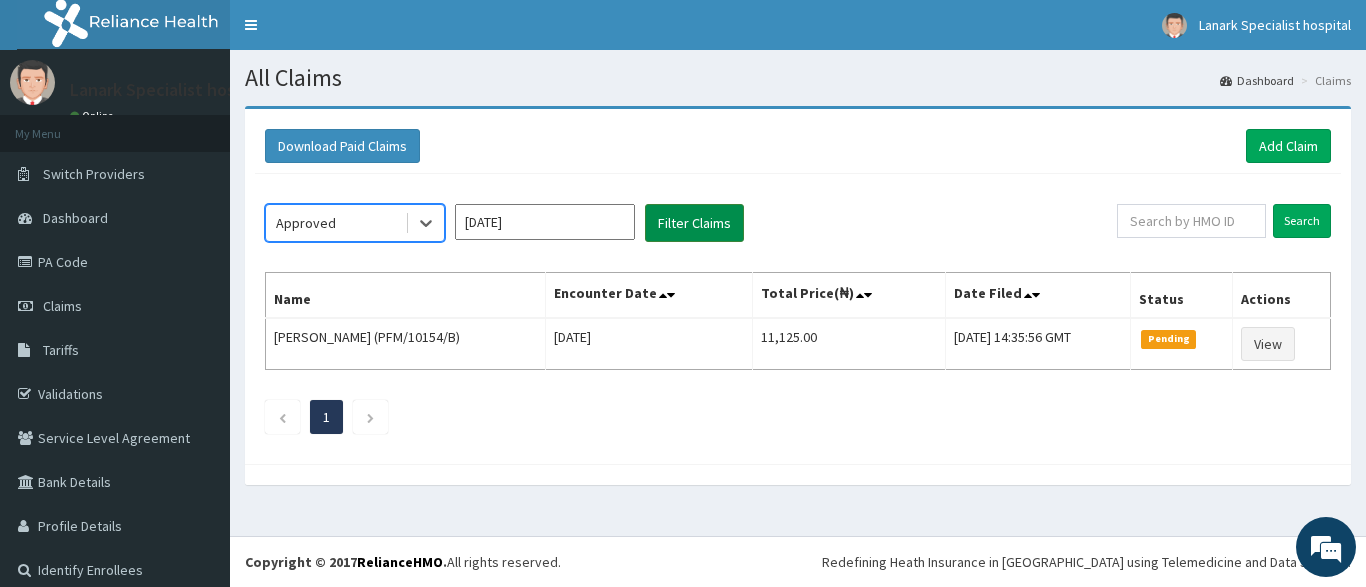 click on "Filter Claims" at bounding box center (694, 223) 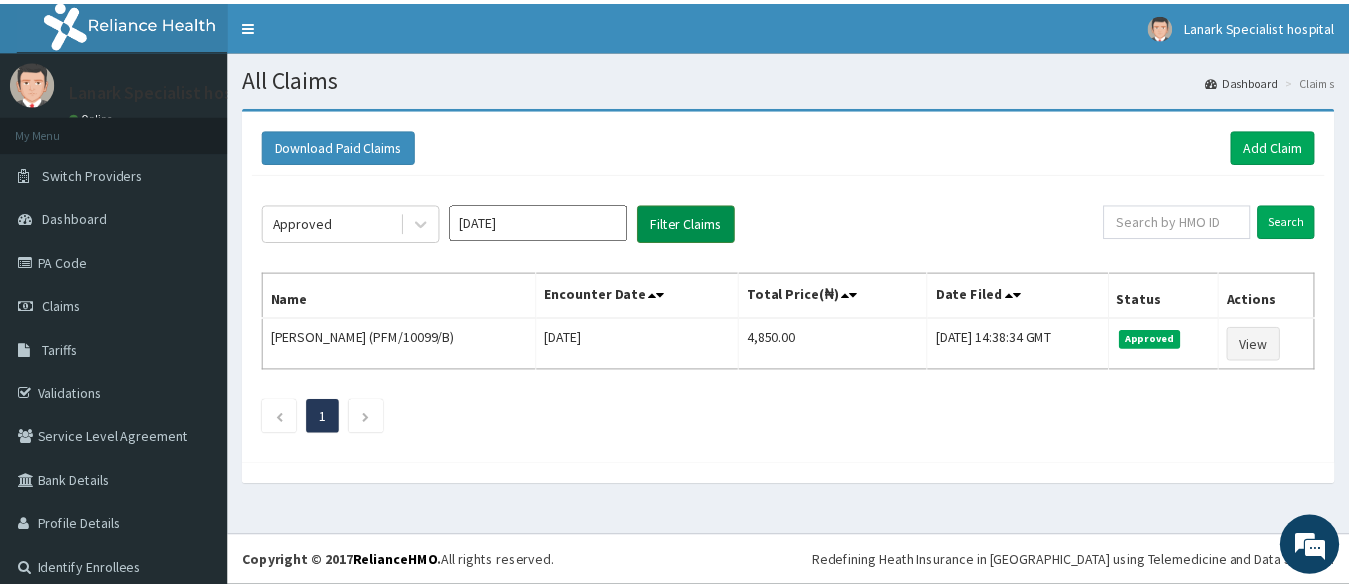 scroll, scrollTop: 0, scrollLeft: 0, axis: both 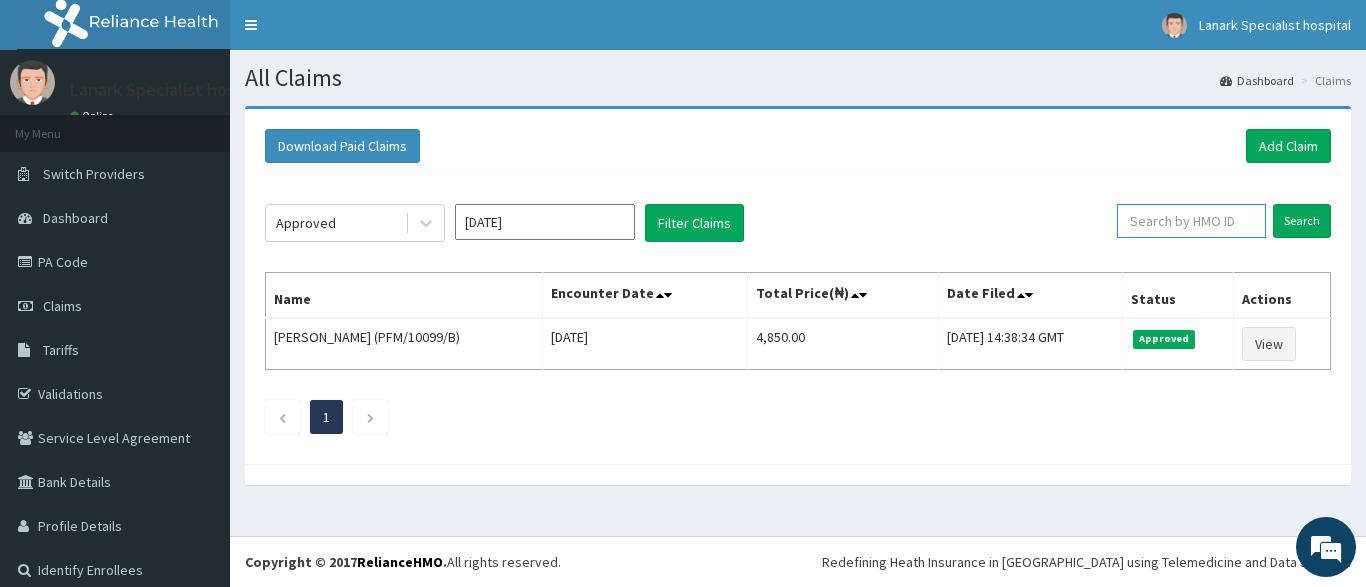 click at bounding box center [1191, 221] 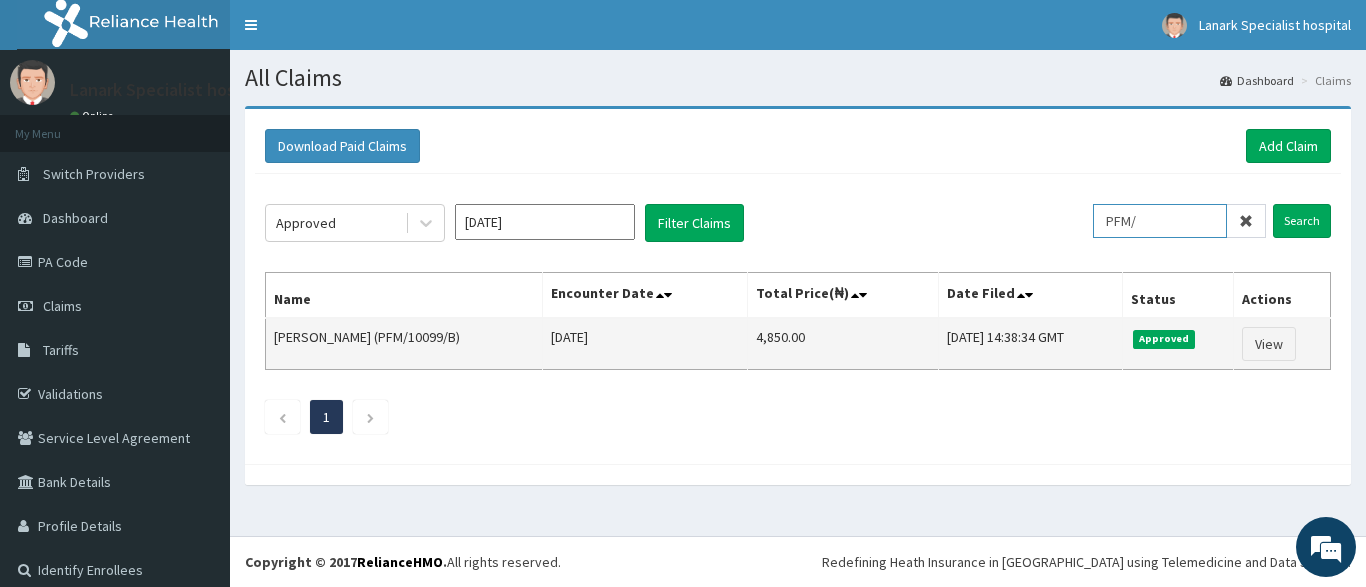 type on "PFM/" 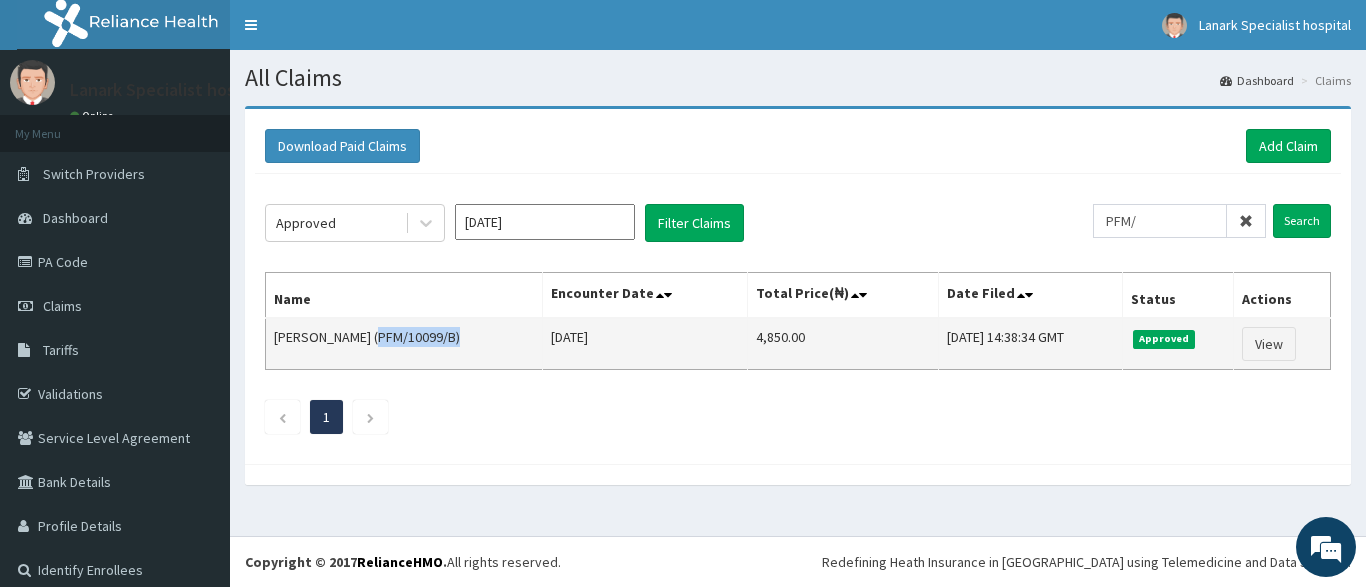 drag, startPoint x: 370, startPoint y: 337, endPoint x: 450, endPoint y: 334, distance: 80.05623 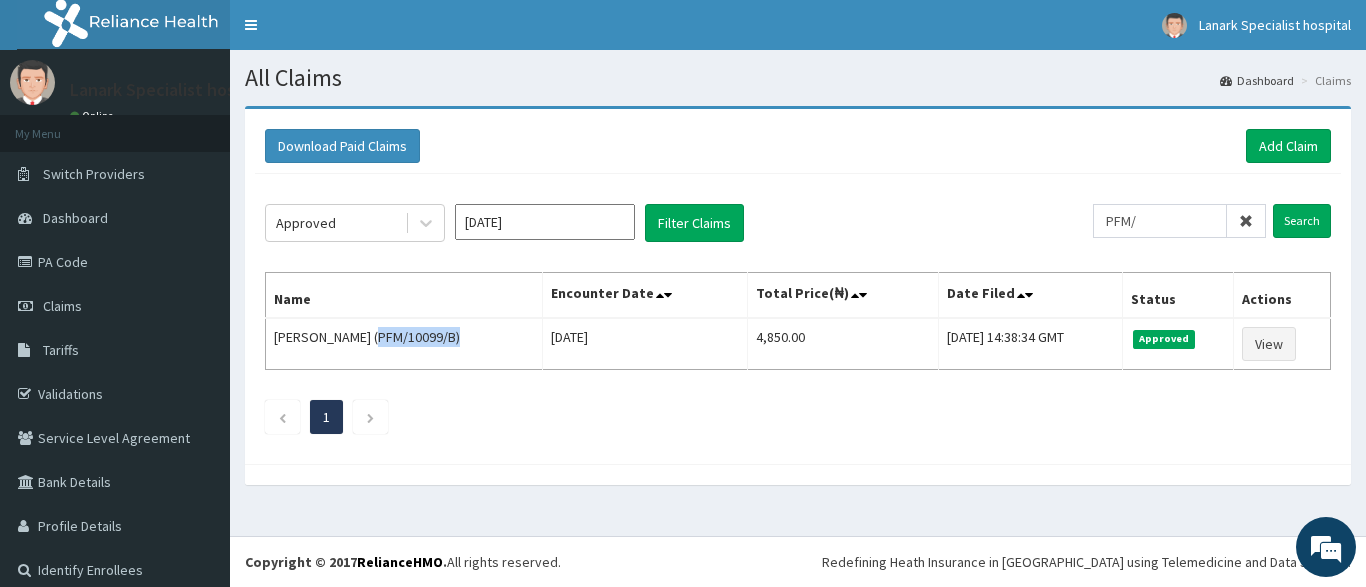 copy on "(PFM/10099/B" 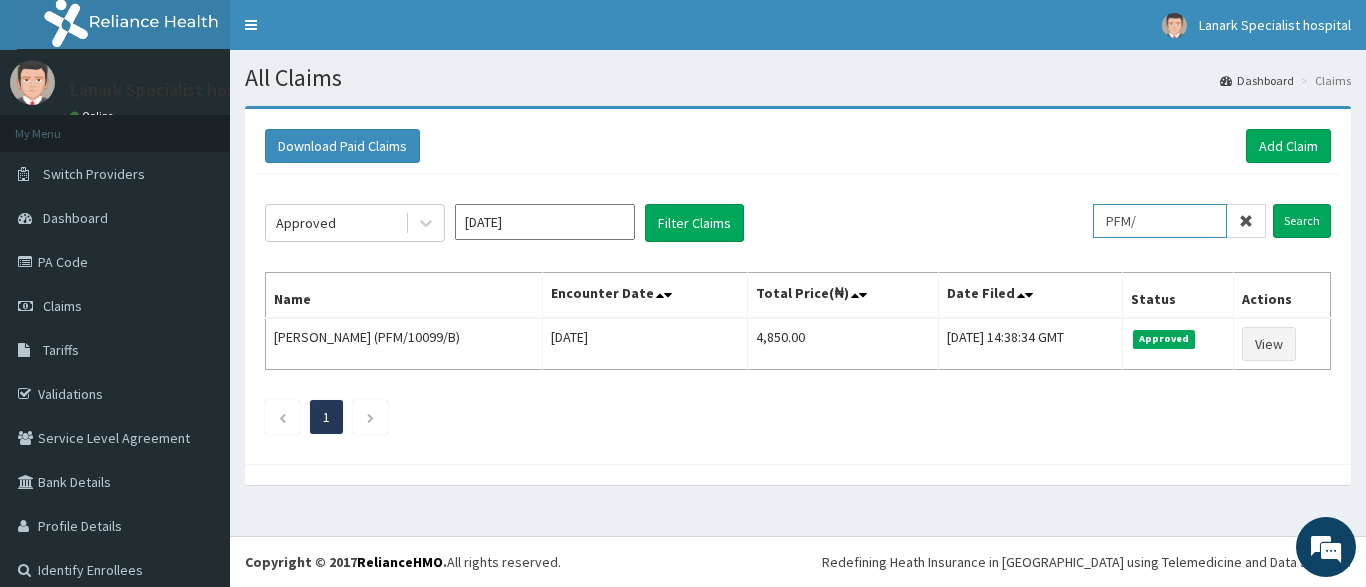click on "PFM/" at bounding box center (1160, 221) 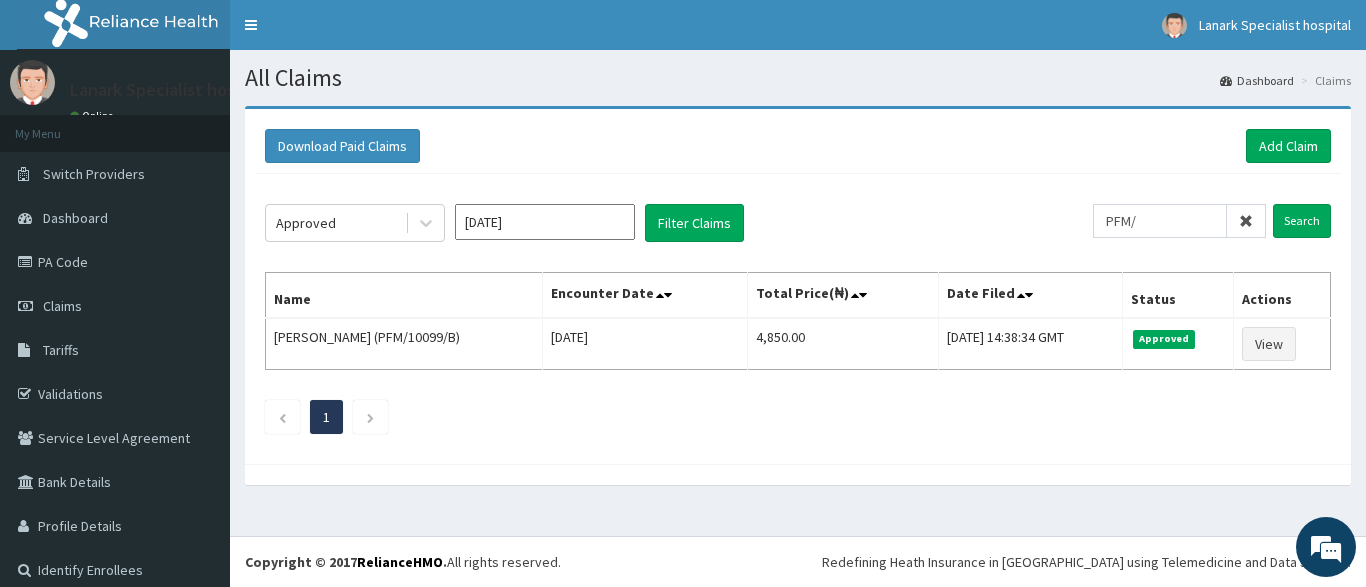 click at bounding box center [1246, 221] 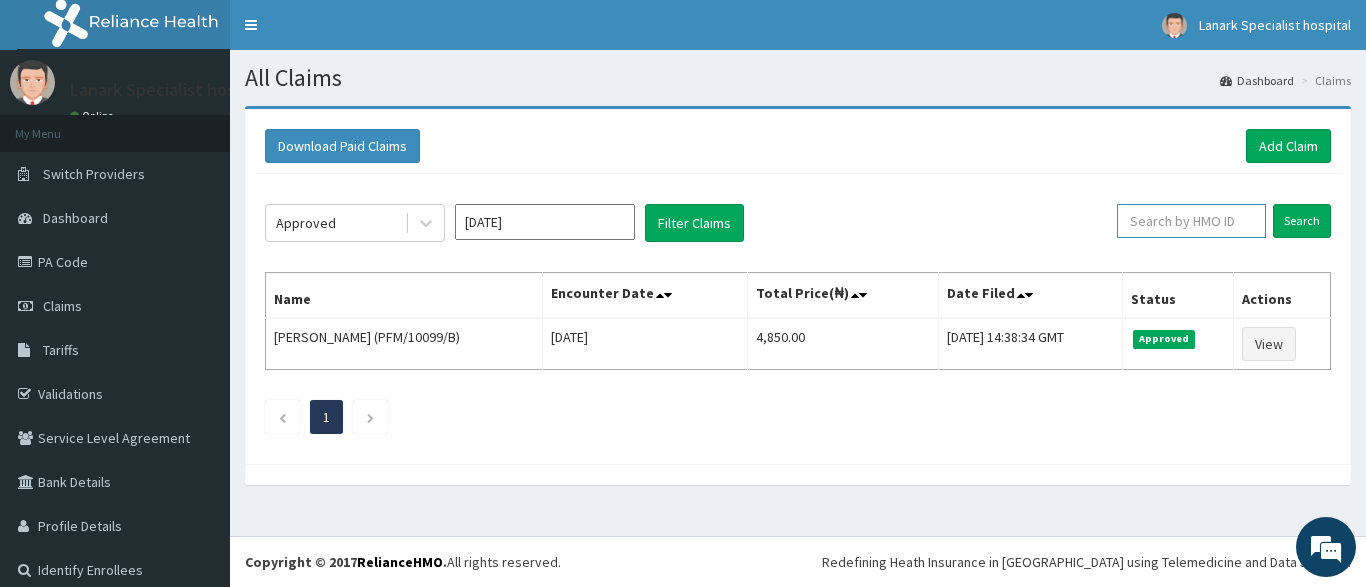 click at bounding box center [1191, 221] 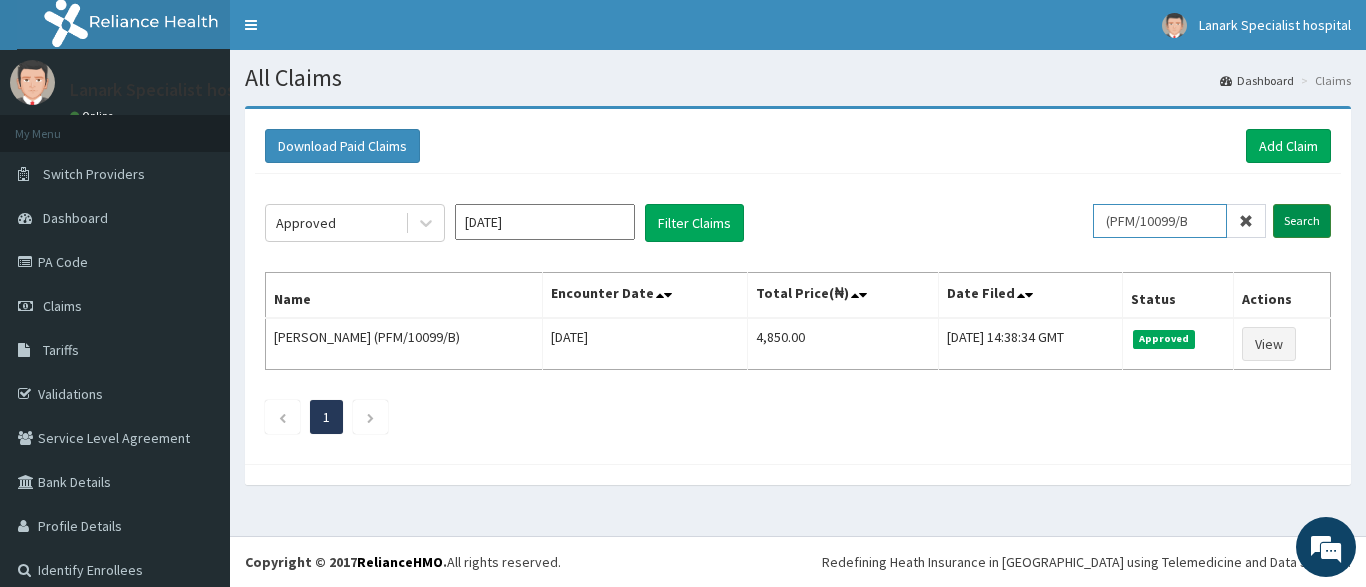 type on "(PFM/10099/B" 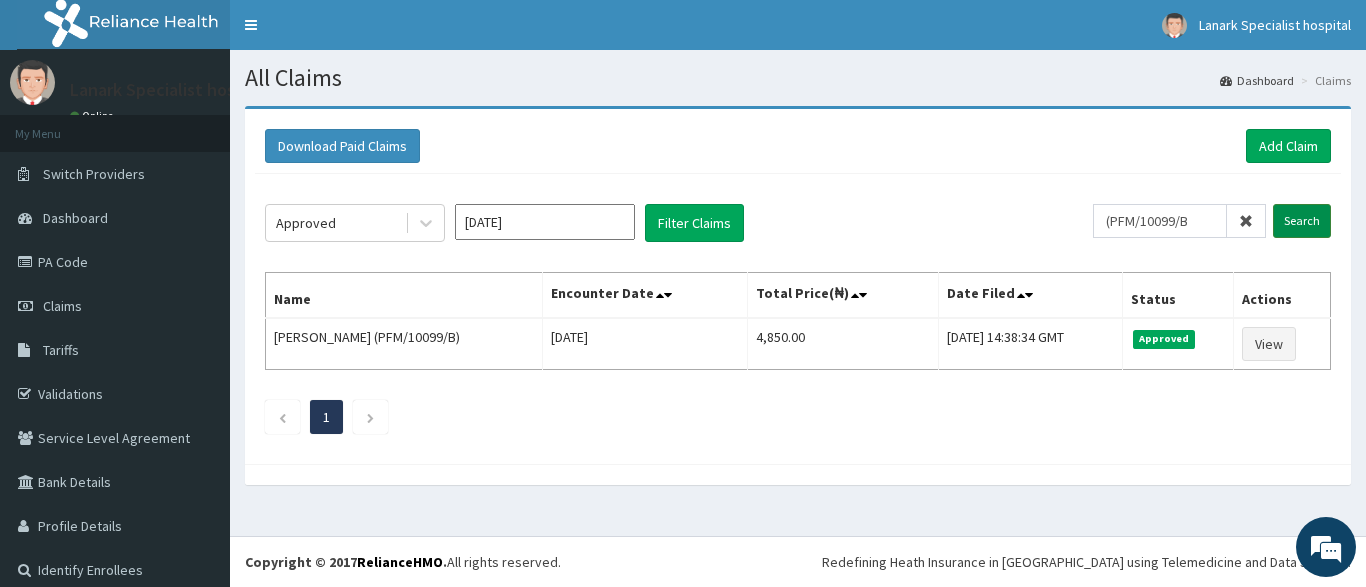 click on "Search" at bounding box center (1302, 221) 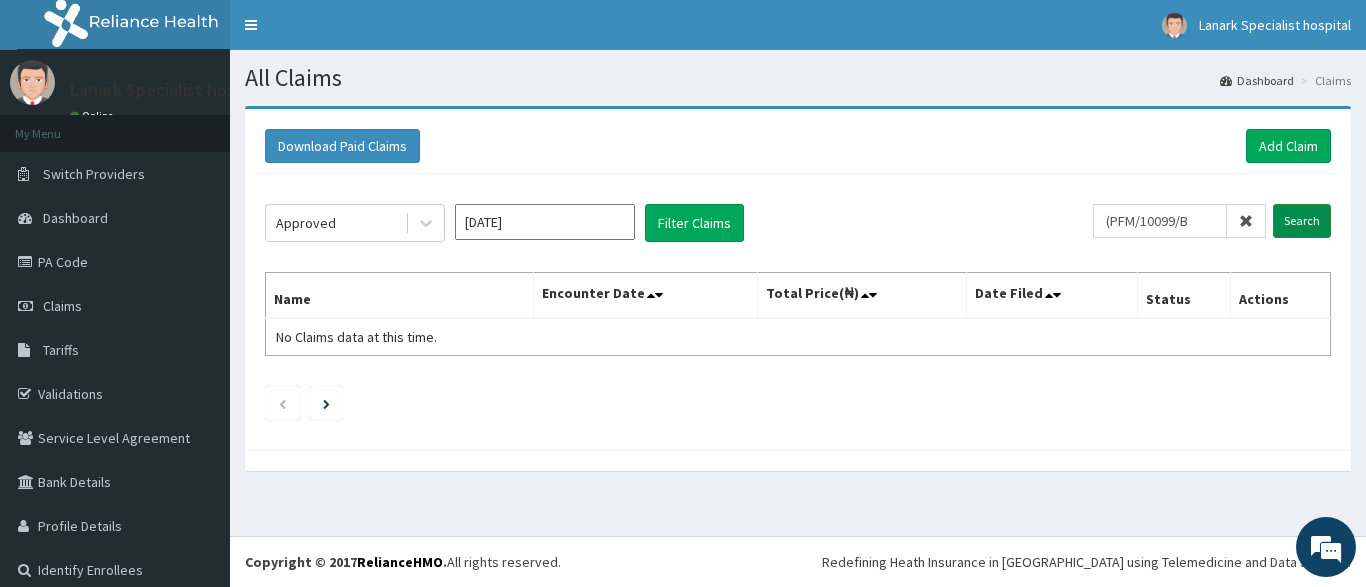 click on "Search" at bounding box center (1302, 221) 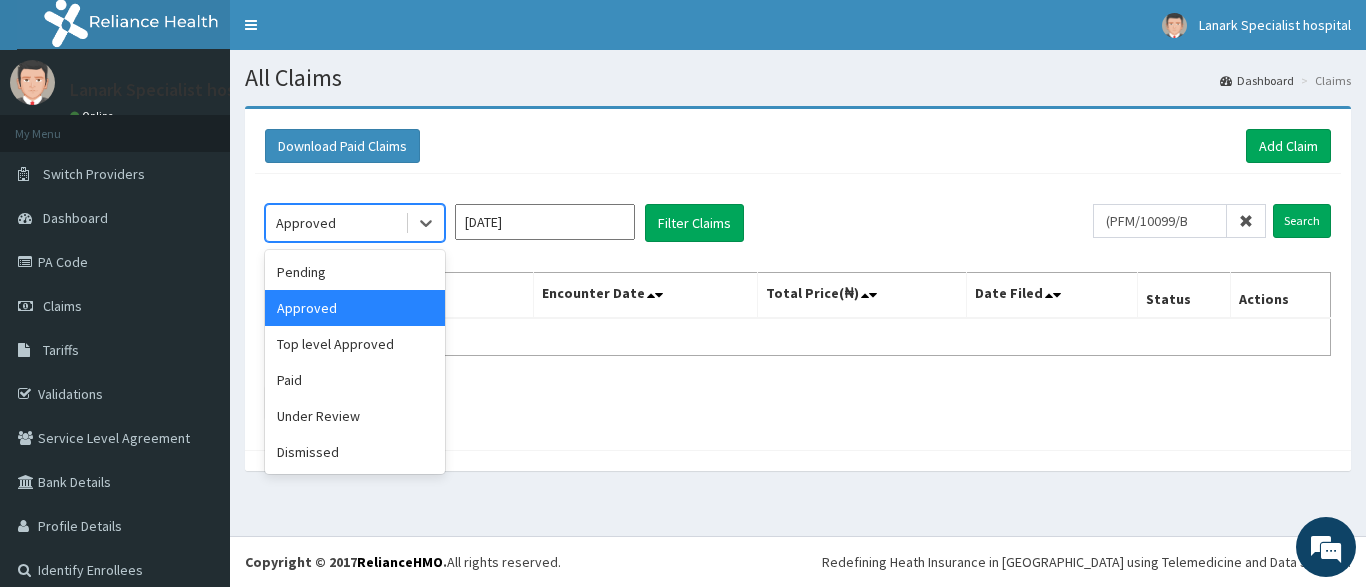 click on "Approved" at bounding box center (335, 223) 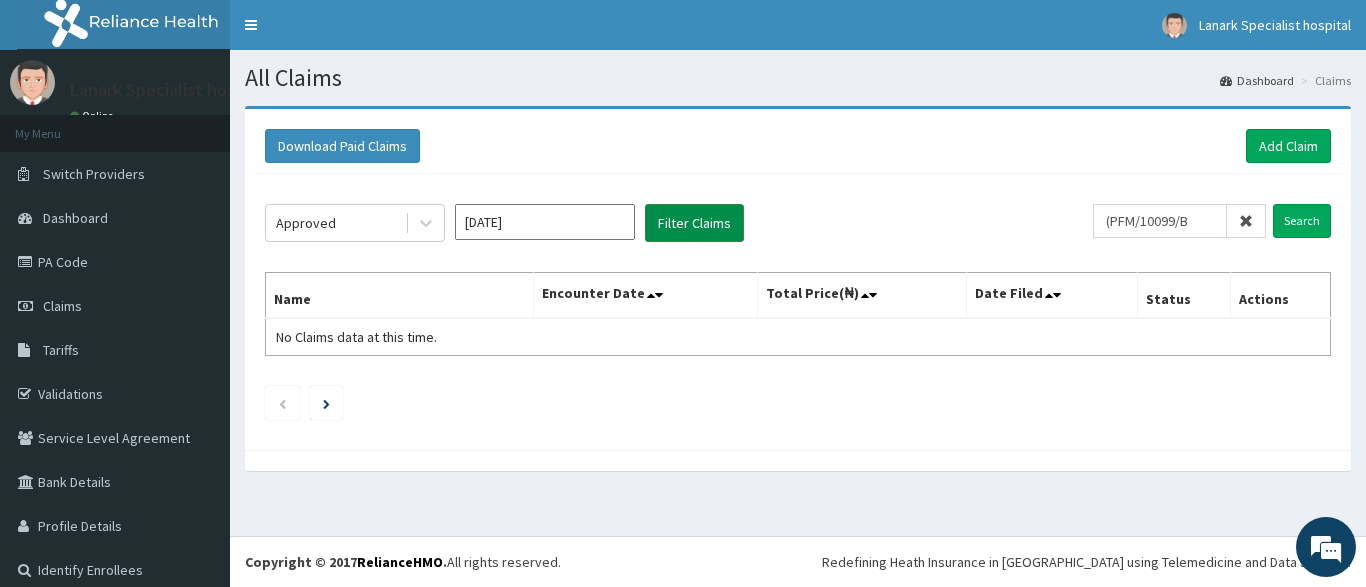 click on "Filter Claims" at bounding box center [694, 223] 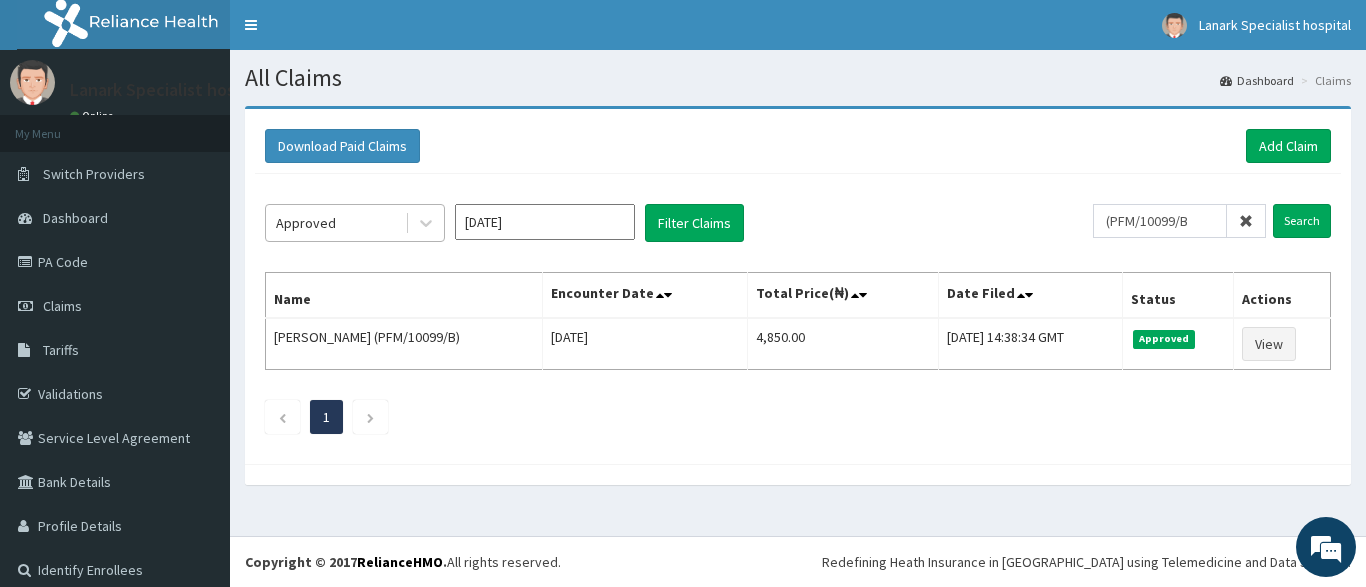 click on "Approved" at bounding box center (335, 223) 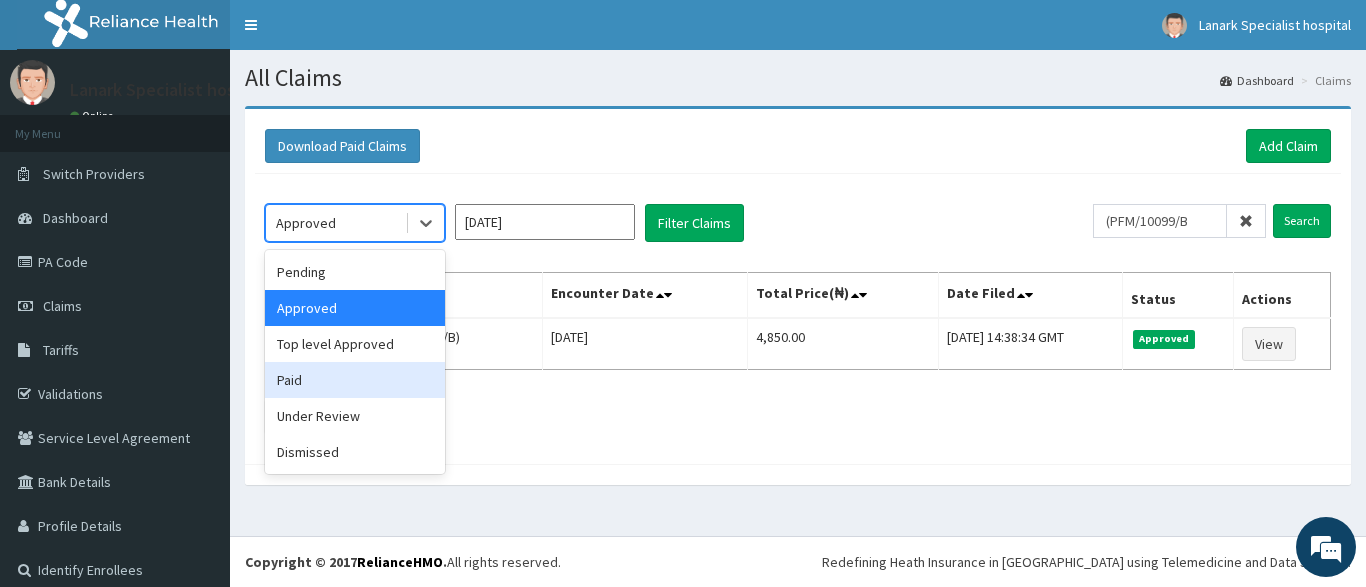 click on "Paid" at bounding box center [355, 380] 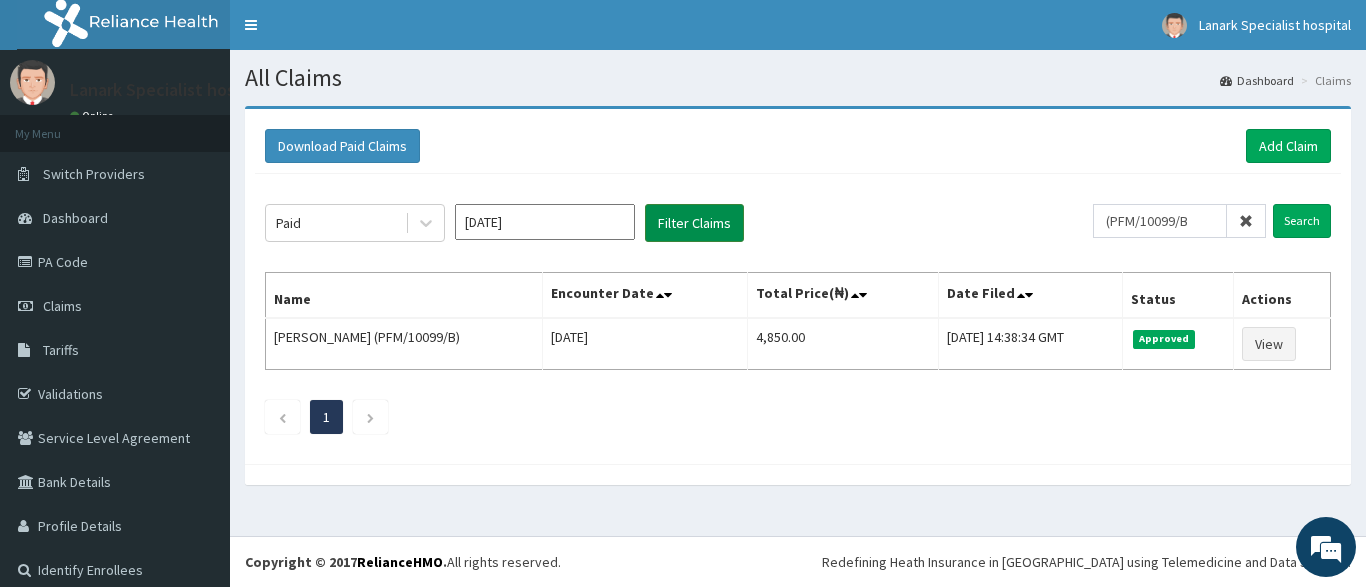 click on "Filter Claims" at bounding box center (694, 223) 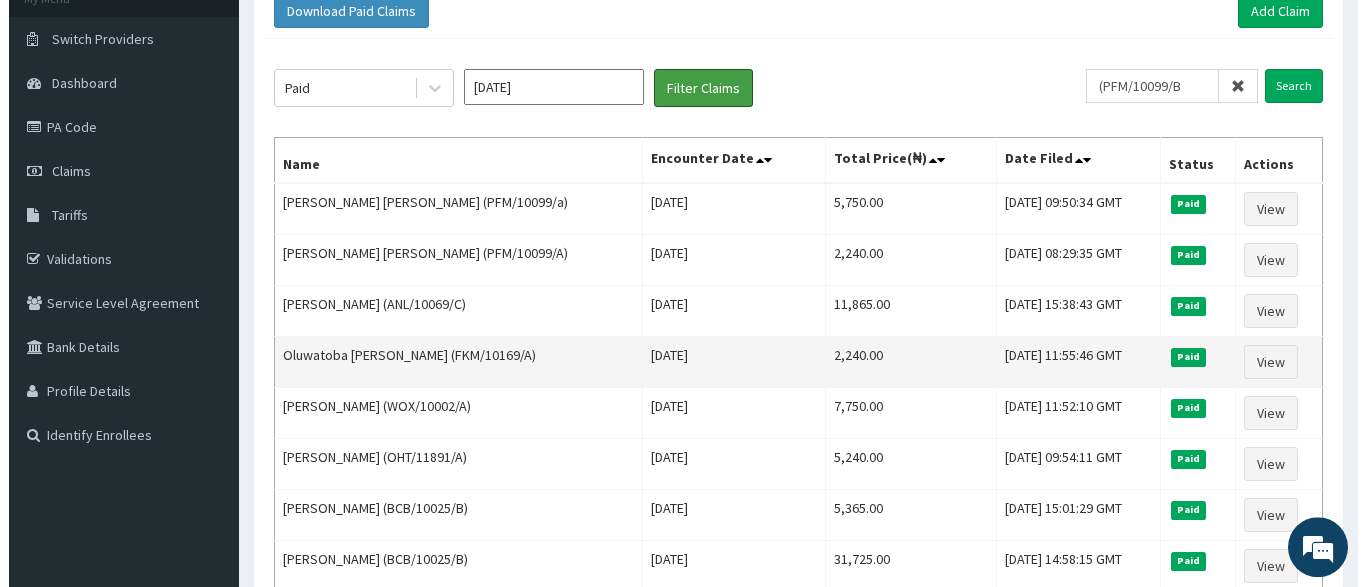 scroll, scrollTop: 0, scrollLeft: 0, axis: both 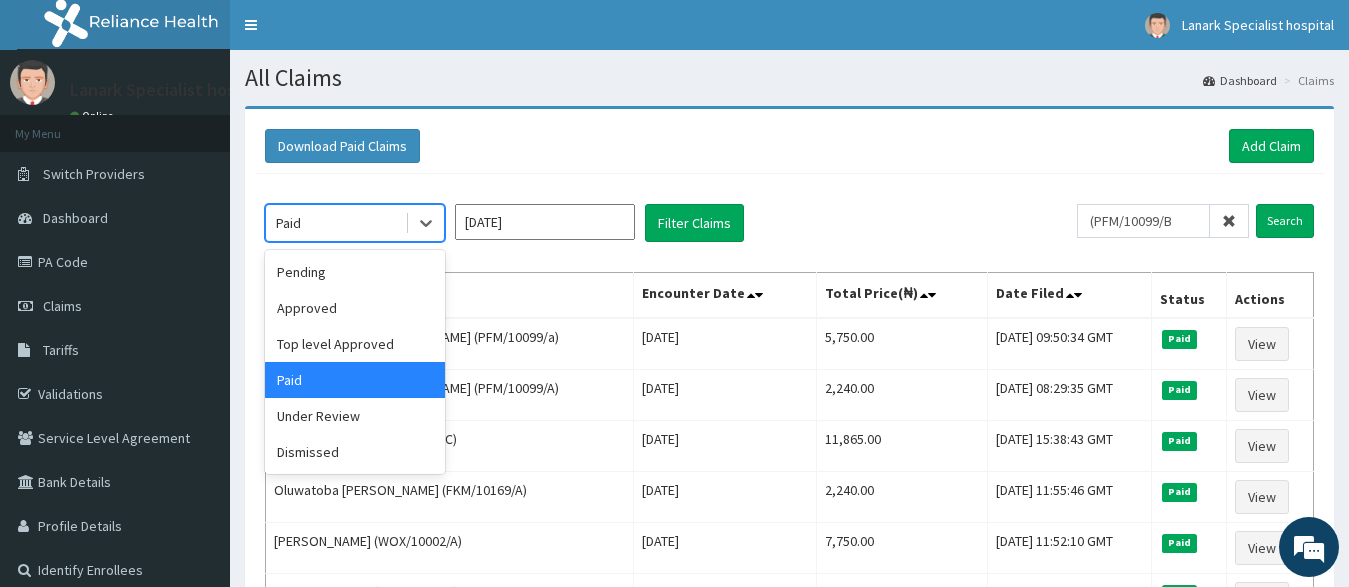 click on "Paid" at bounding box center (335, 223) 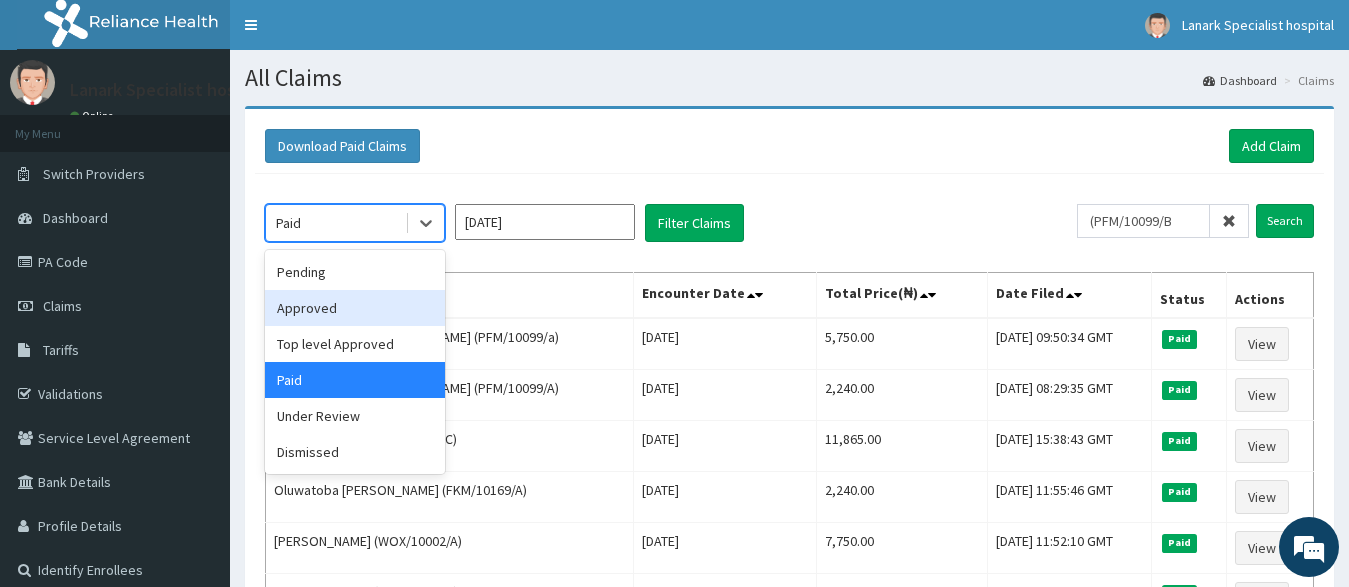 click on "Approved" at bounding box center (355, 308) 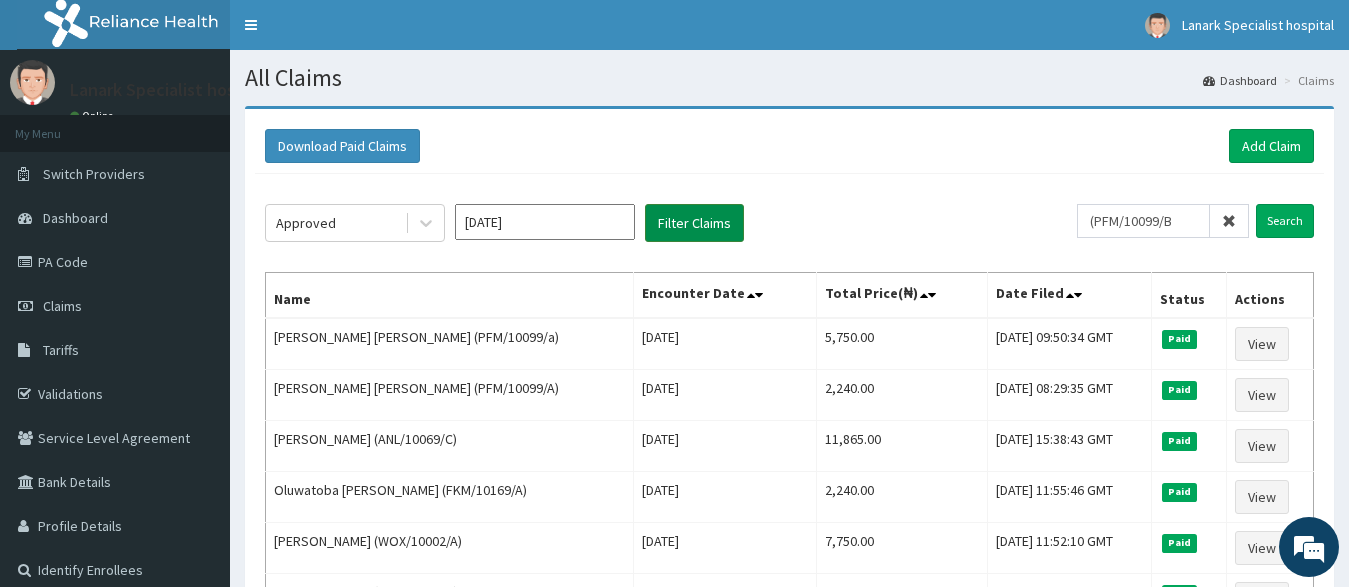 click on "Filter Claims" at bounding box center (694, 223) 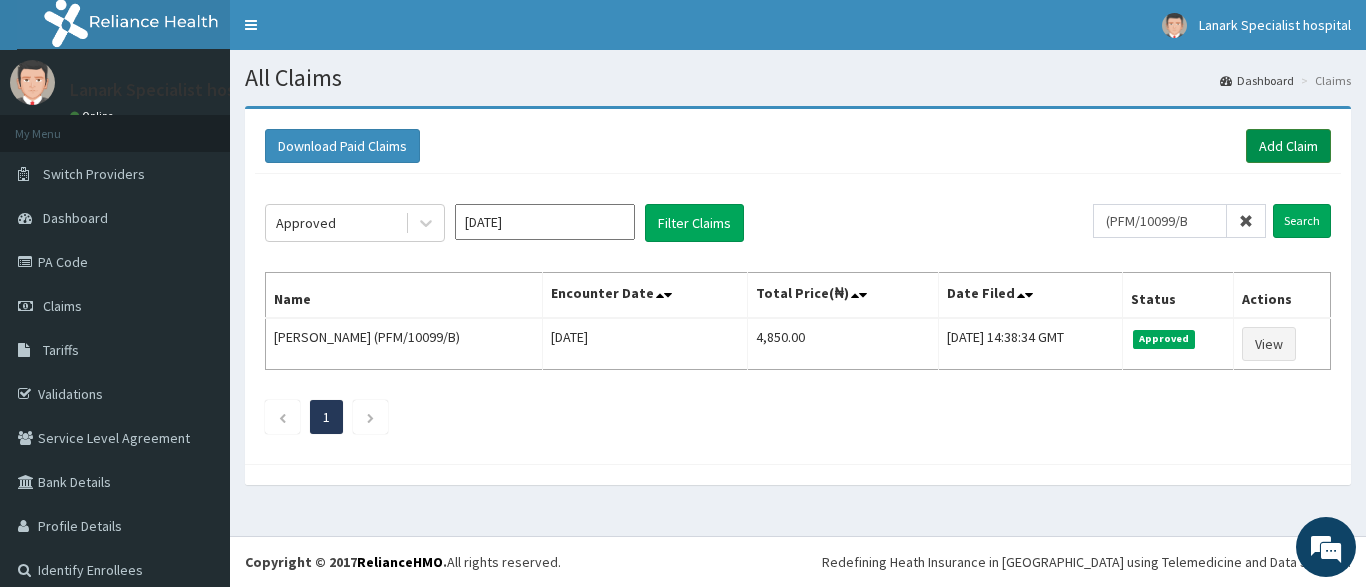 click on "Add Claim" at bounding box center (1288, 146) 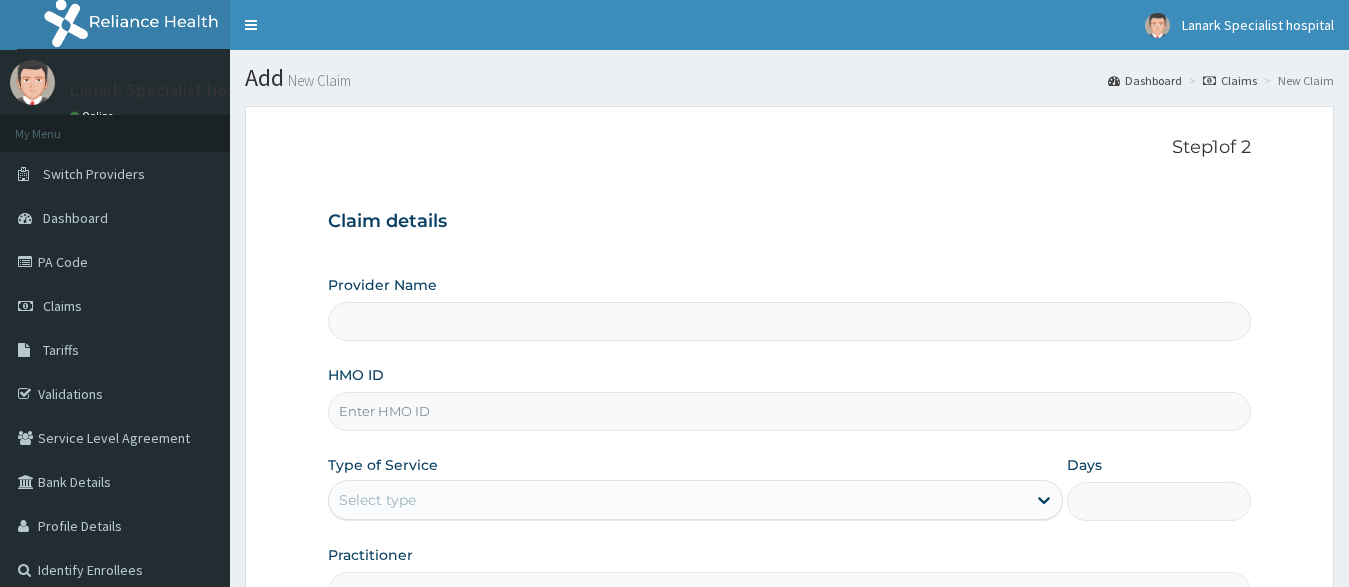 type on "Lanark Specialist Hospital" 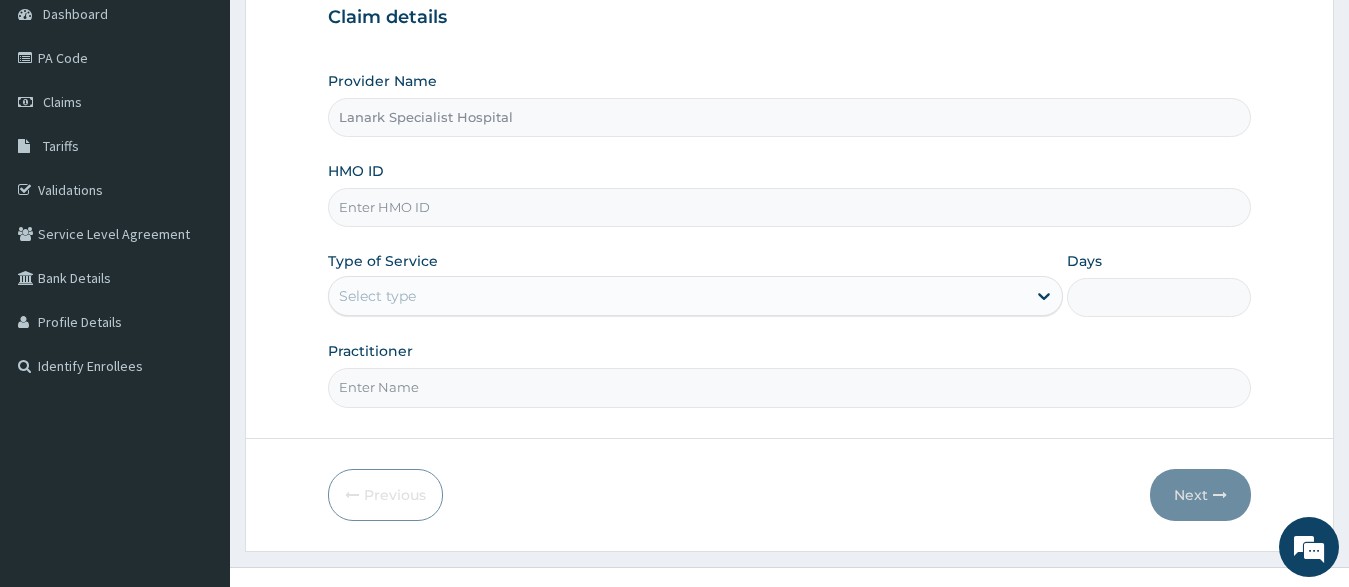 scroll, scrollTop: 204, scrollLeft: 0, axis: vertical 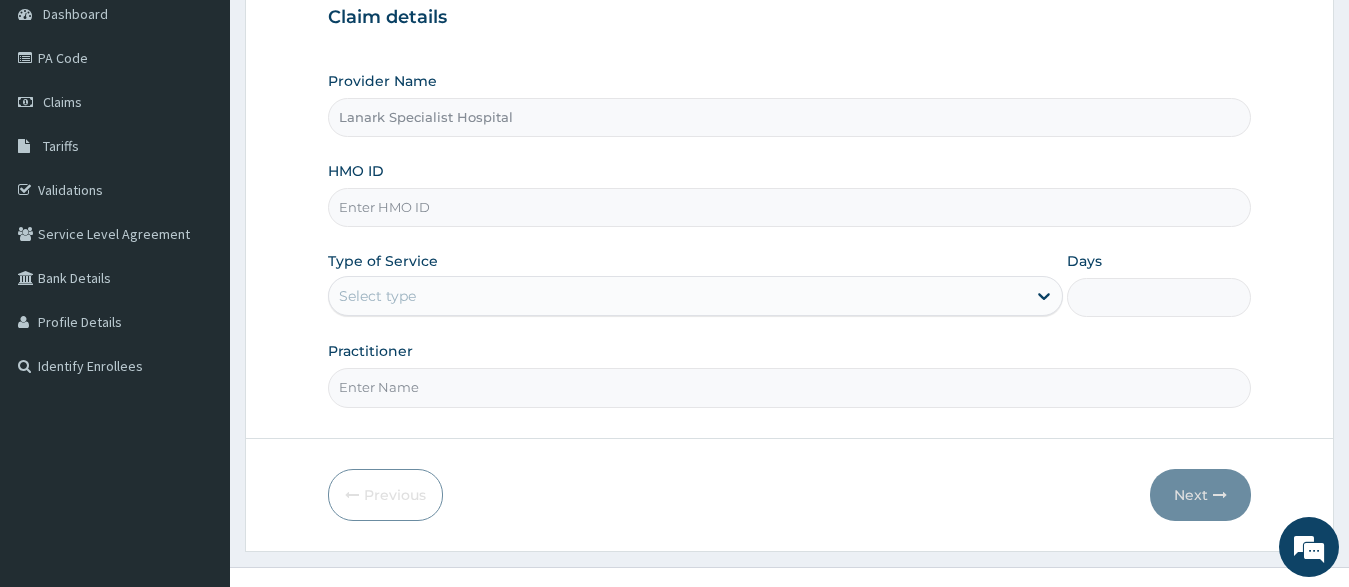 click on "HMO ID" at bounding box center [790, 207] 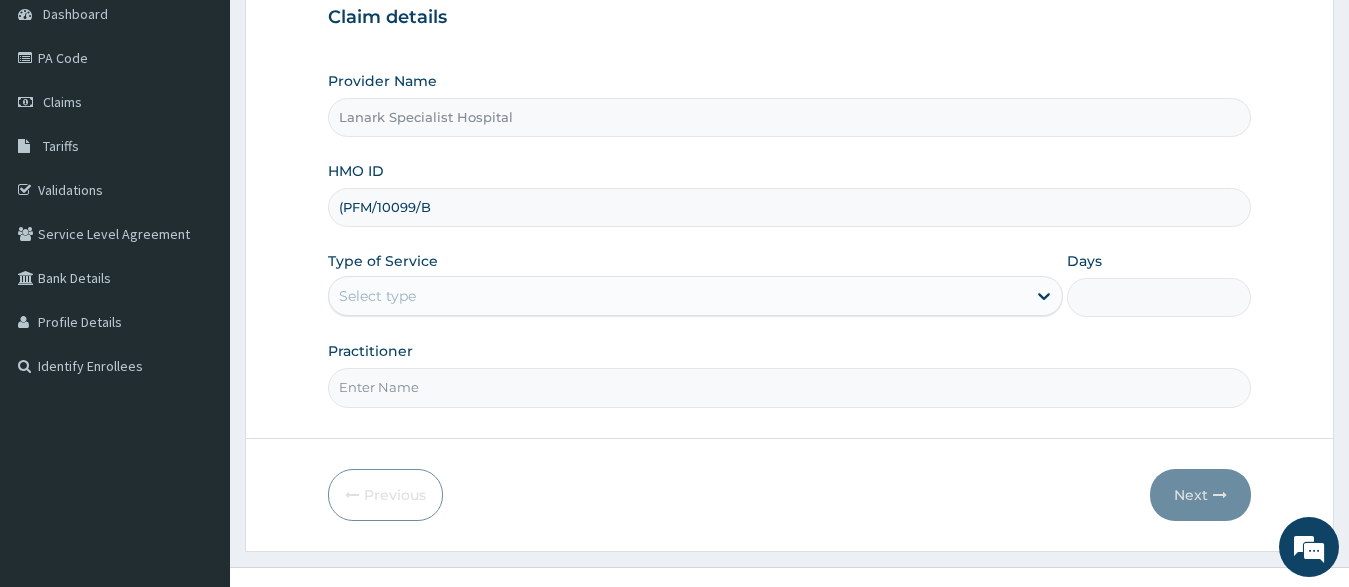 type on "(PFM/10099/B" 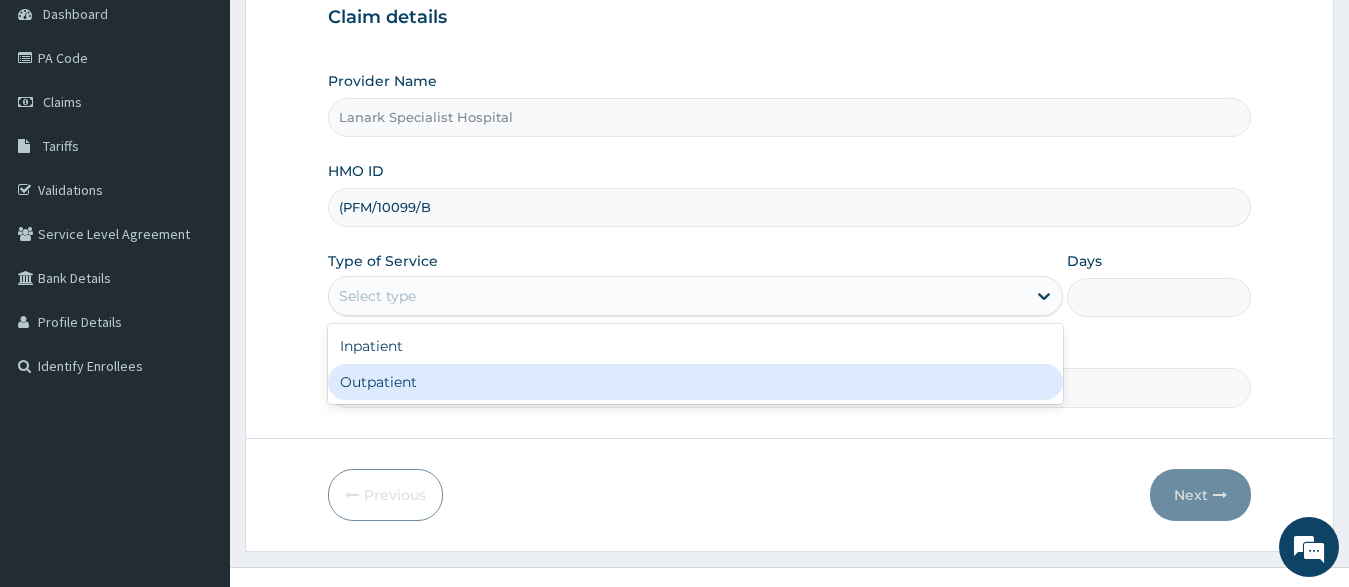 click on "Outpatient" at bounding box center [696, 382] 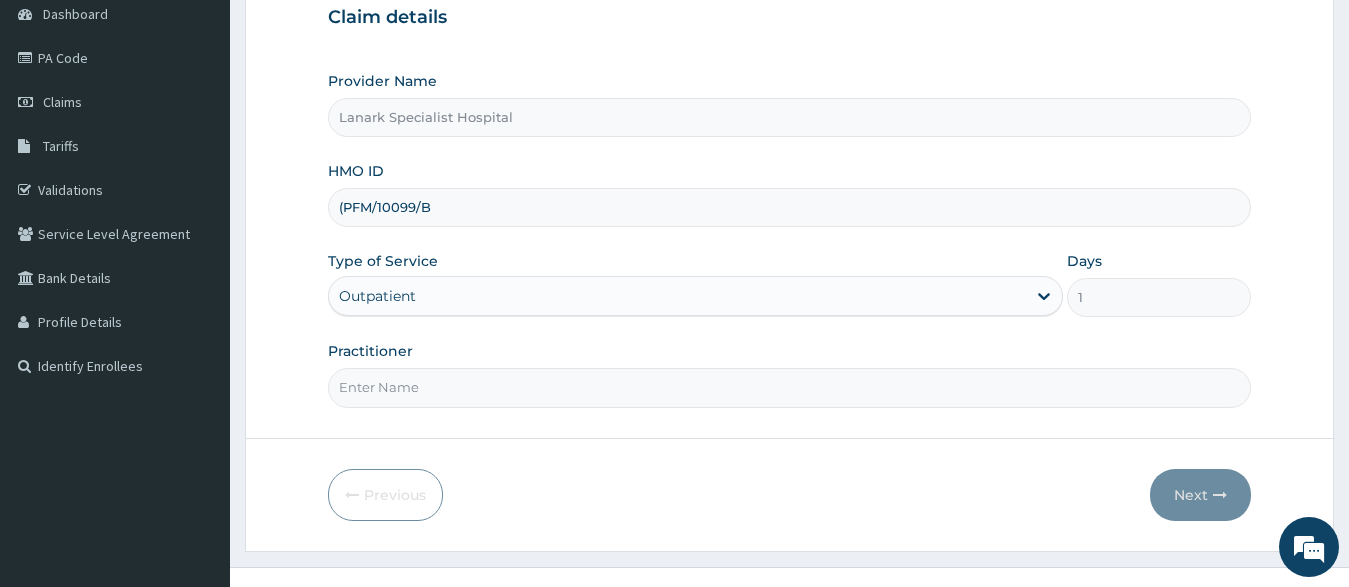 click on "Practitioner" at bounding box center [790, 387] 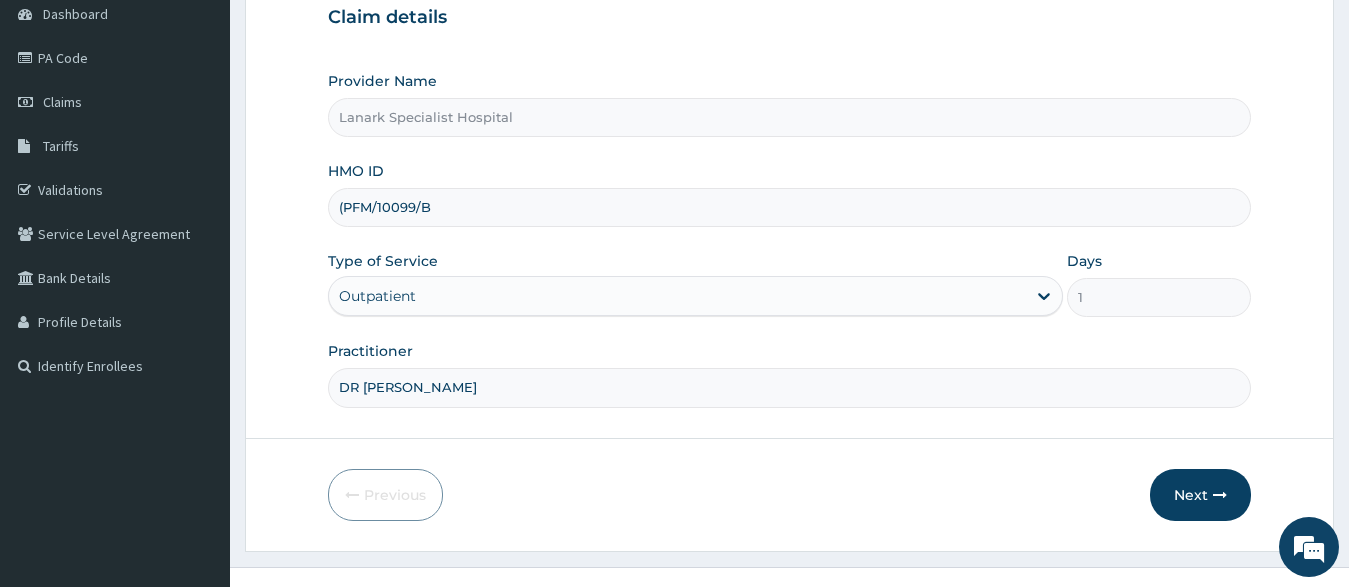 scroll, scrollTop: 0, scrollLeft: 0, axis: both 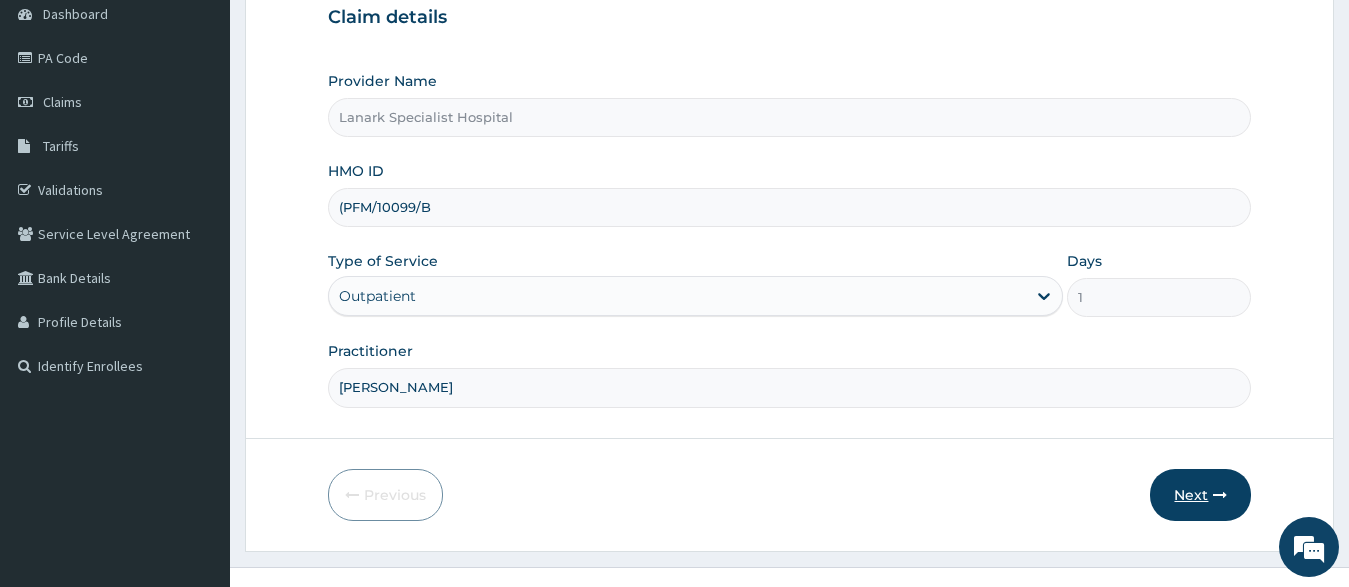type on "DR OYENIRAN" 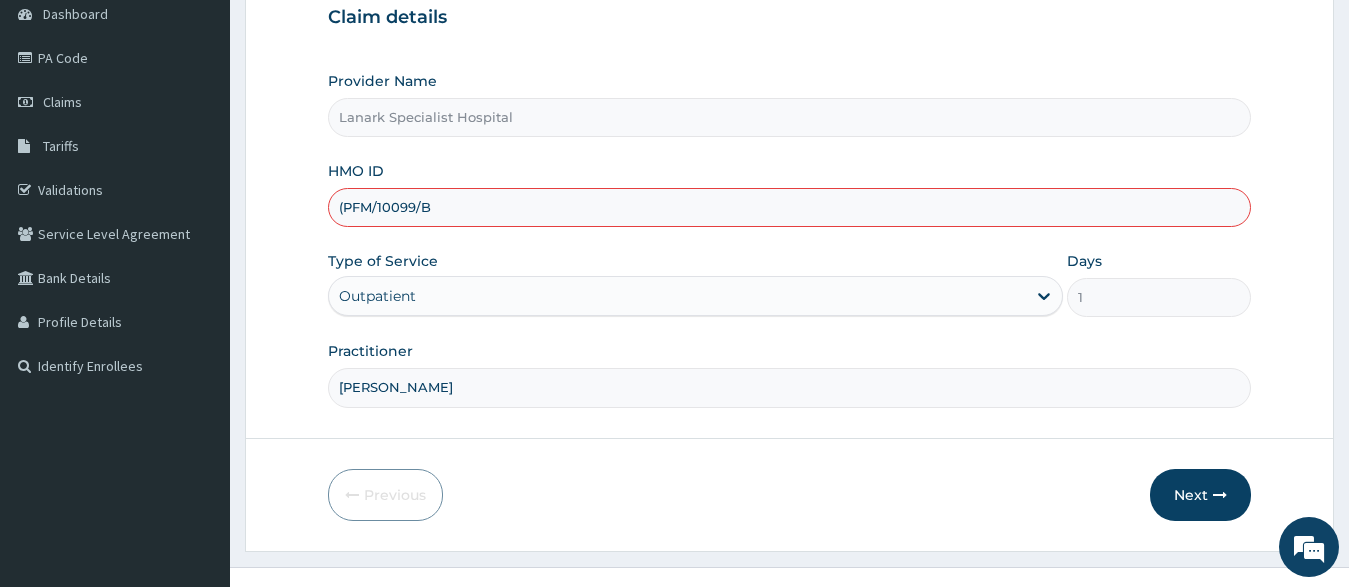 click on "Previous   Next" at bounding box center (790, 495) 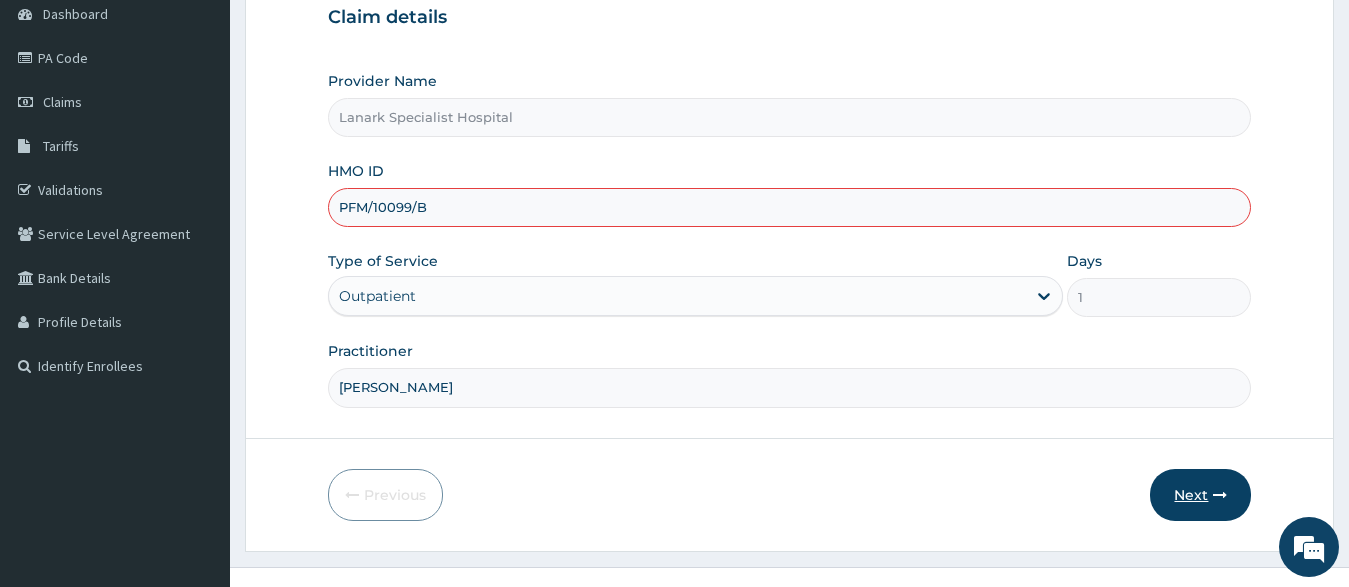 type on "PFM/10099/B" 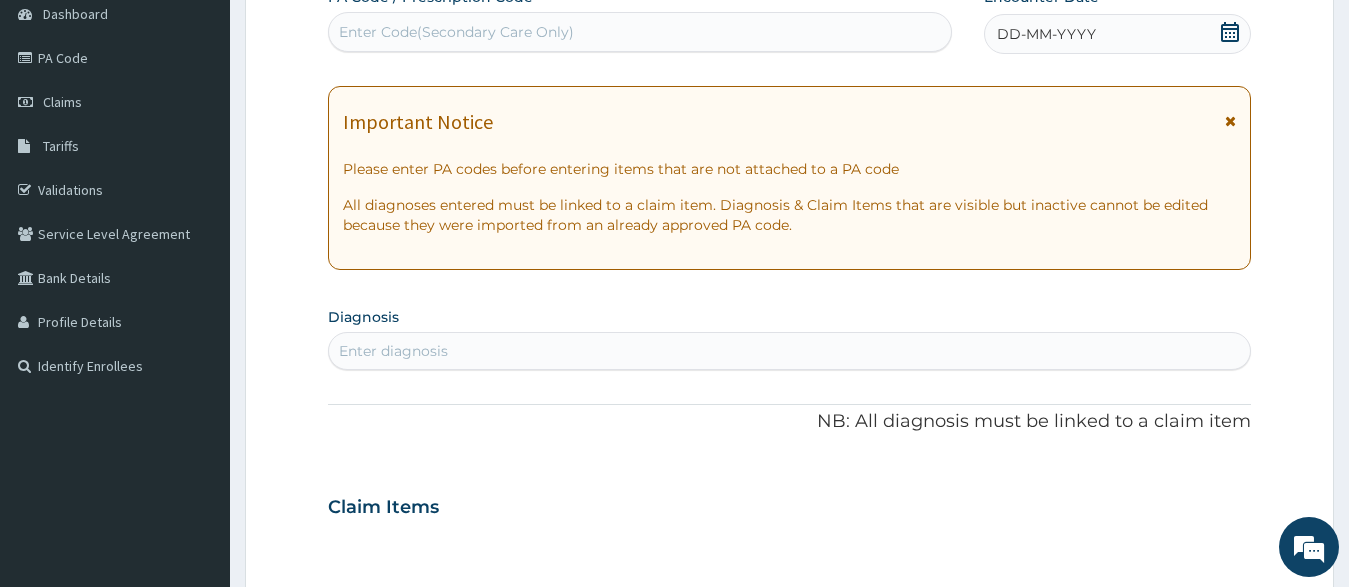 click 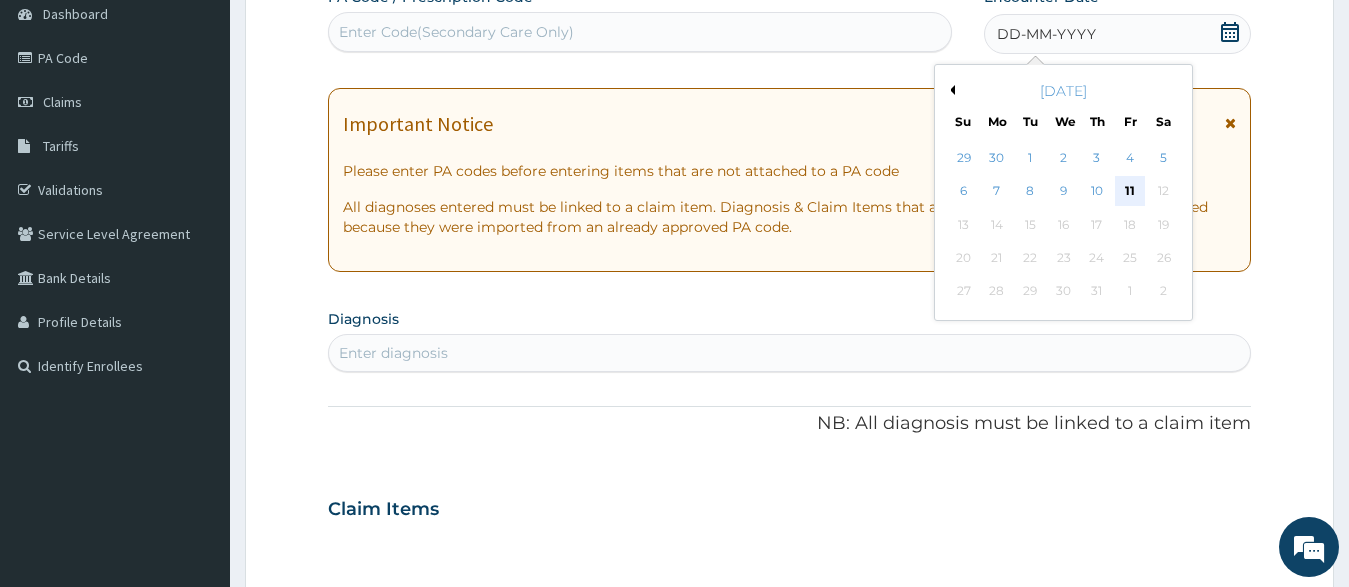 click on "11" at bounding box center [1130, 192] 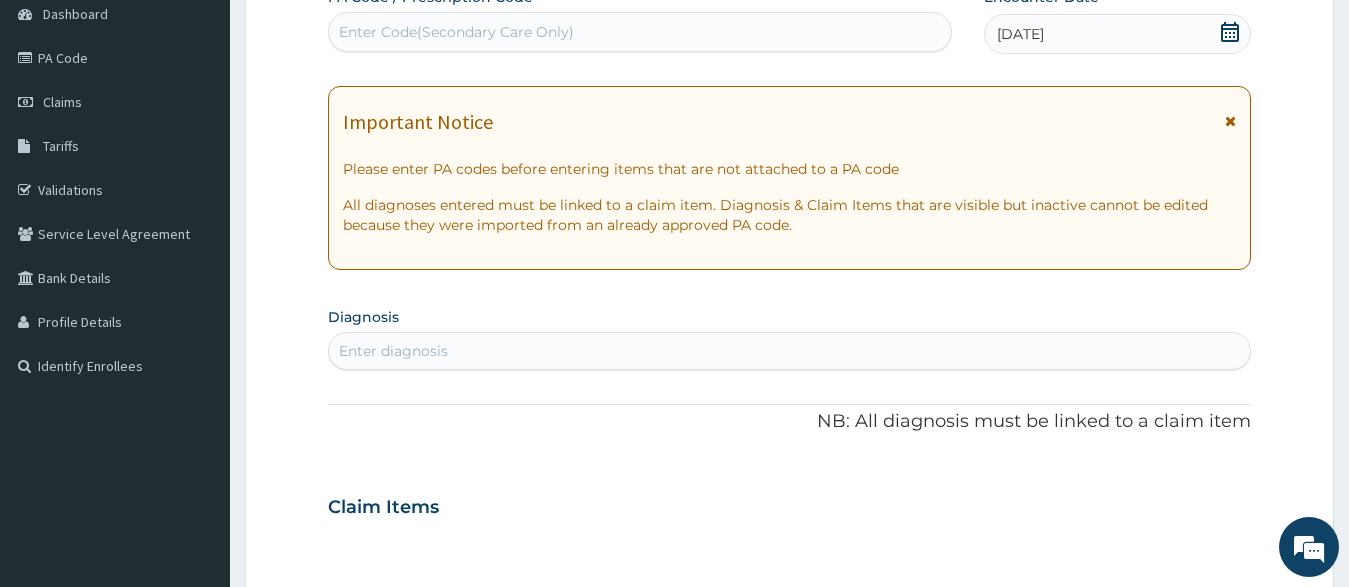 click on "Enter diagnosis" at bounding box center [790, 351] 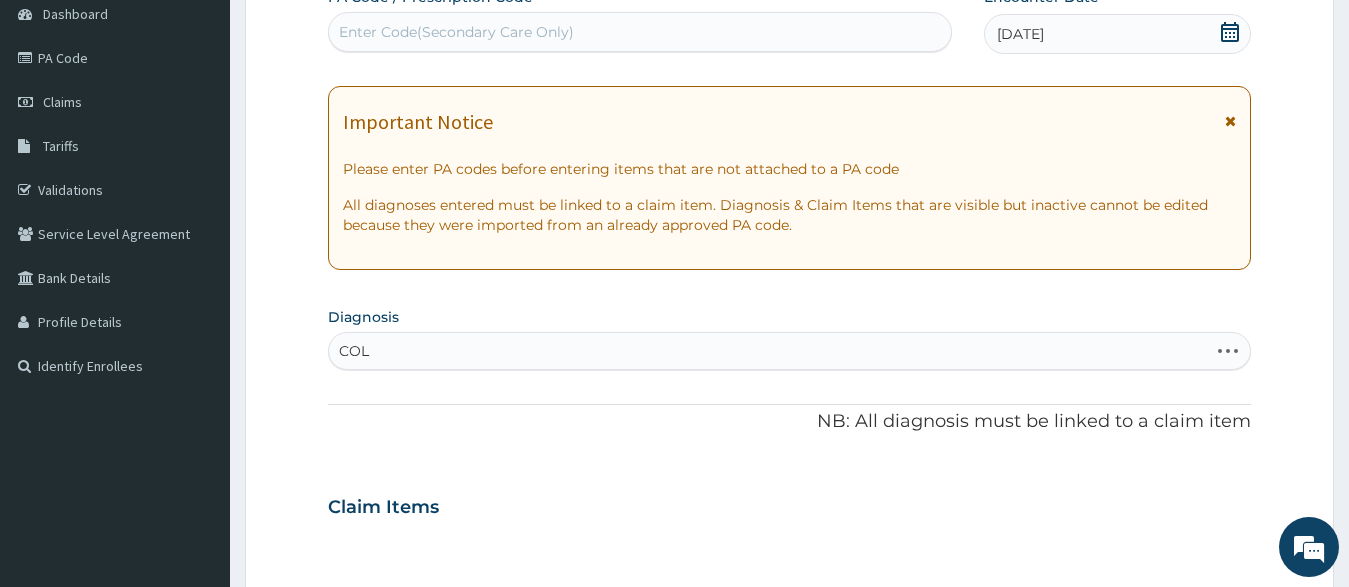 type on "COLD" 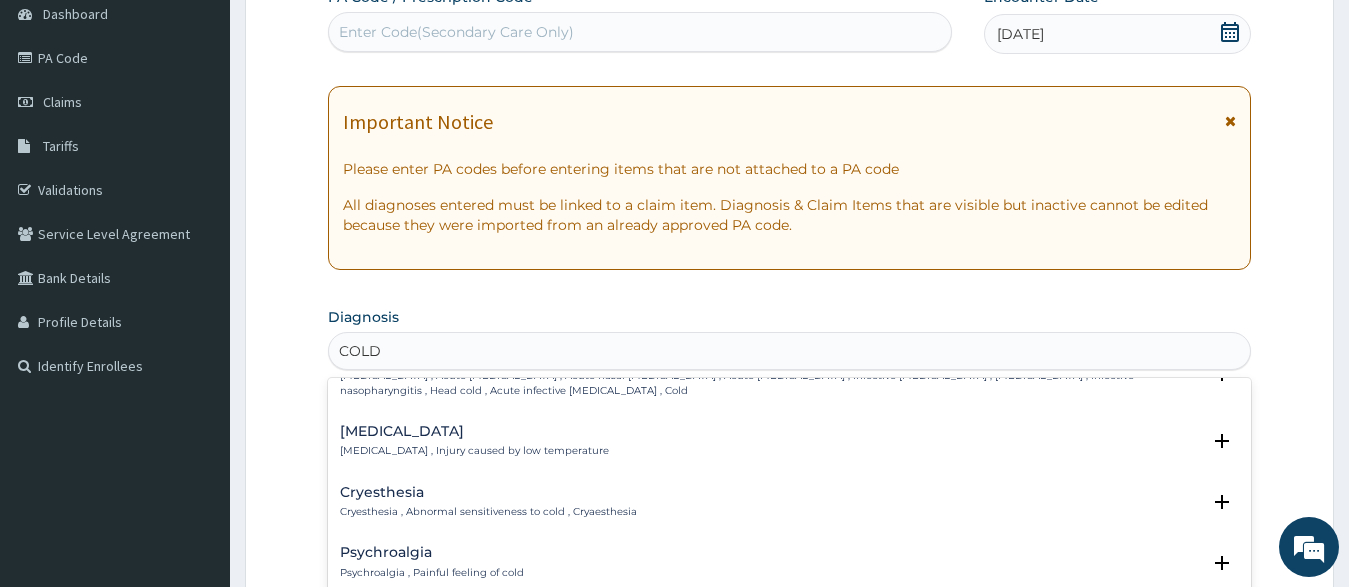 scroll, scrollTop: 540, scrollLeft: 0, axis: vertical 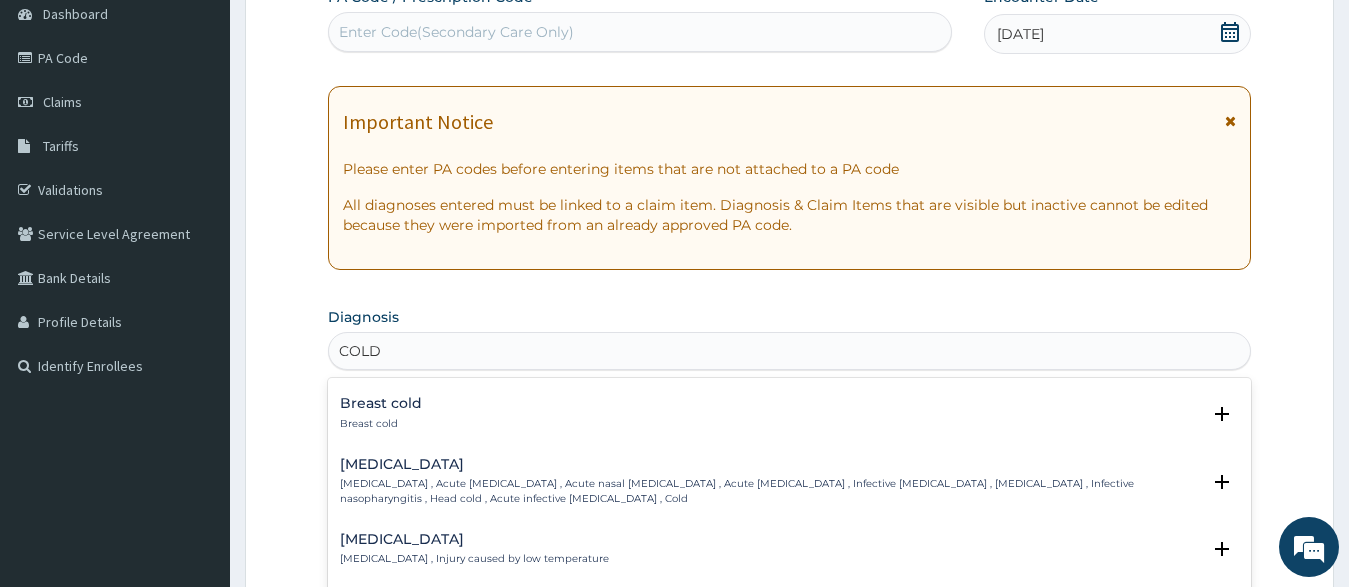 click on "Common cold , Acute coryza , Acute nasal catarrh , Acute rhinitis , Infective rhinitis , Acute nasopharyngitis , Infective nasopharyngitis , Head cold , Acute infective rhinitis , Cold" at bounding box center [770, 491] 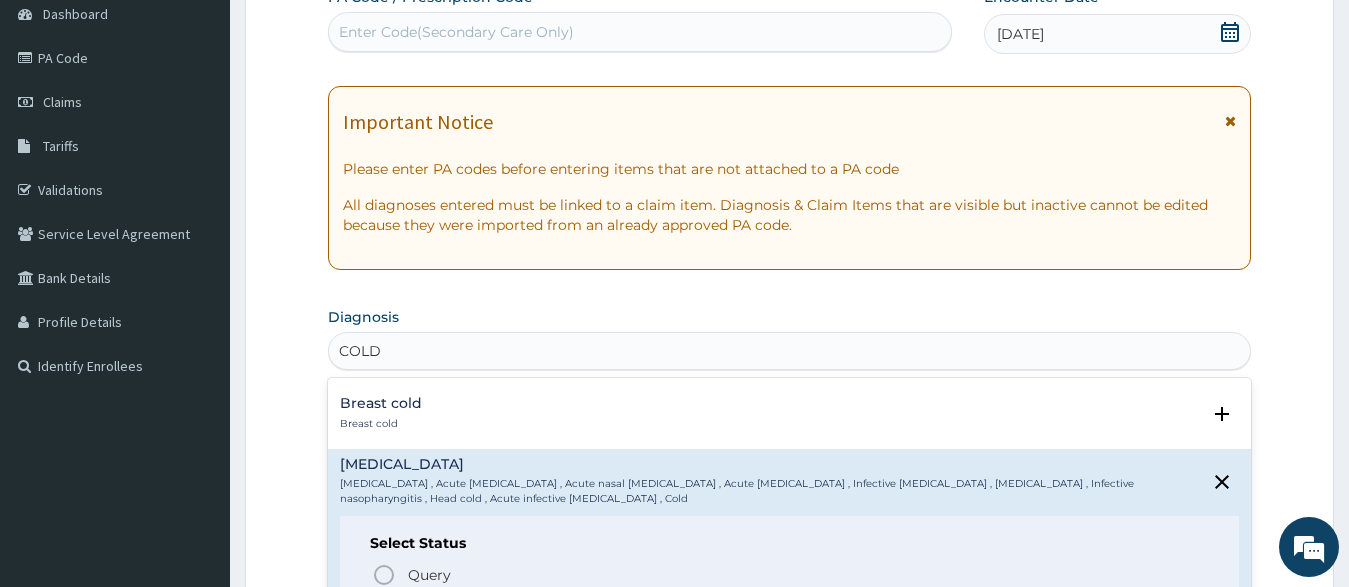 scroll, scrollTop: 648, scrollLeft: 0, axis: vertical 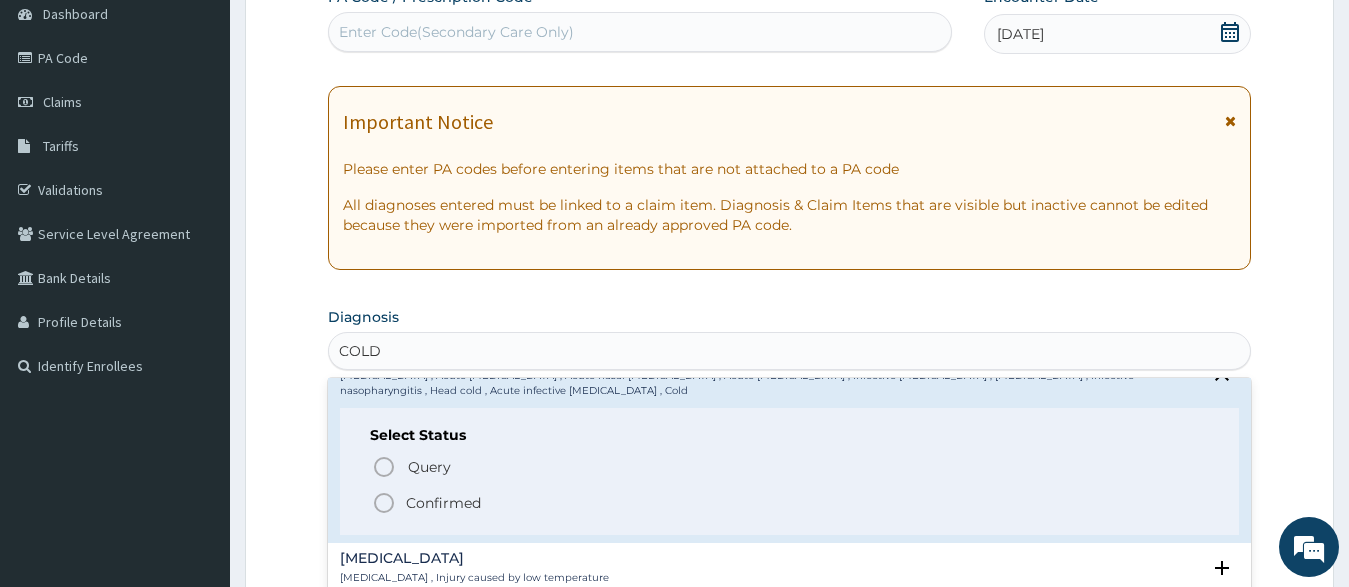click on "Confirmed" at bounding box center [791, 503] 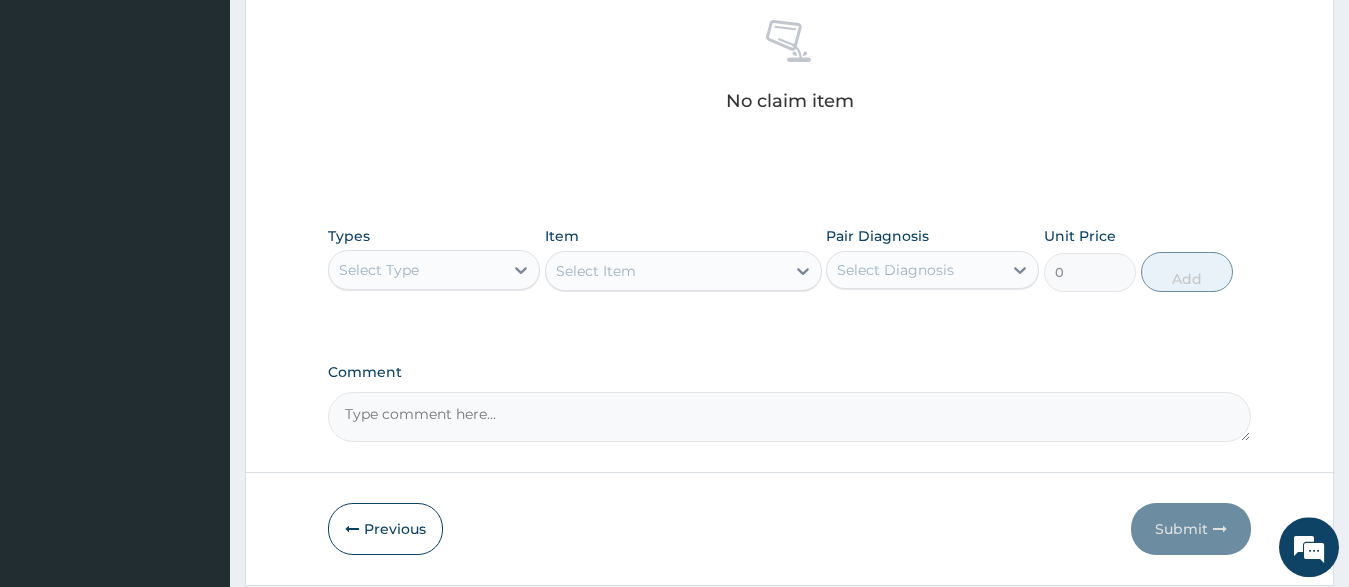 scroll, scrollTop: 816, scrollLeft: 0, axis: vertical 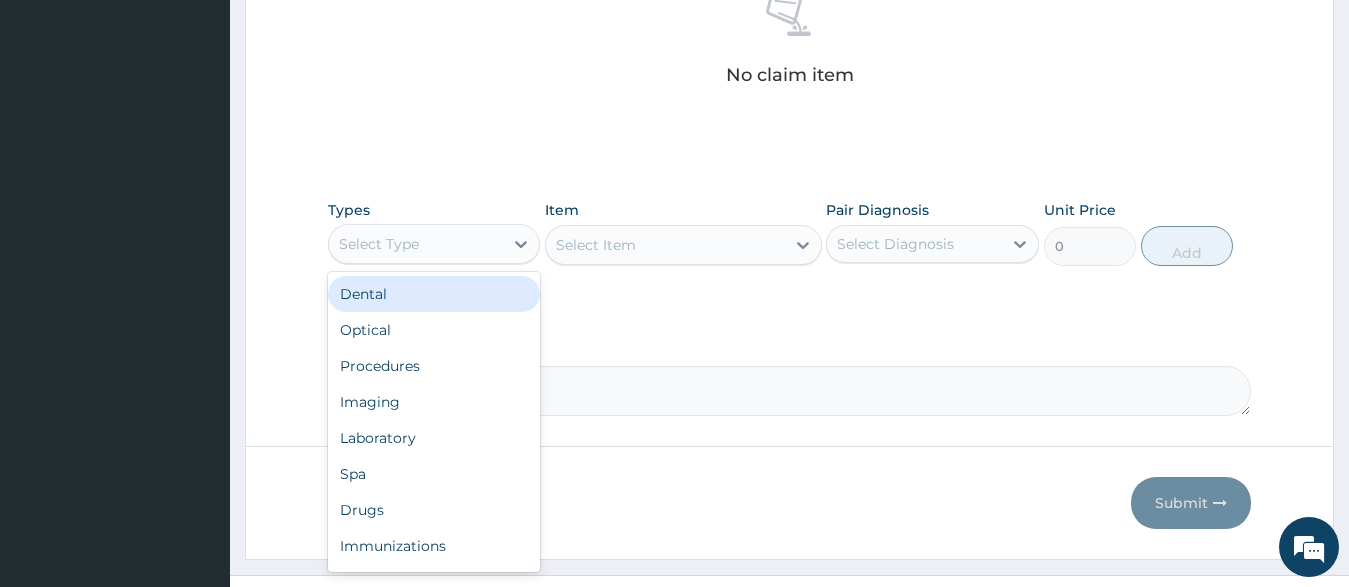 click on "Select Type" at bounding box center [416, 244] 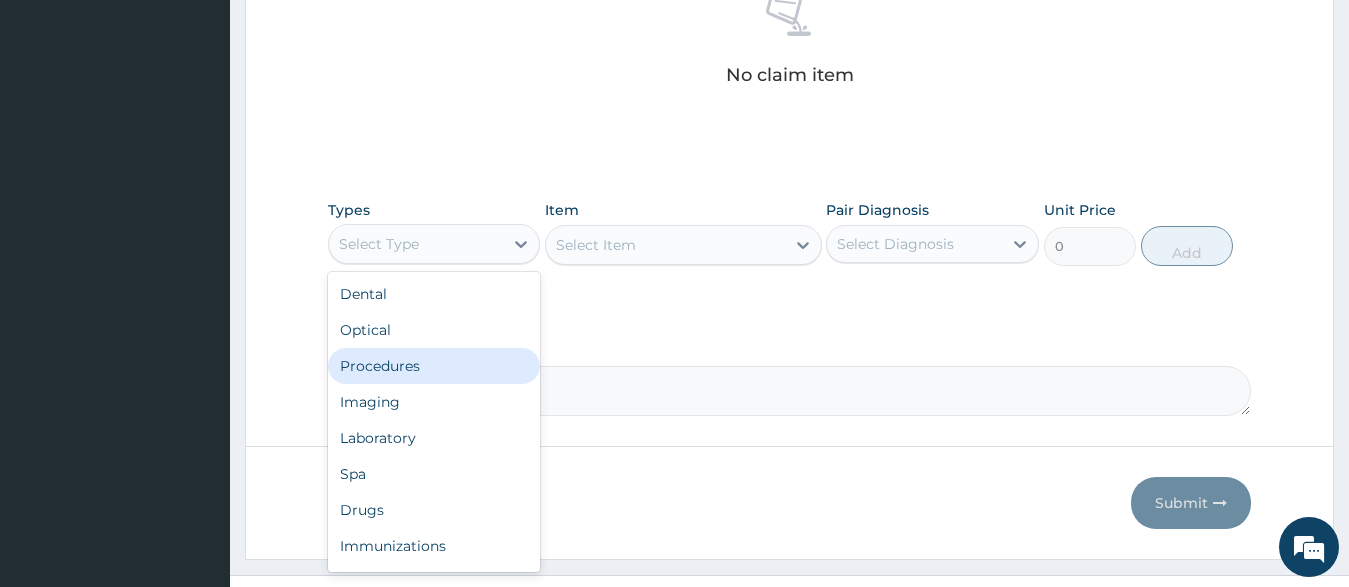 click on "Procedures" at bounding box center (434, 366) 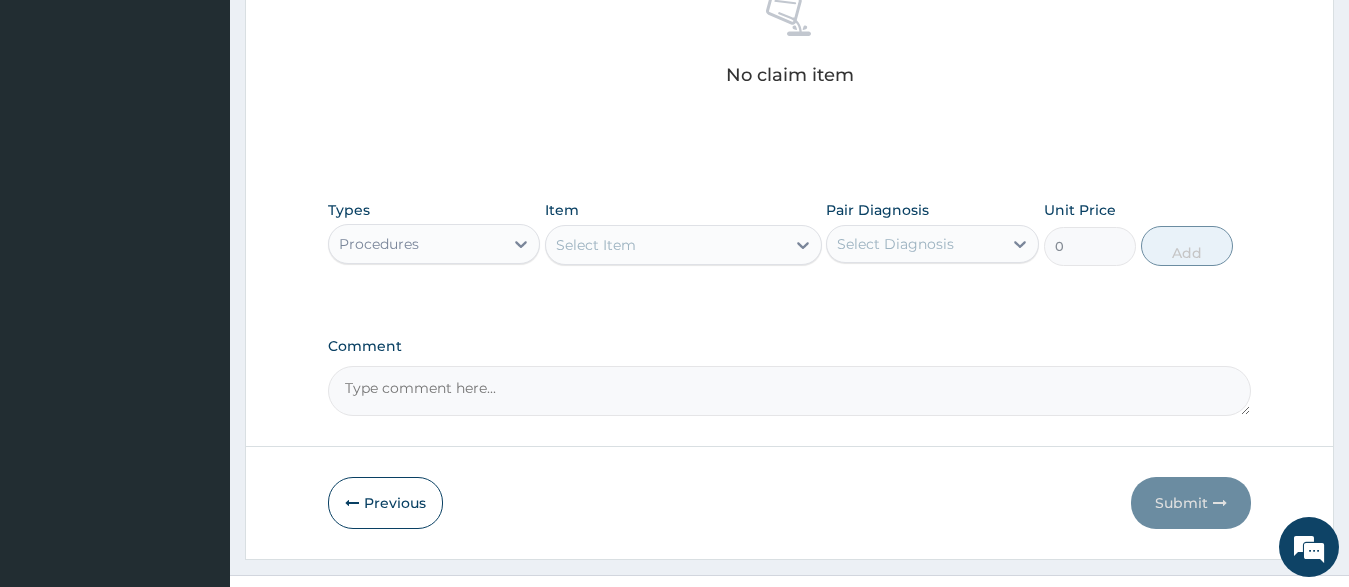 click on "Select Item" at bounding box center [665, 245] 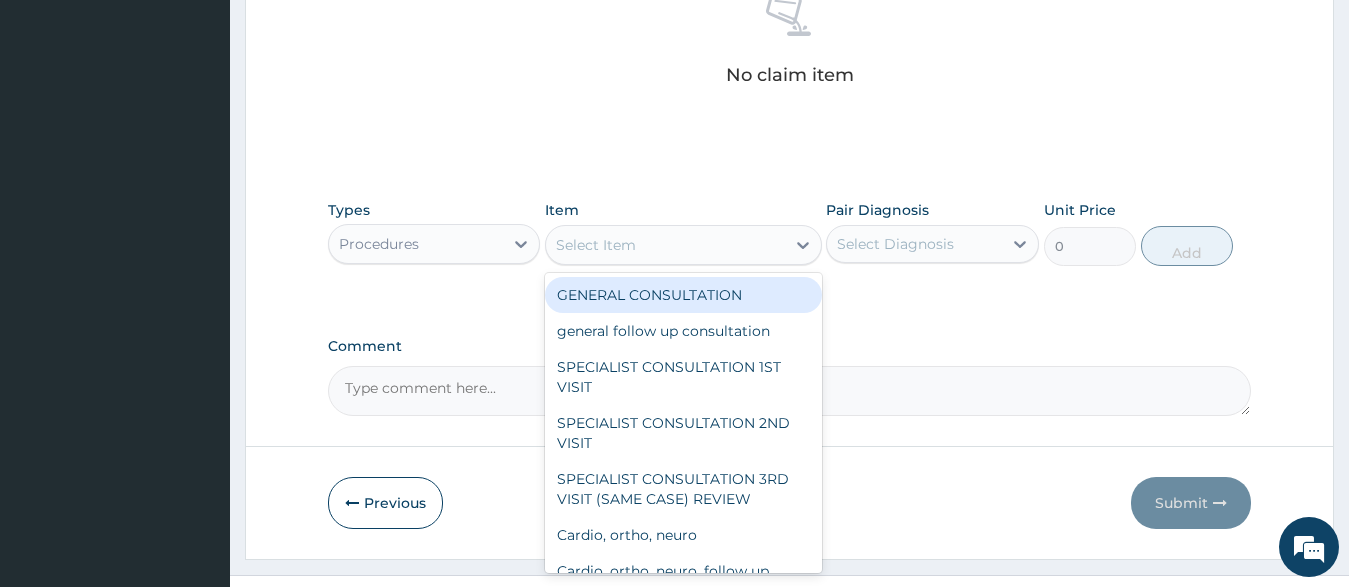 click on "GENERAL CONSULTATION" at bounding box center [683, 295] 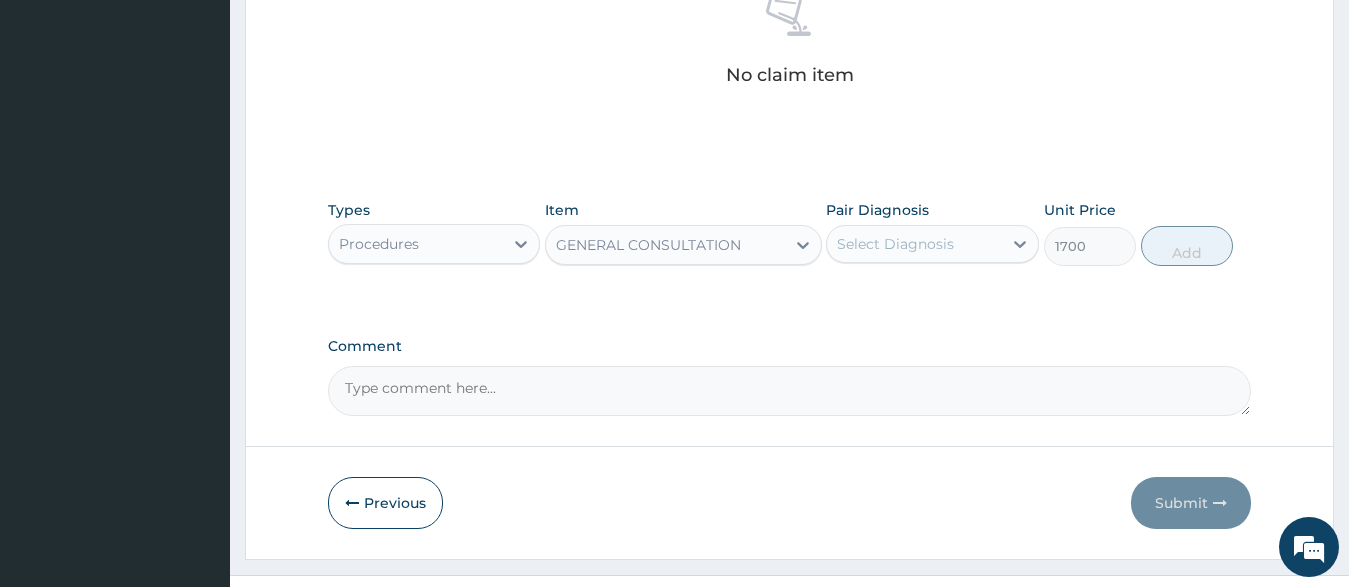 drag, startPoint x: 880, startPoint y: 244, endPoint x: 887, endPoint y: 268, distance: 25 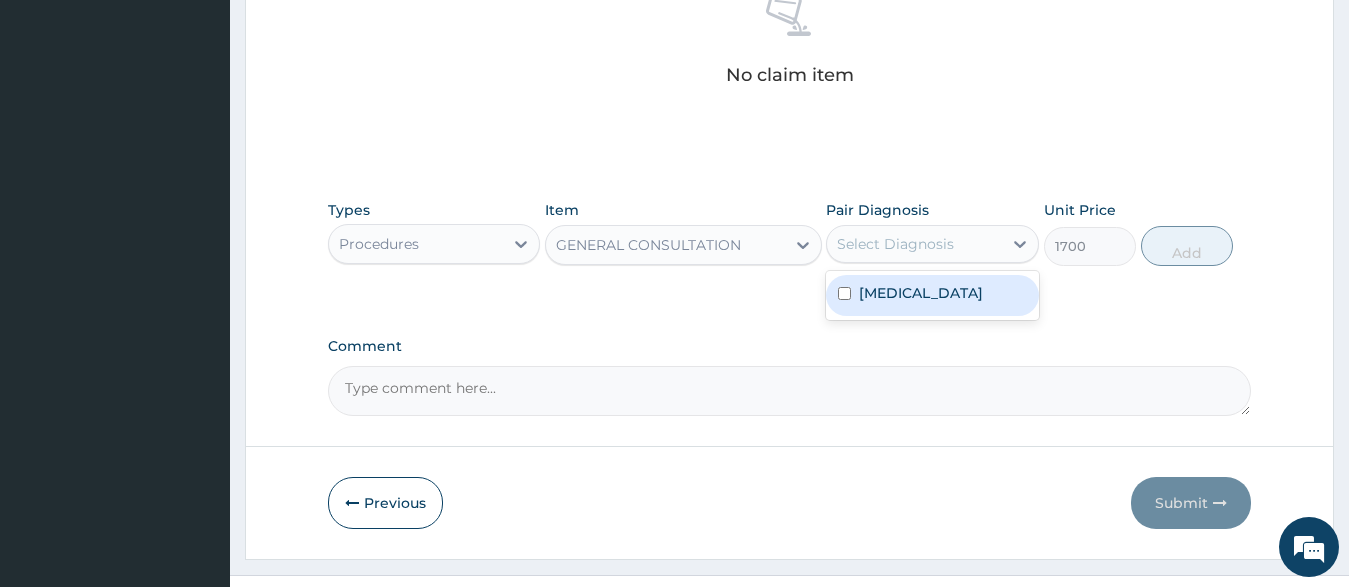 click on "Common cold" at bounding box center [921, 293] 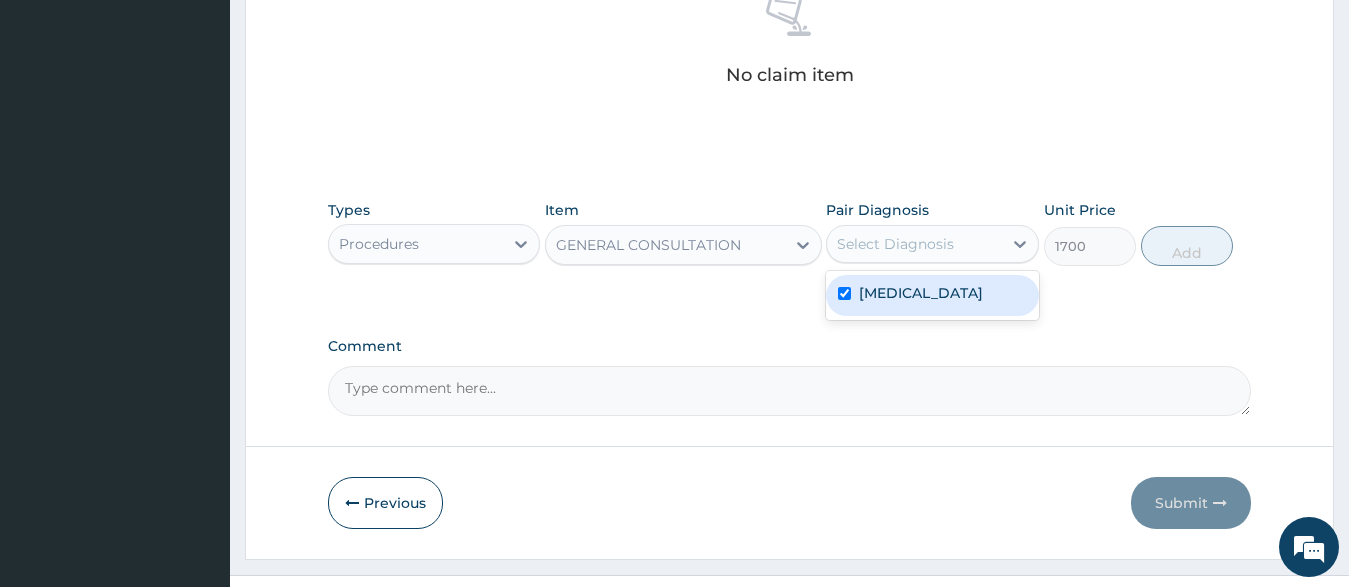 checkbox on "true" 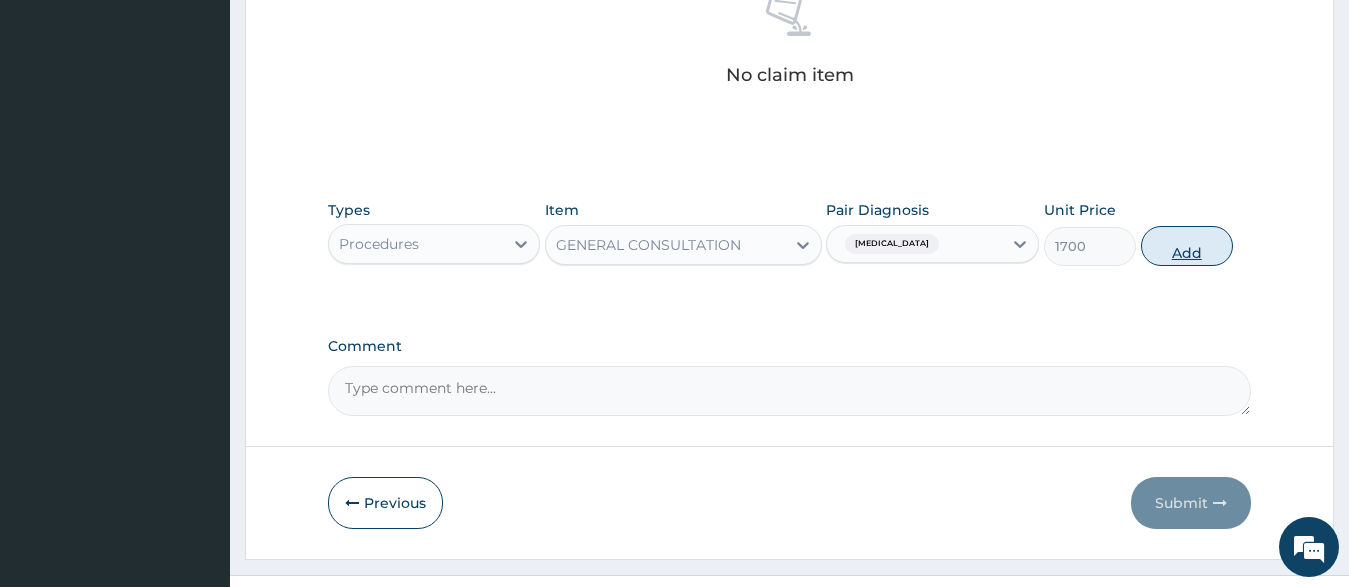 click on "Add" at bounding box center (1187, 246) 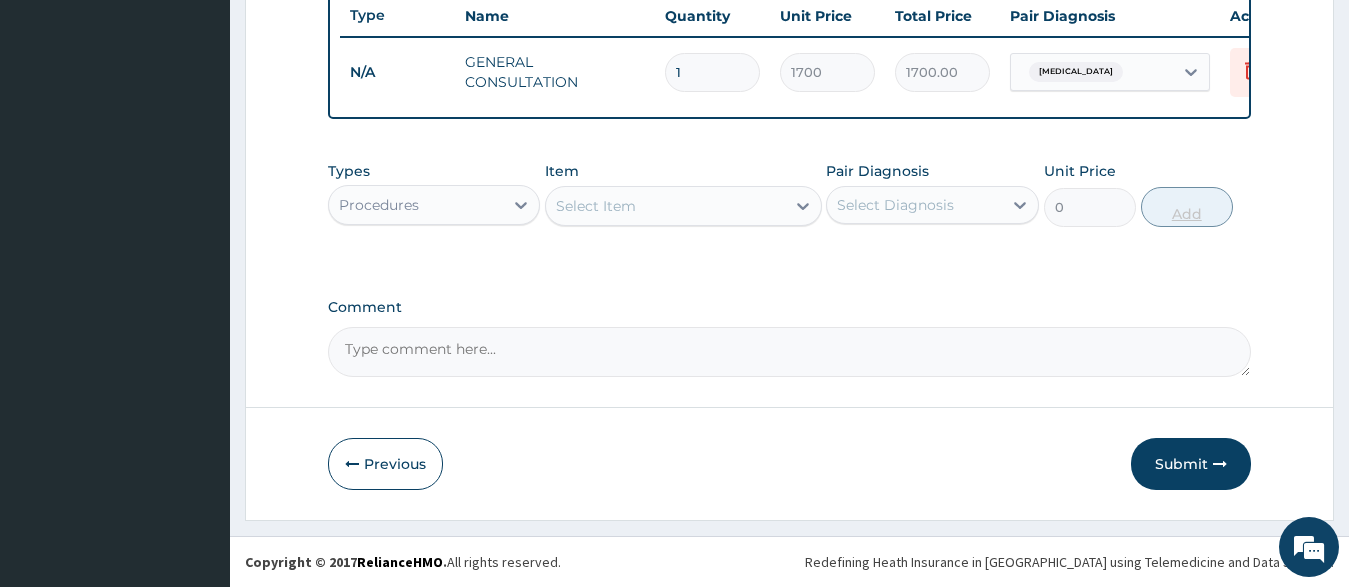 scroll, scrollTop: 777, scrollLeft: 0, axis: vertical 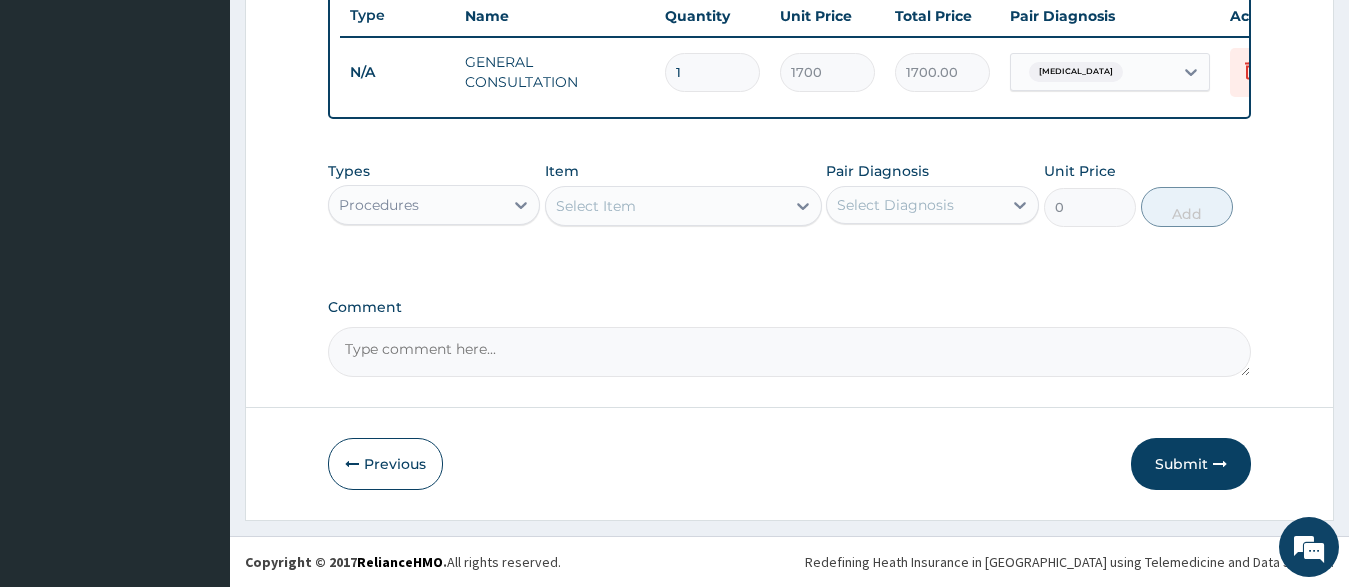 drag, startPoint x: 479, startPoint y: 206, endPoint x: 469, endPoint y: 212, distance: 11.661903 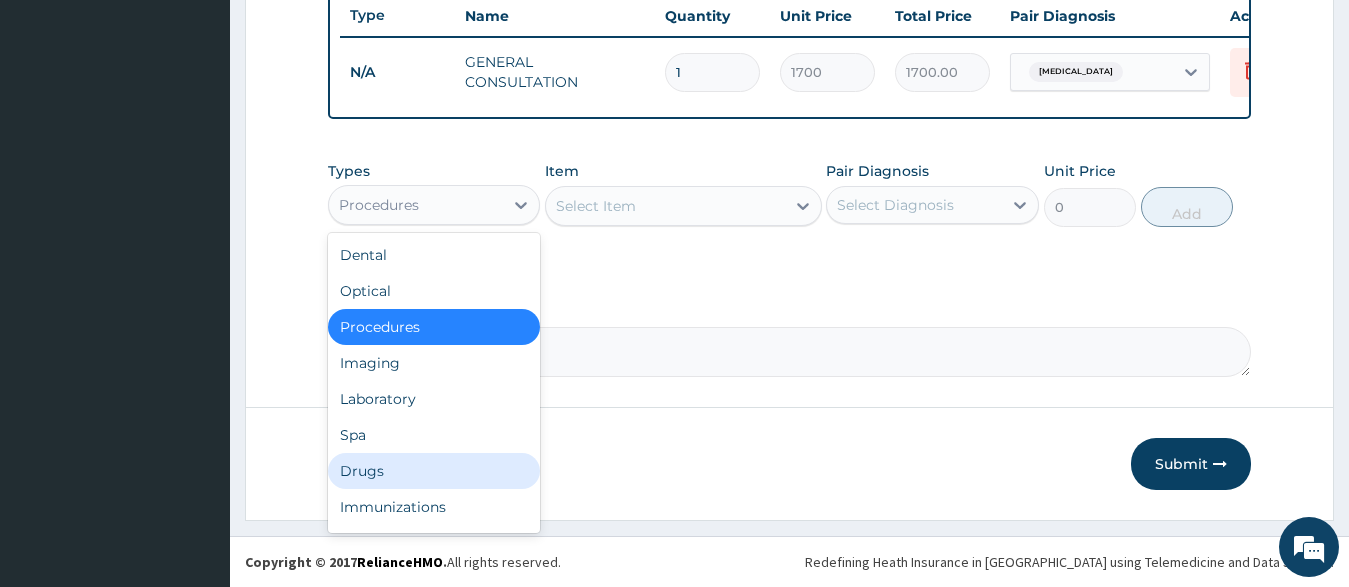 click on "Drugs" at bounding box center (434, 471) 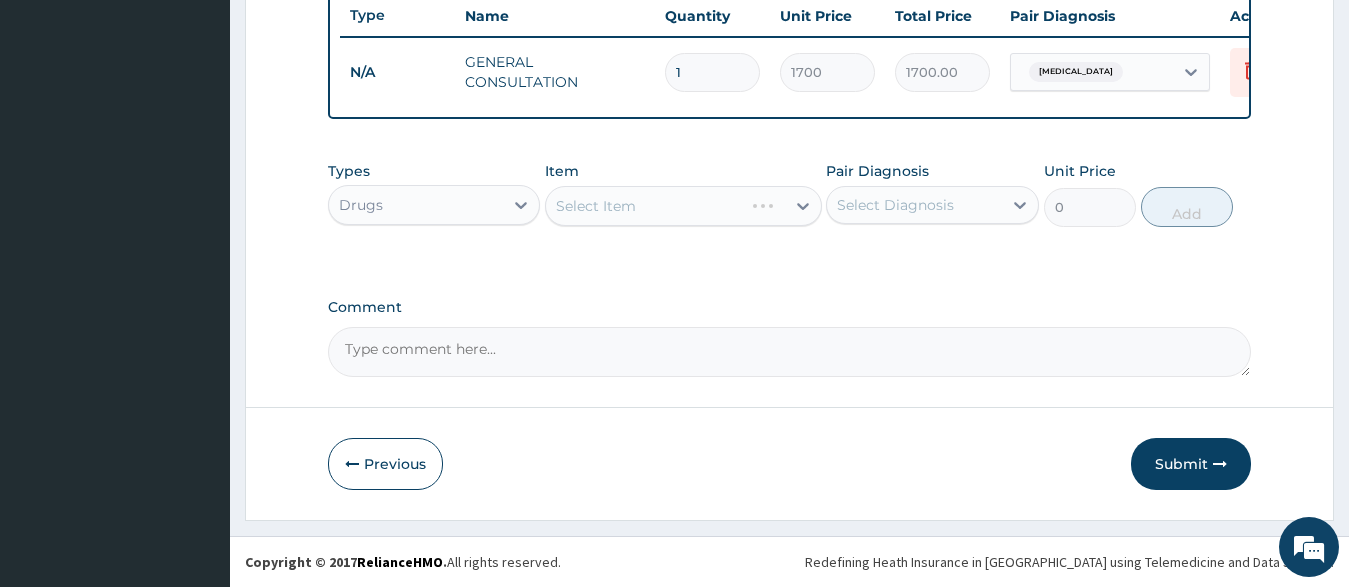 click on "Select Item" at bounding box center (683, 206) 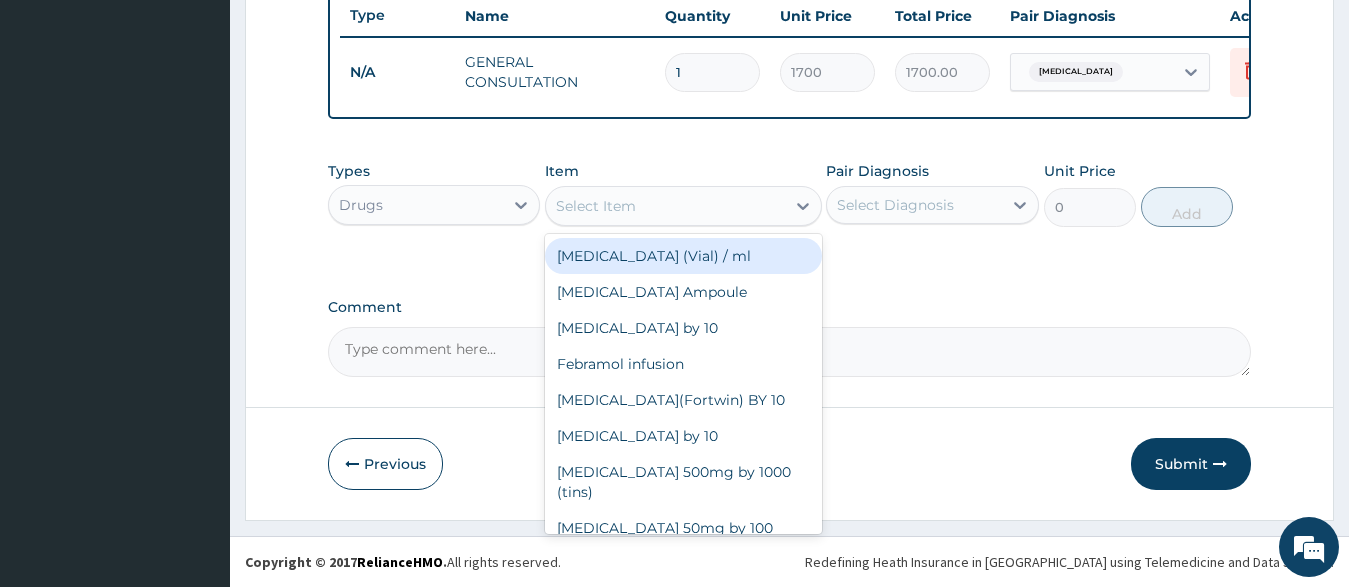 click on "Select Item" at bounding box center (665, 206) 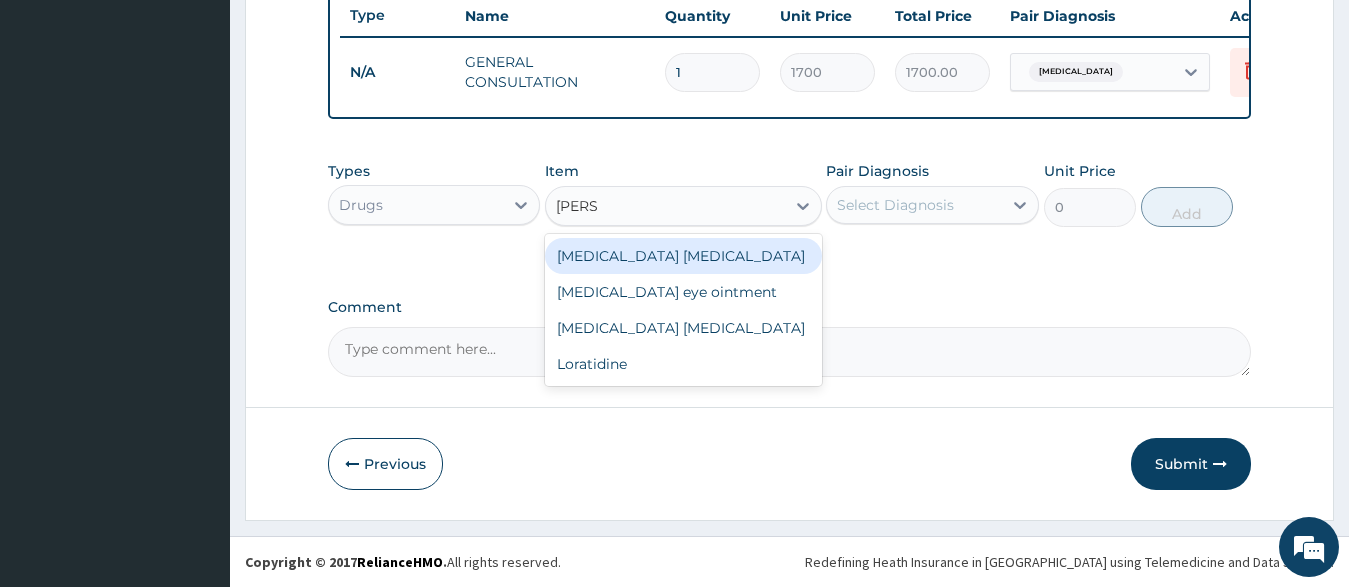 type on "LORAT" 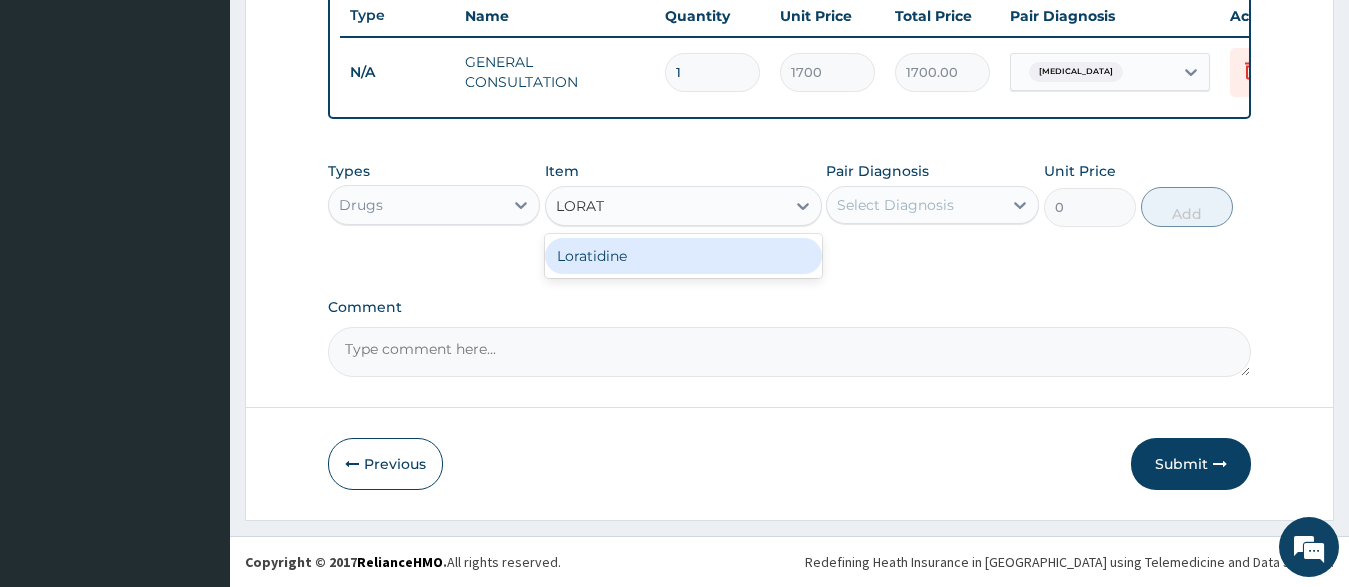 click on "Loratidine" at bounding box center (683, 256) 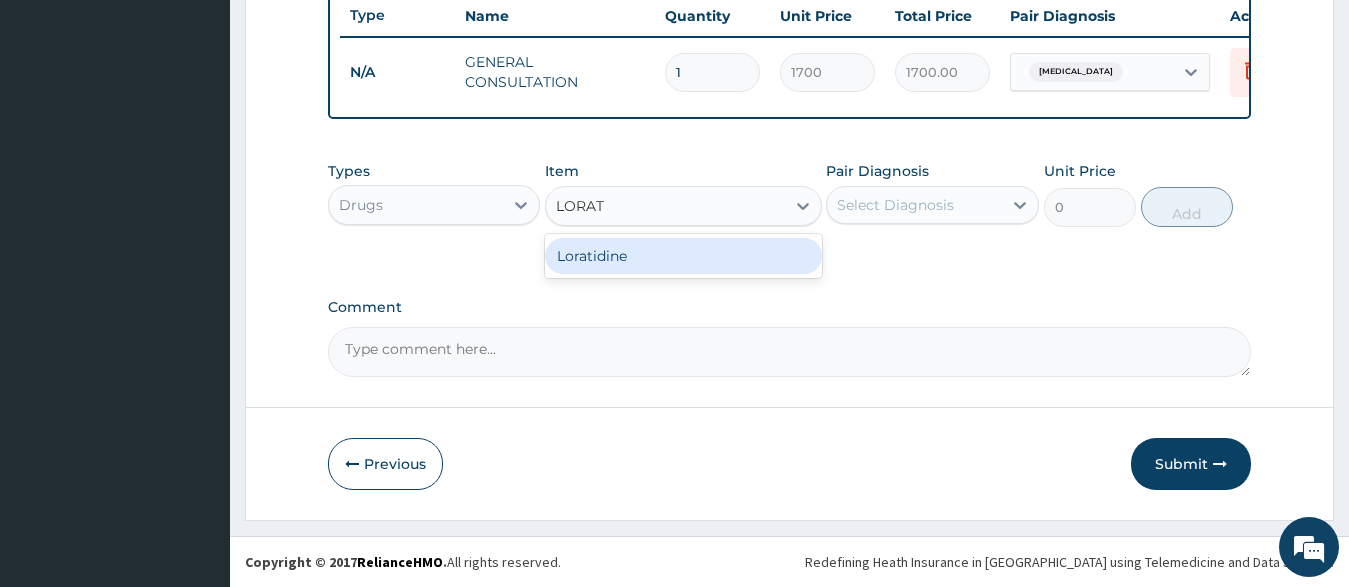 type 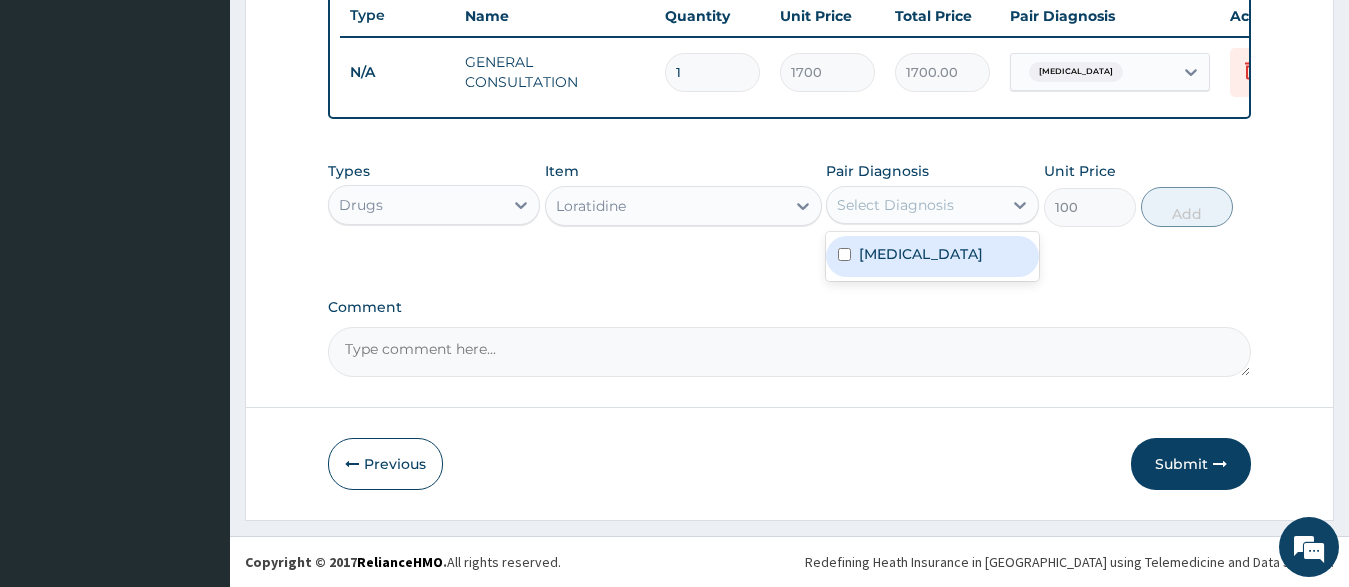 click on "Select Diagnosis" at bounding box center (914, 205) 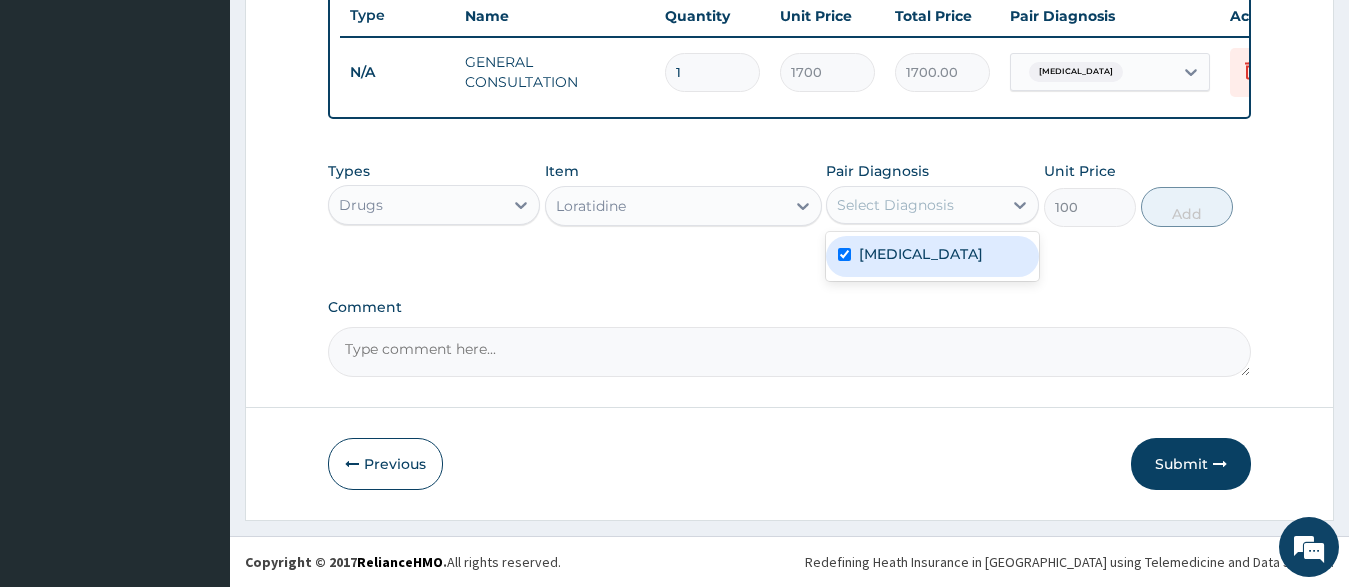 checkbox on "true" 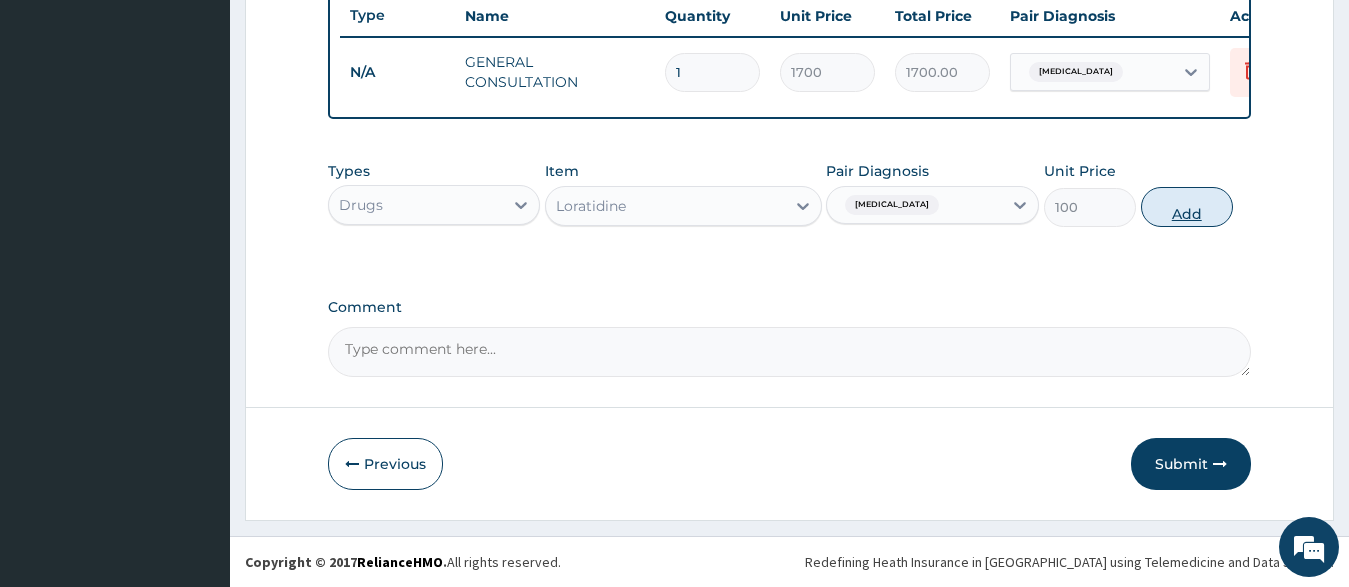 click on "Add" at bounding box center (1187, 207) 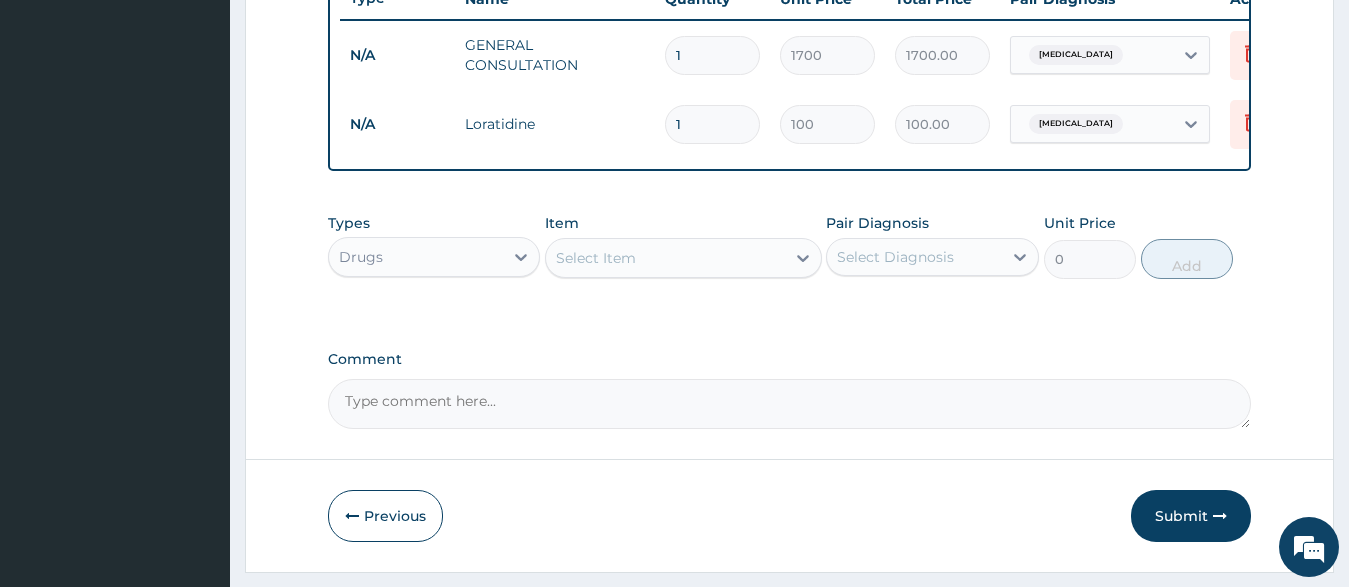 type on "2" 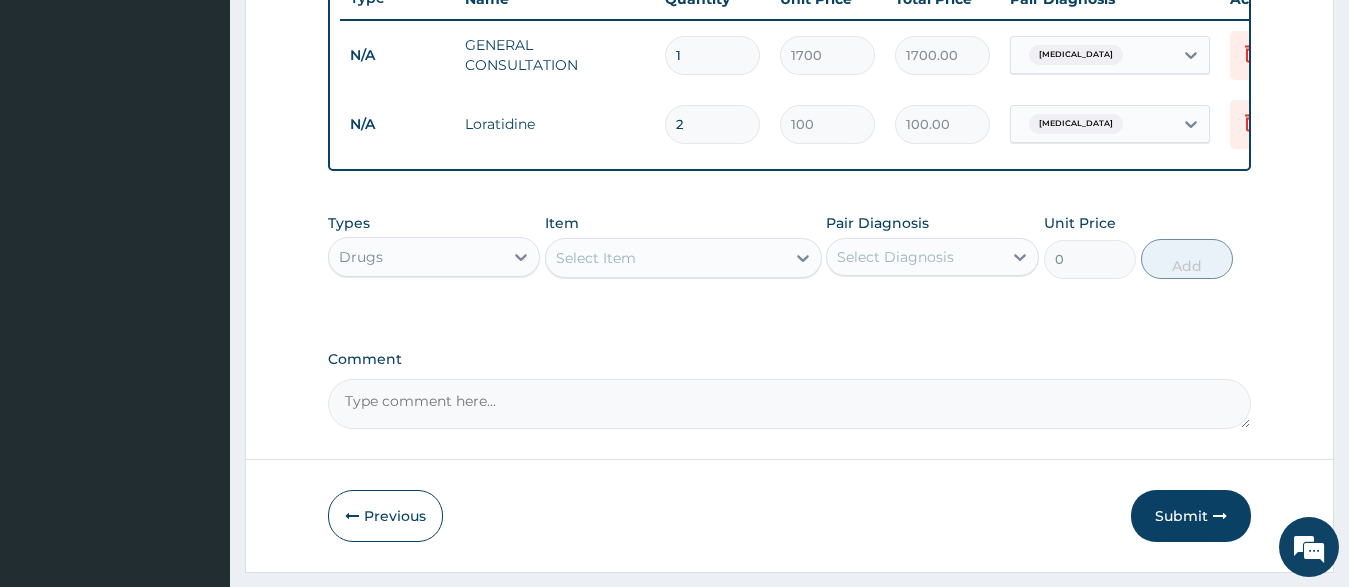 type on "200.00" 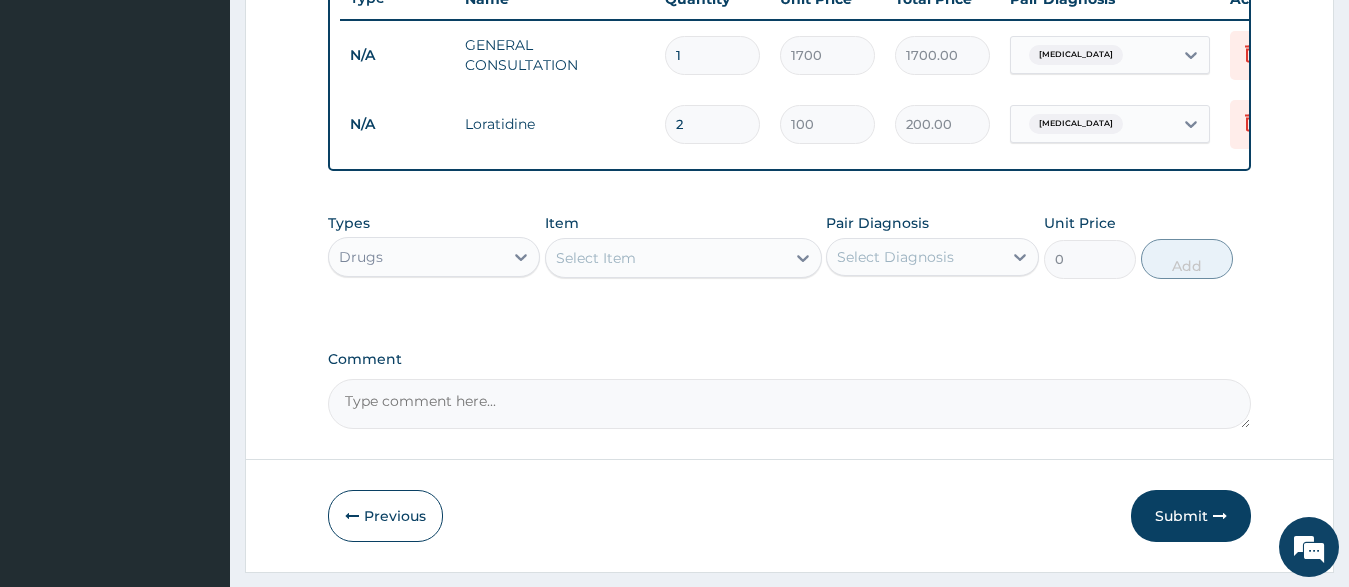 type on "3" 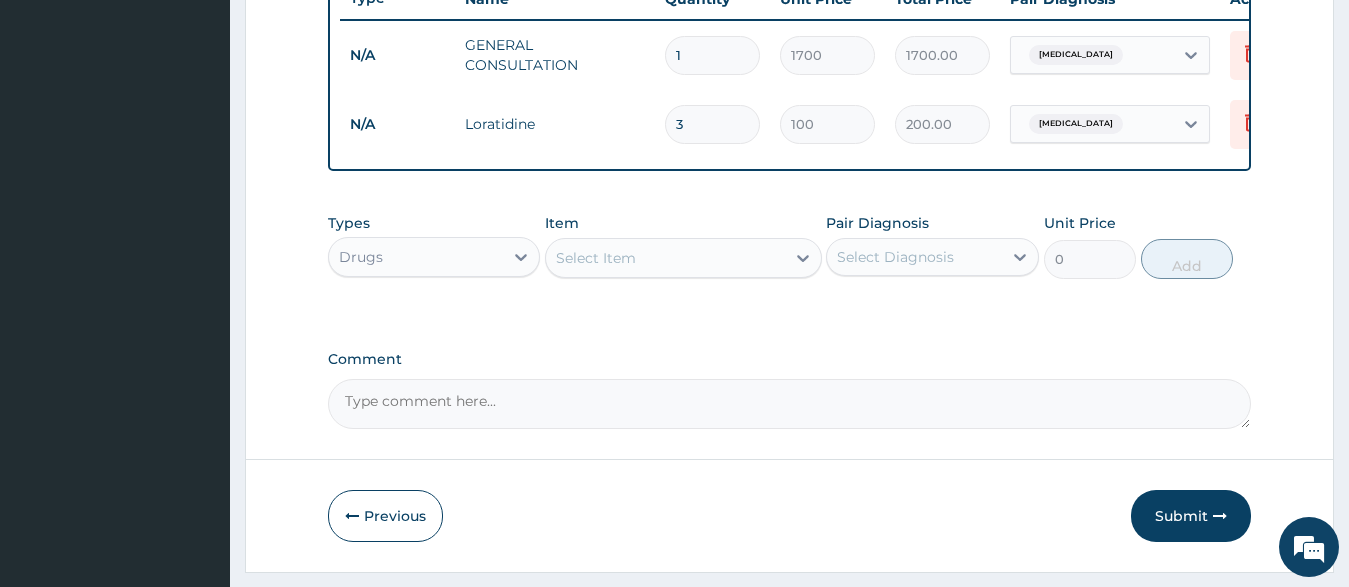 type on "300.00" 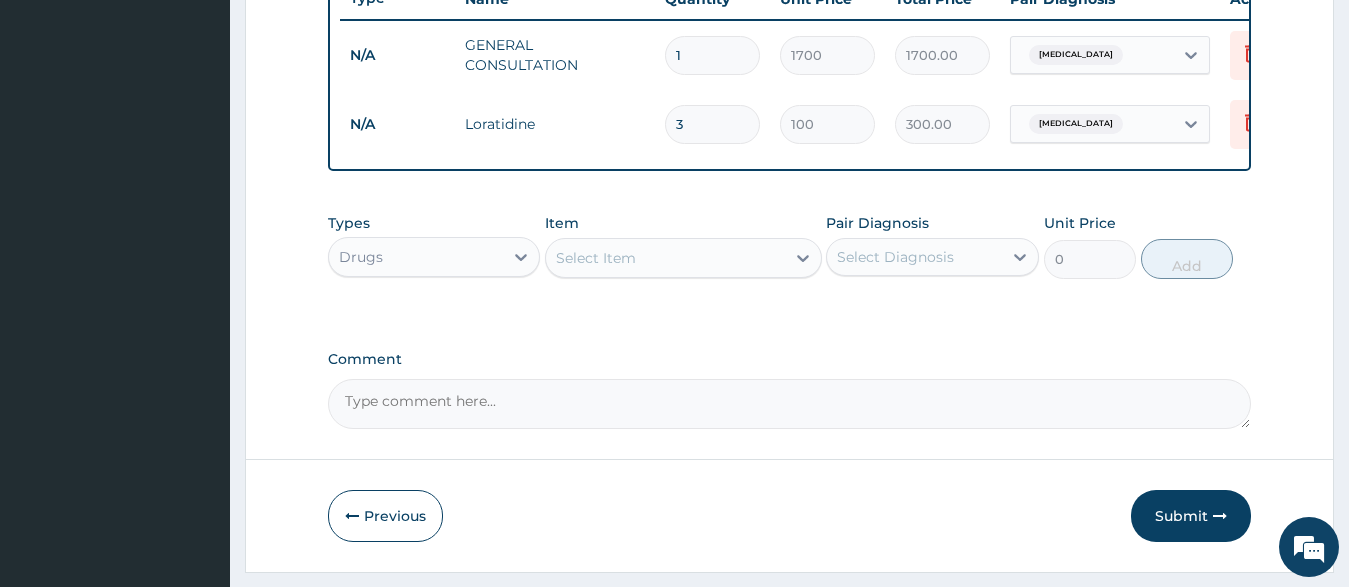 type on "4" 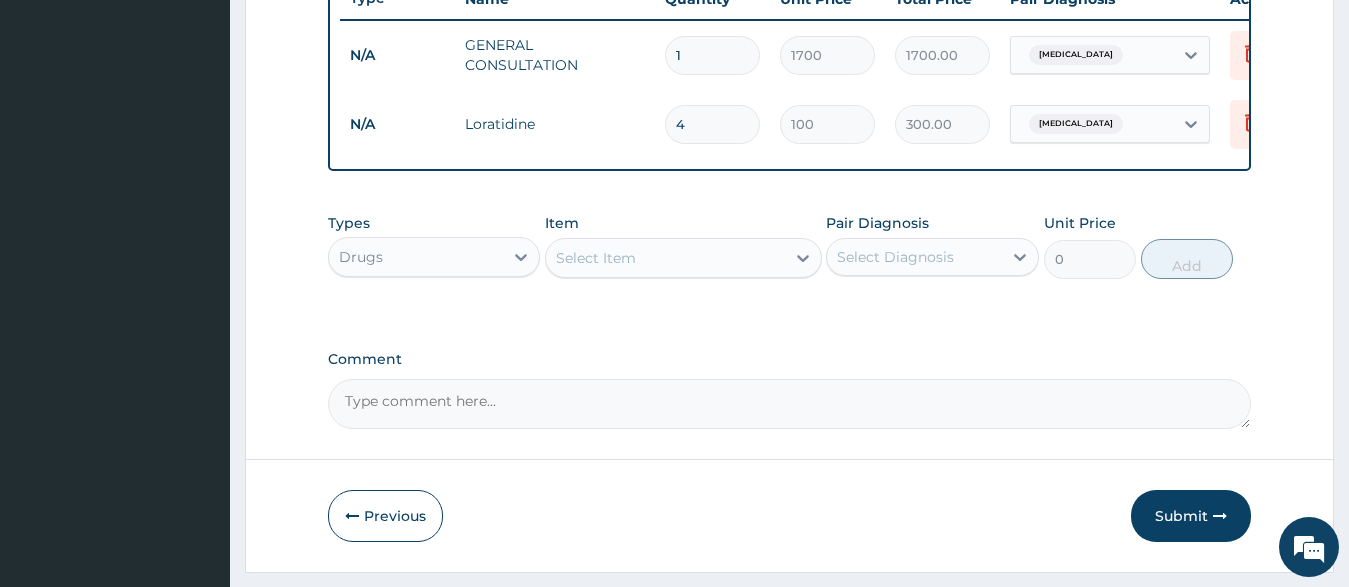 type on "400.00" 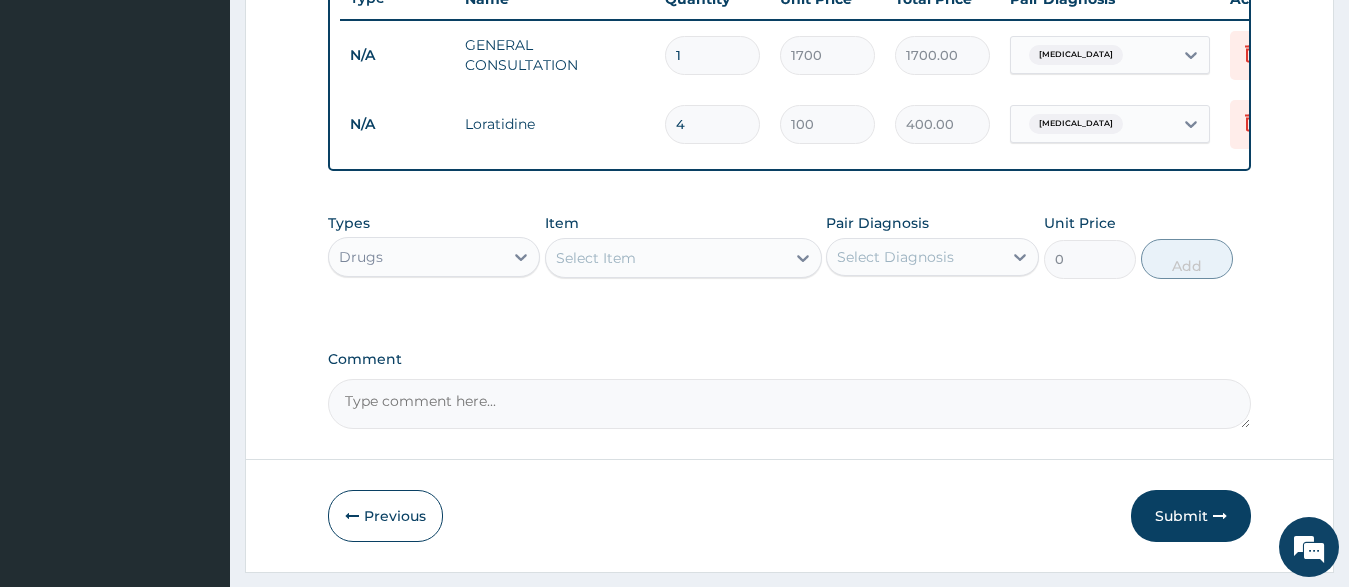 type on "5" 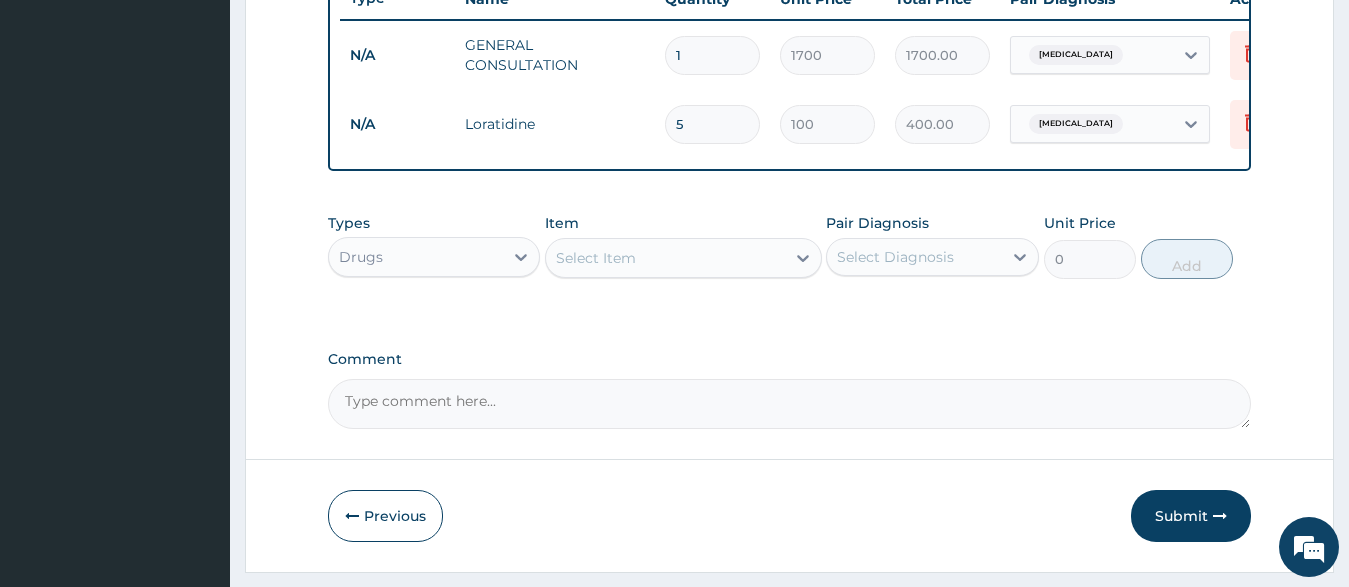 type on "500.00" 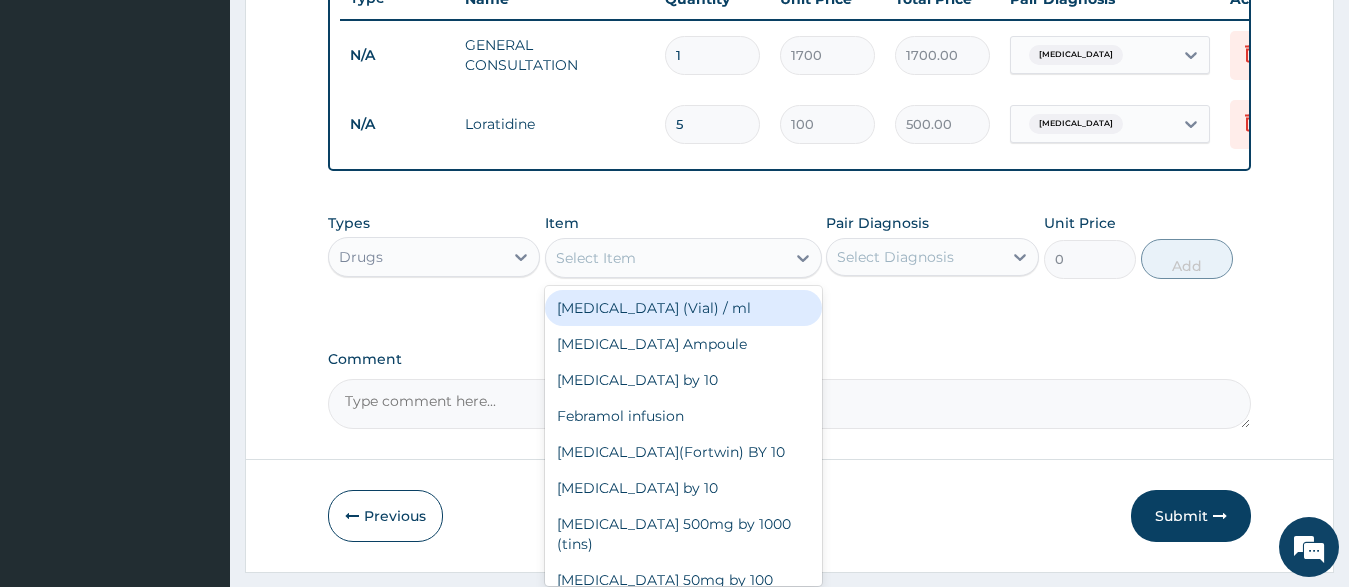 click on "Select Item" at bounding box center [596, 258] 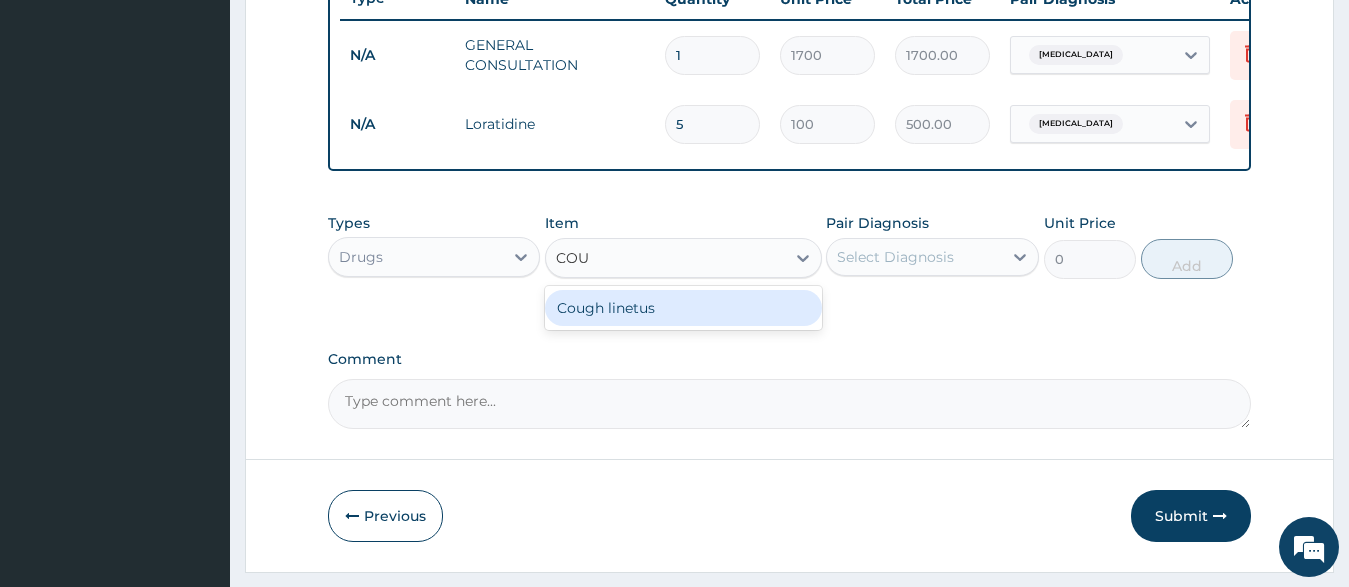 type on "COUG" 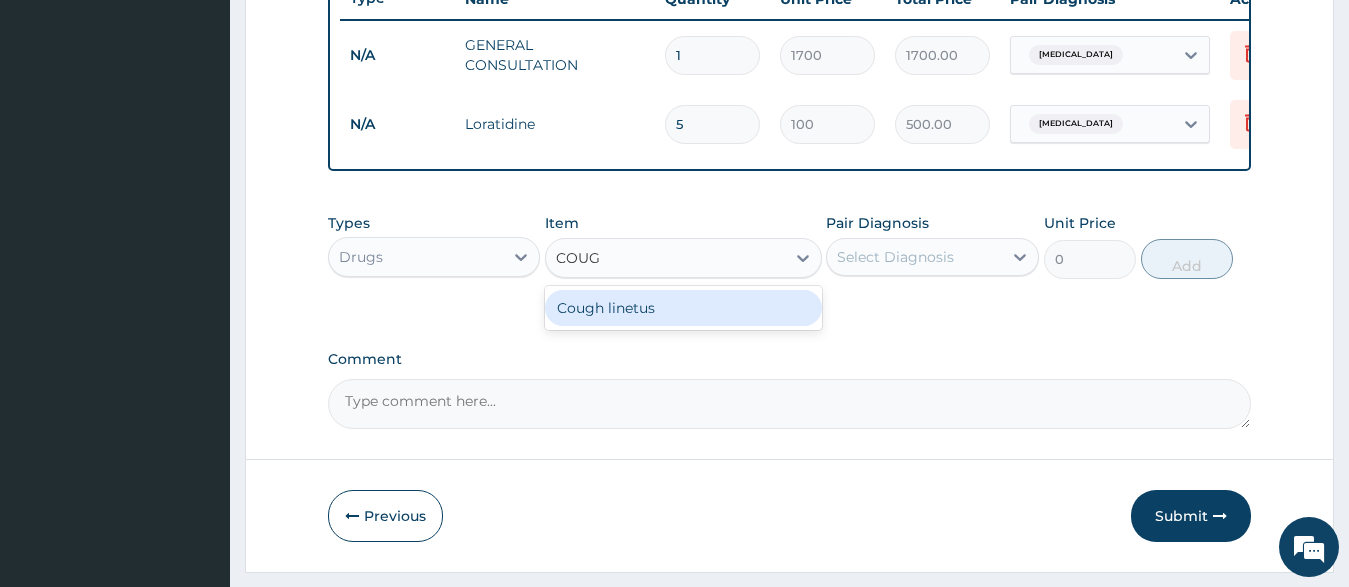 click on "Cough linetus" at bounding box center [683, 308] 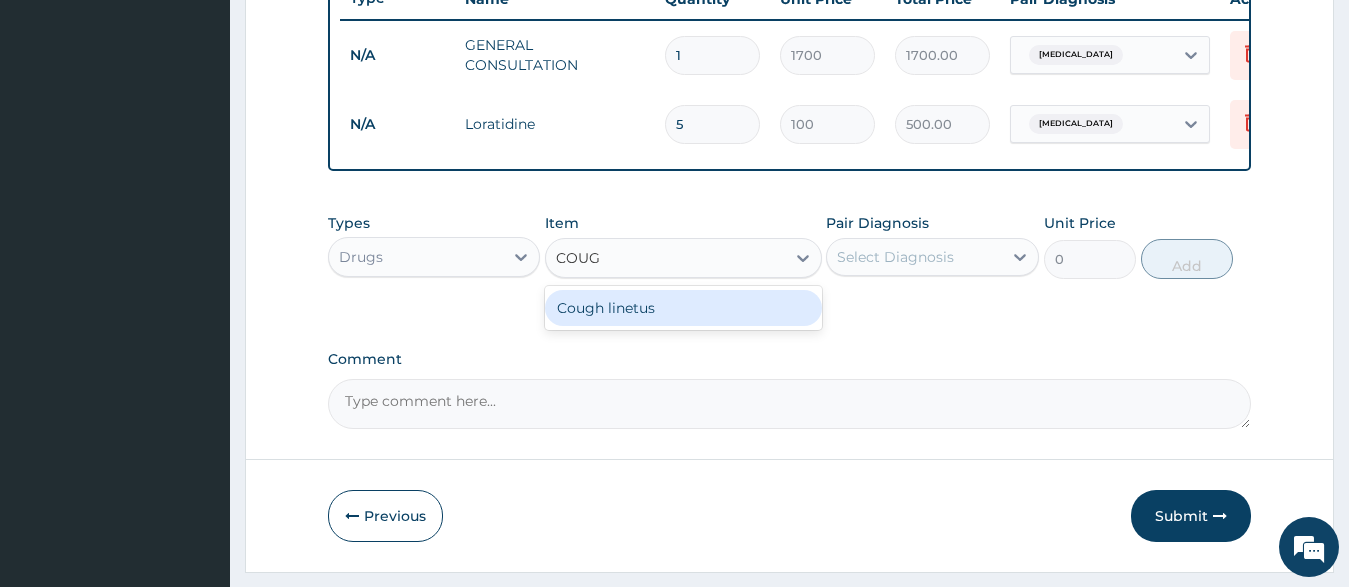 type 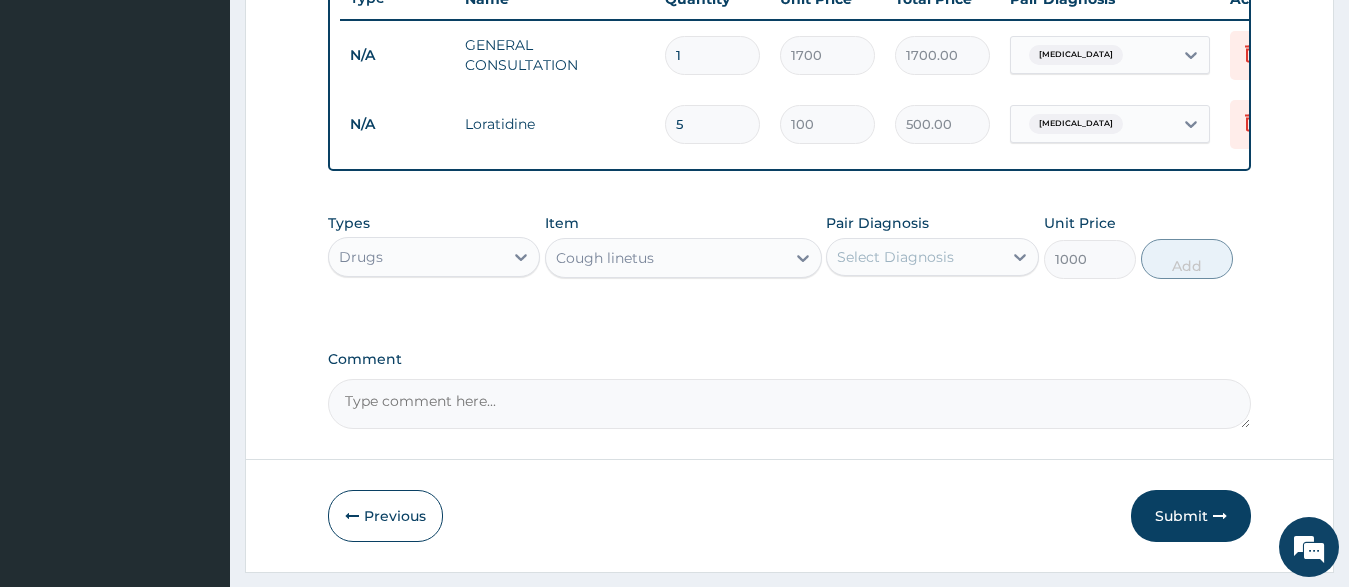 click on "Select Diagnosis" at bounding box center [895, 257] 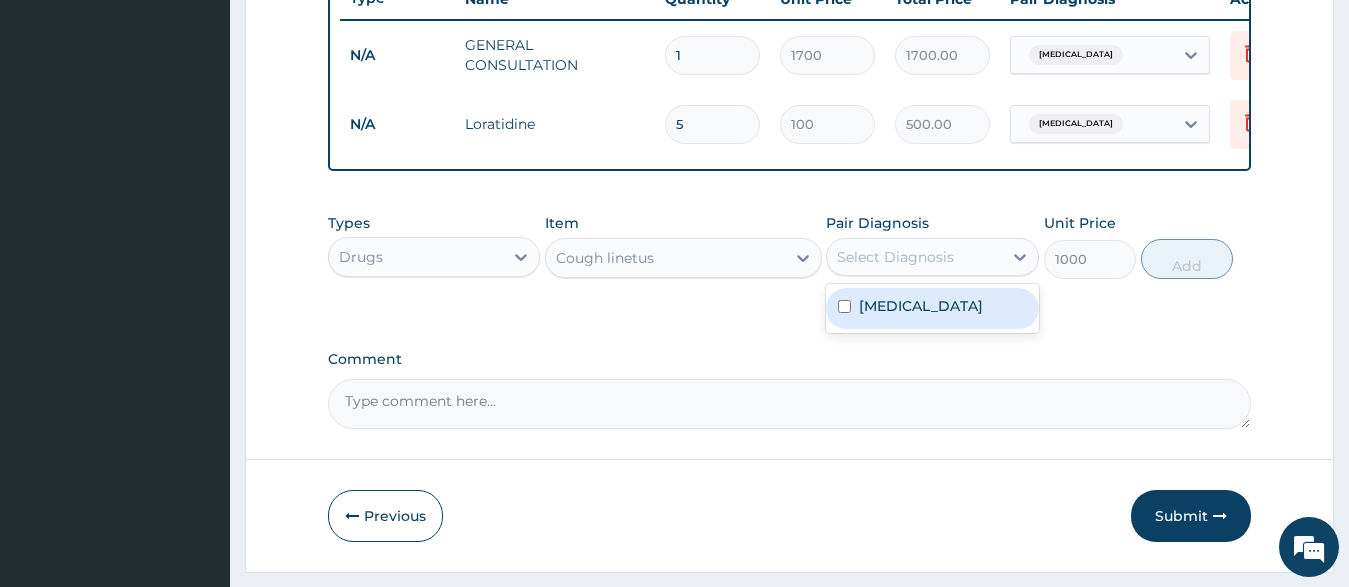 click on "Common cold" at bounding box center (921, 306) 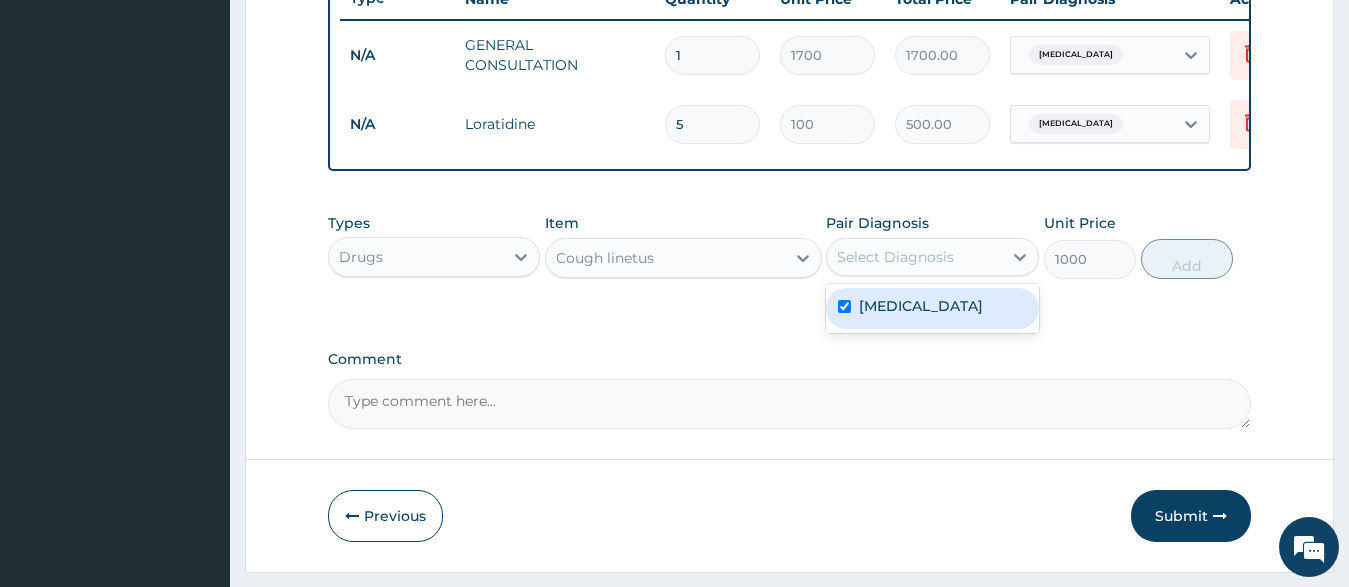 checkbox on "true" 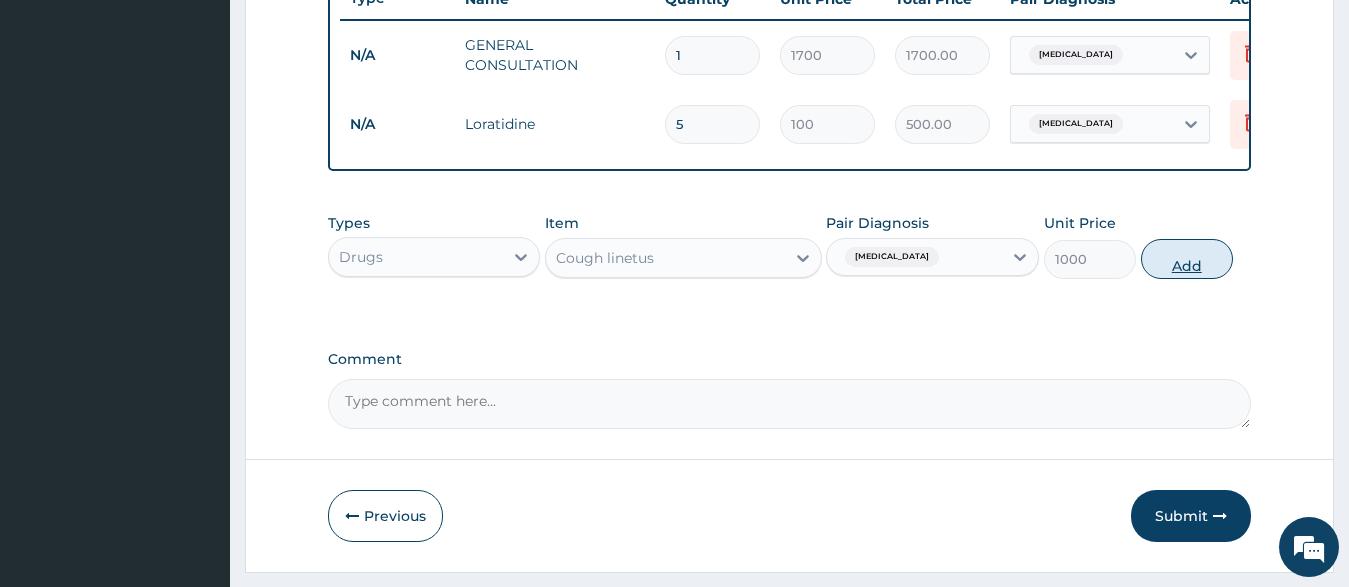 click on "Add" at bounding box center (1187, 259) 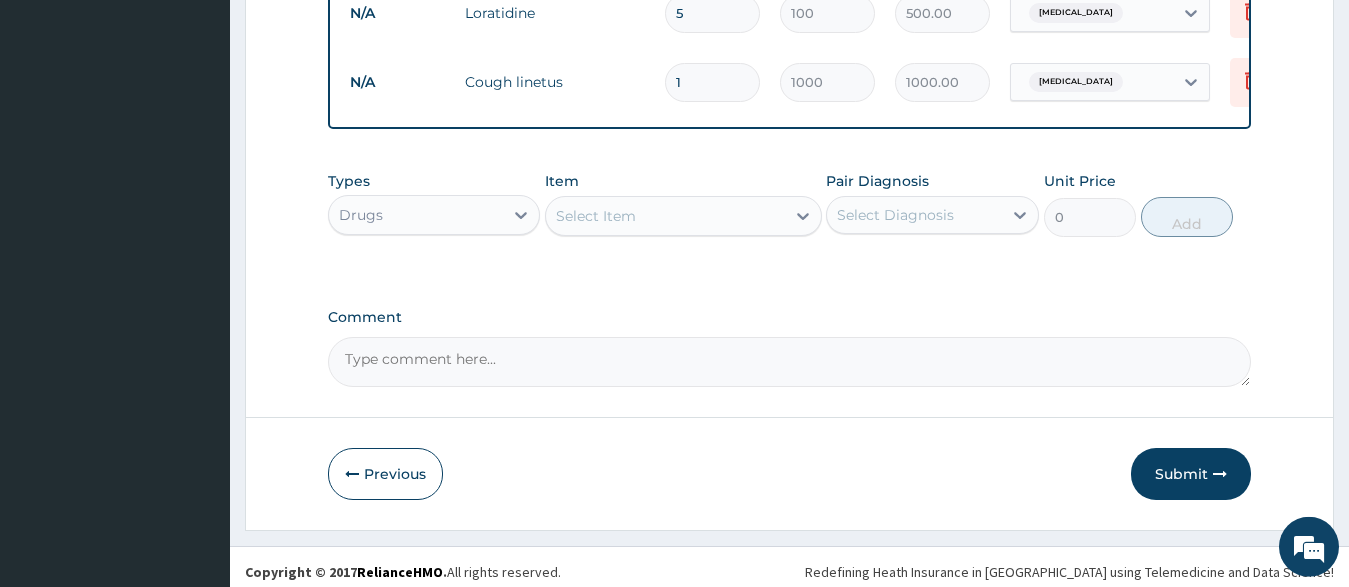 scroll, scrollTop: 915, scrollLeft: 0, axis: vertical 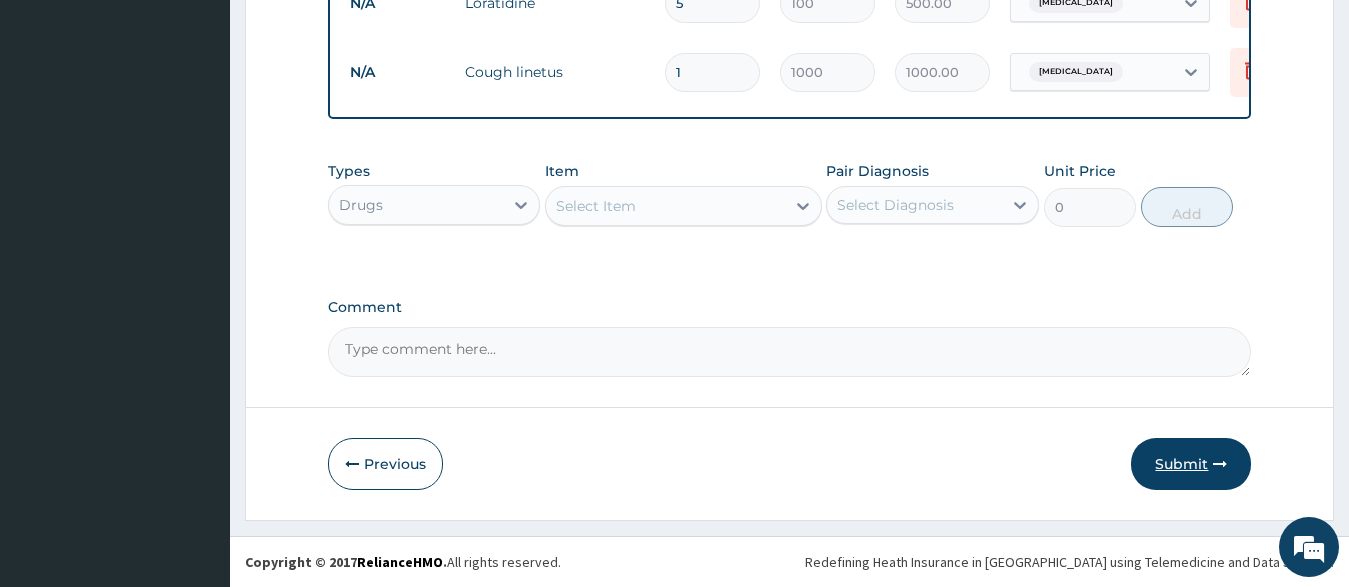 click on "Submit" at bounding box center (1191, 464) 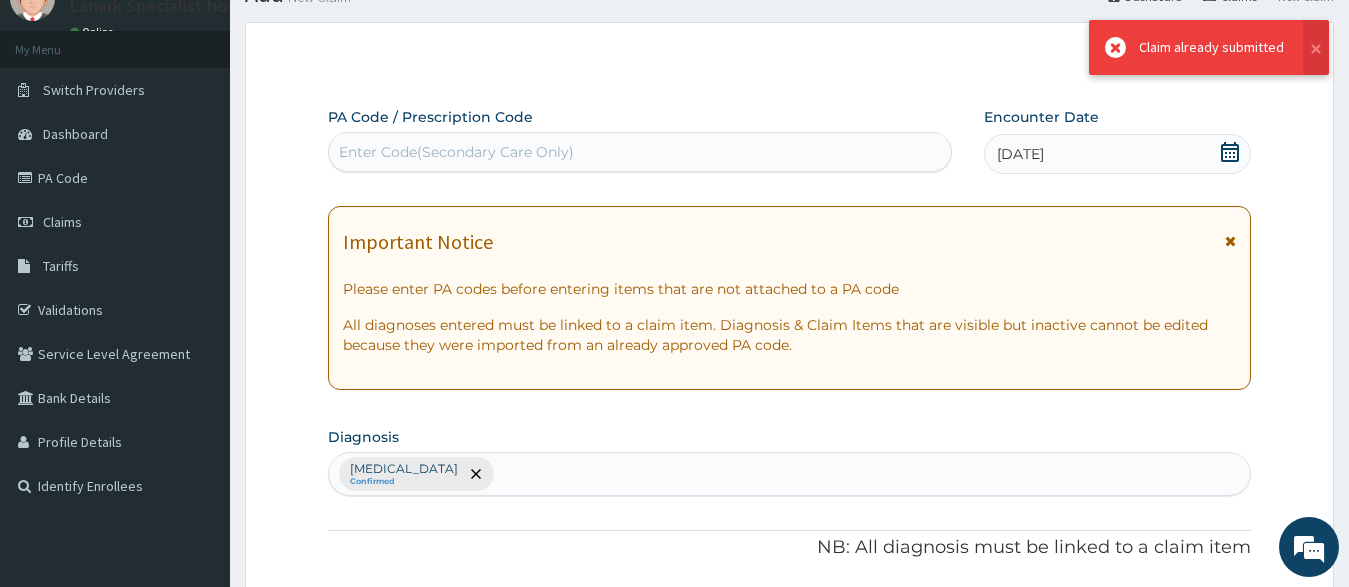 scroll, scrollTop: 0, scrollLeft: 0, axis: both 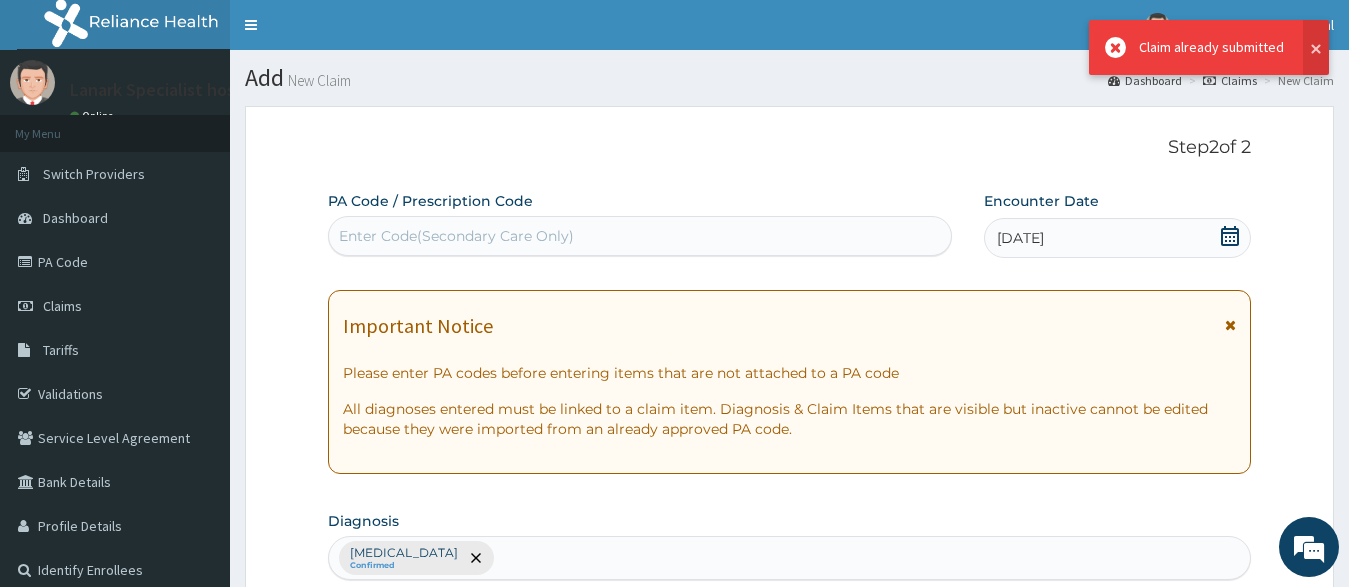 click at bounding box center (1316, 47) 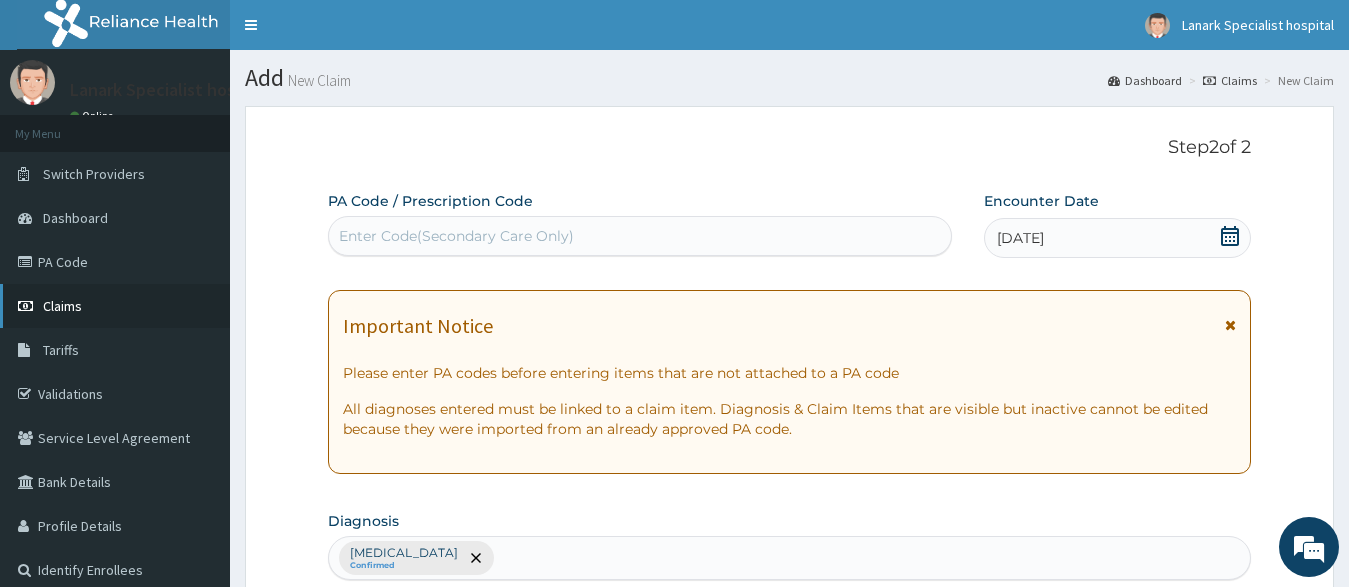 click on "Claims" at bounding box center [62, 306] 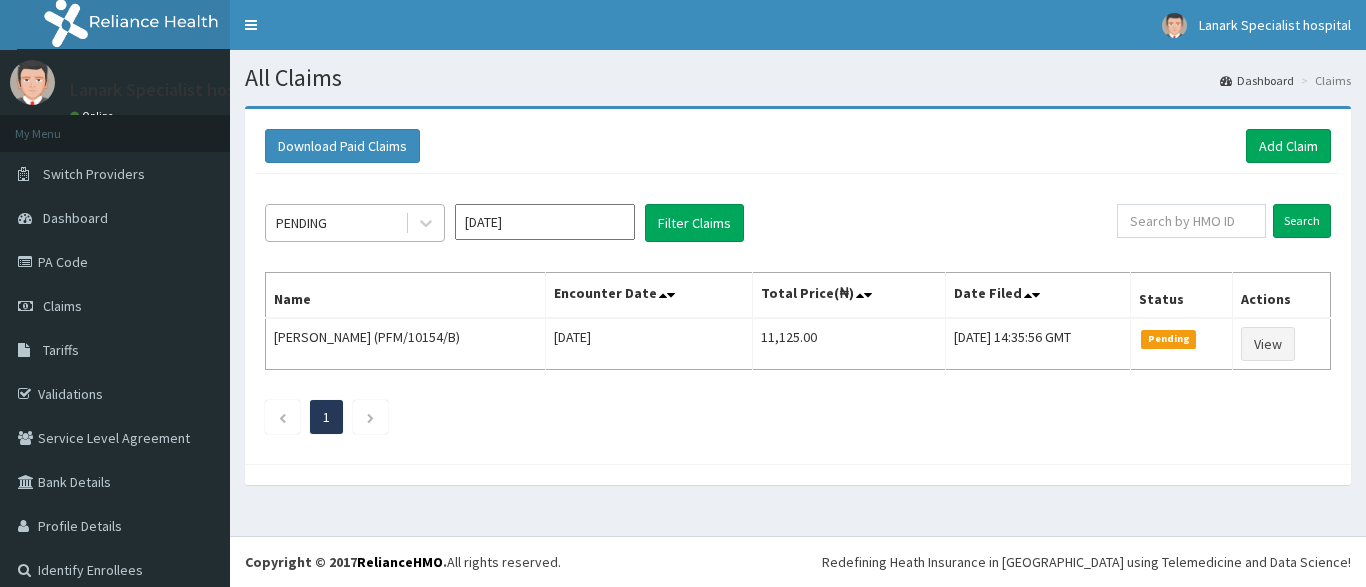 scroll, scrollTop: 0, scrollLeft: 0, axis: both 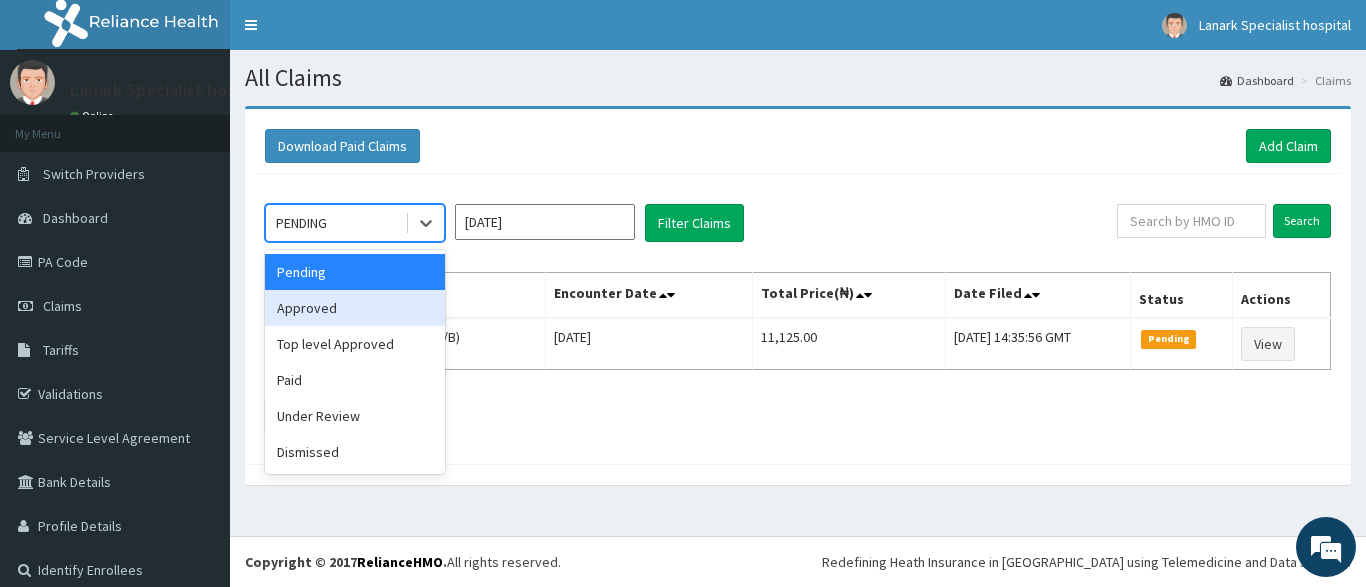 click on "Approved" at bounding box center (355, 308) 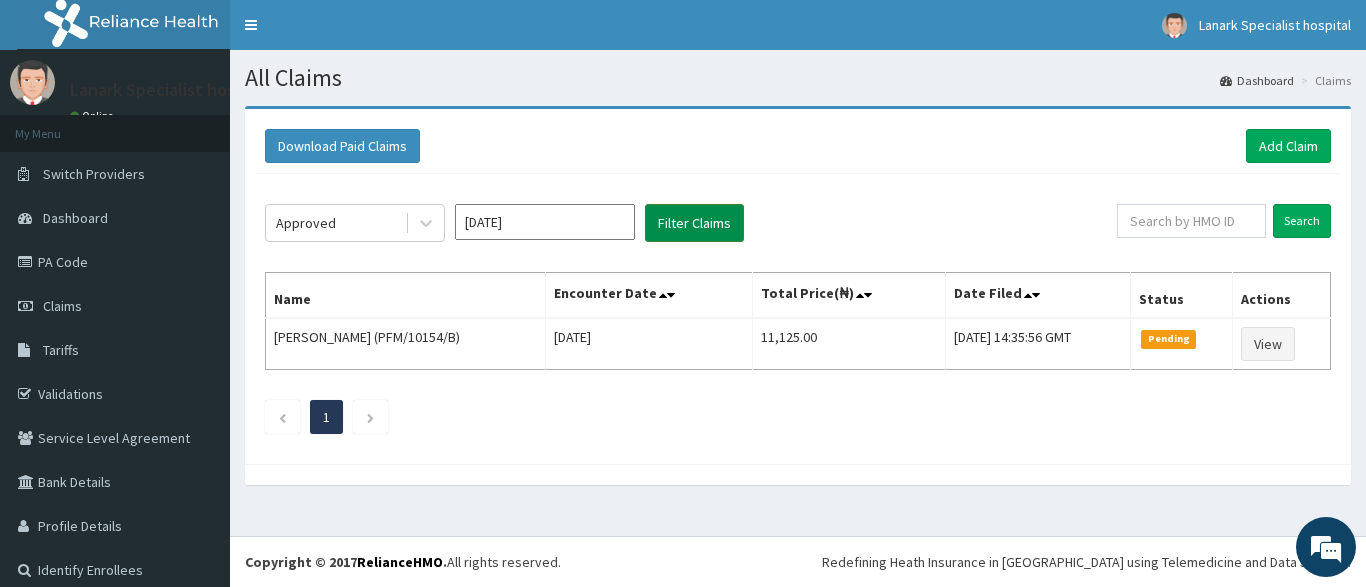 click on "Filter Claims" at bounding box center (694, 223) 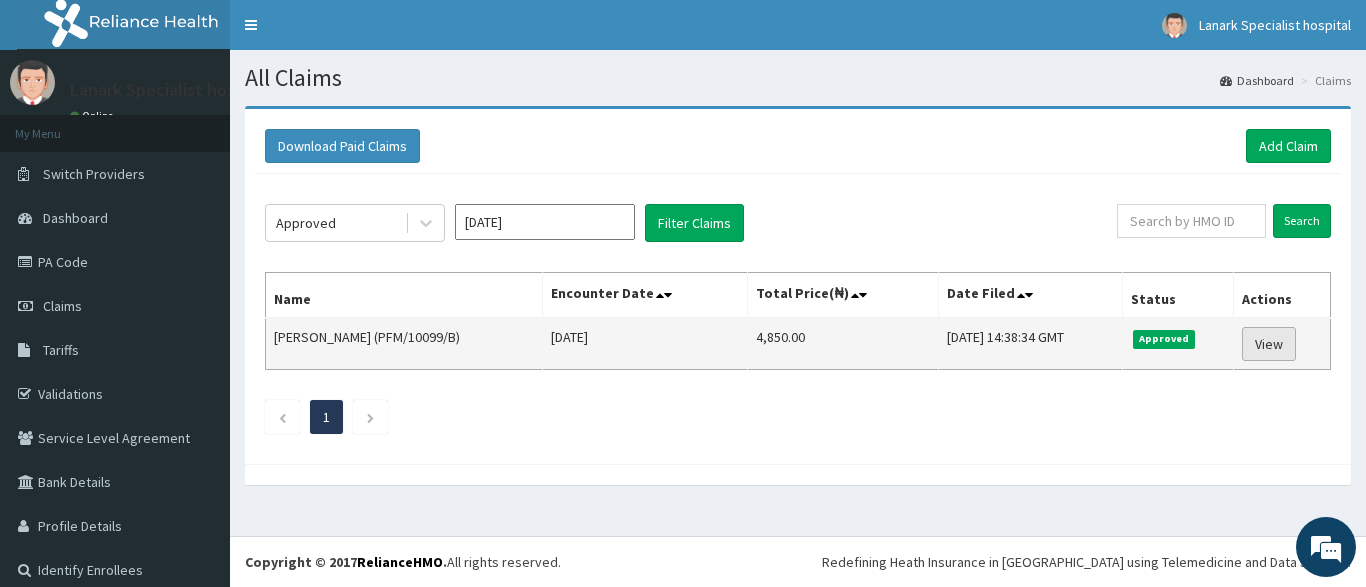 click on "View" at bounding box center (1269, 344) 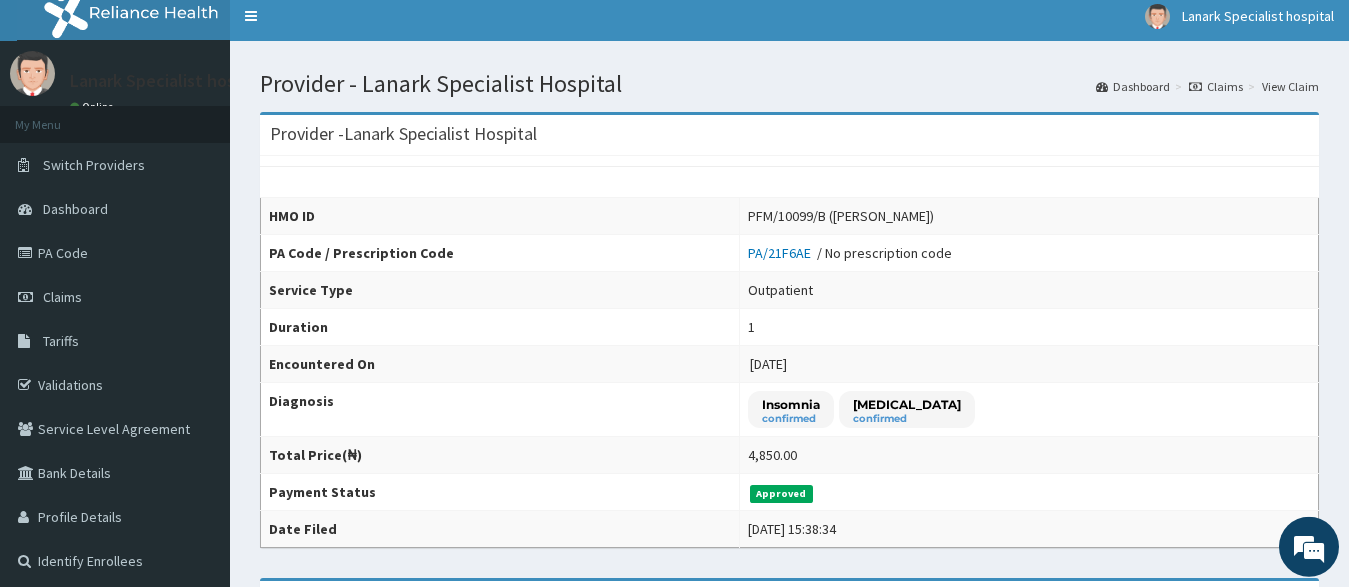scroll, scrollTop: 0, scrollLeft: 0, axis: both 